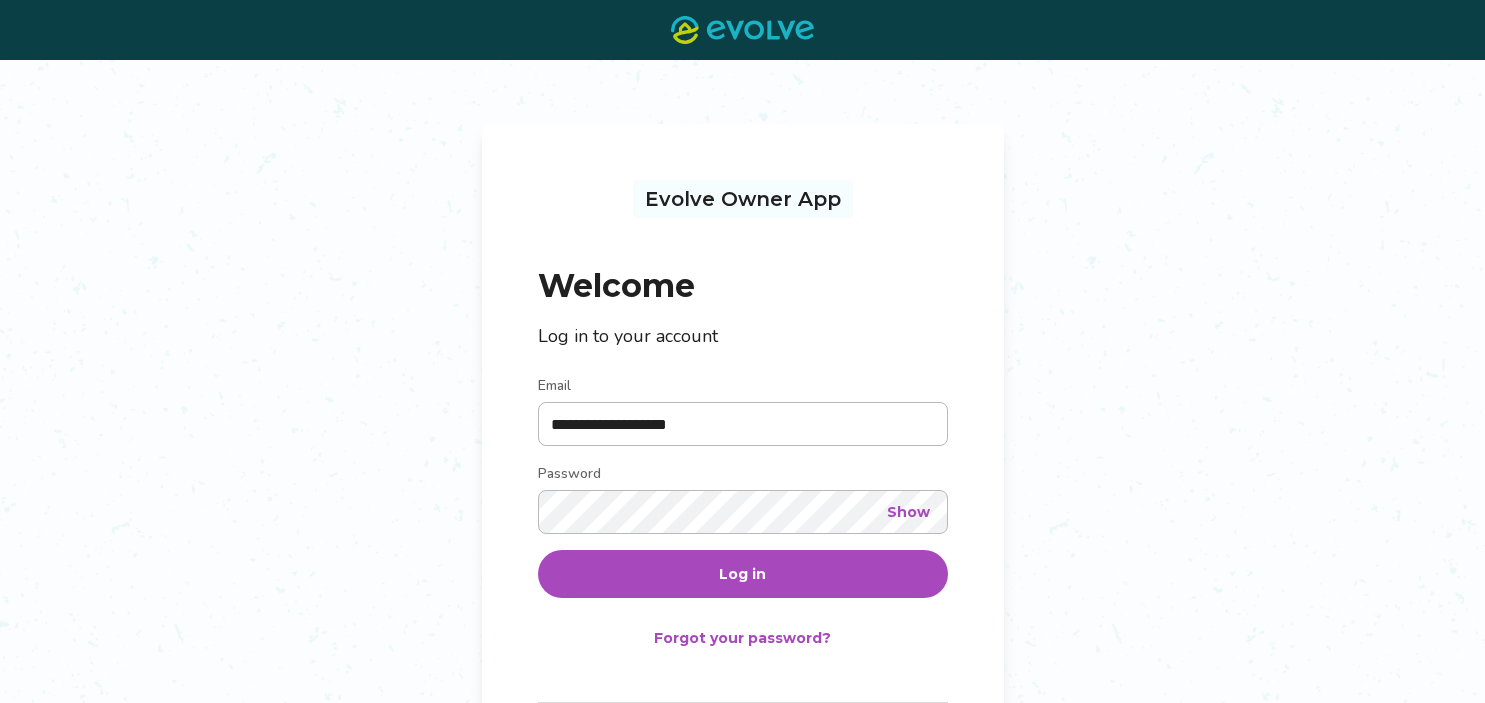 scroll, scrollTop: 0, scrollLeft: 0, axis: both 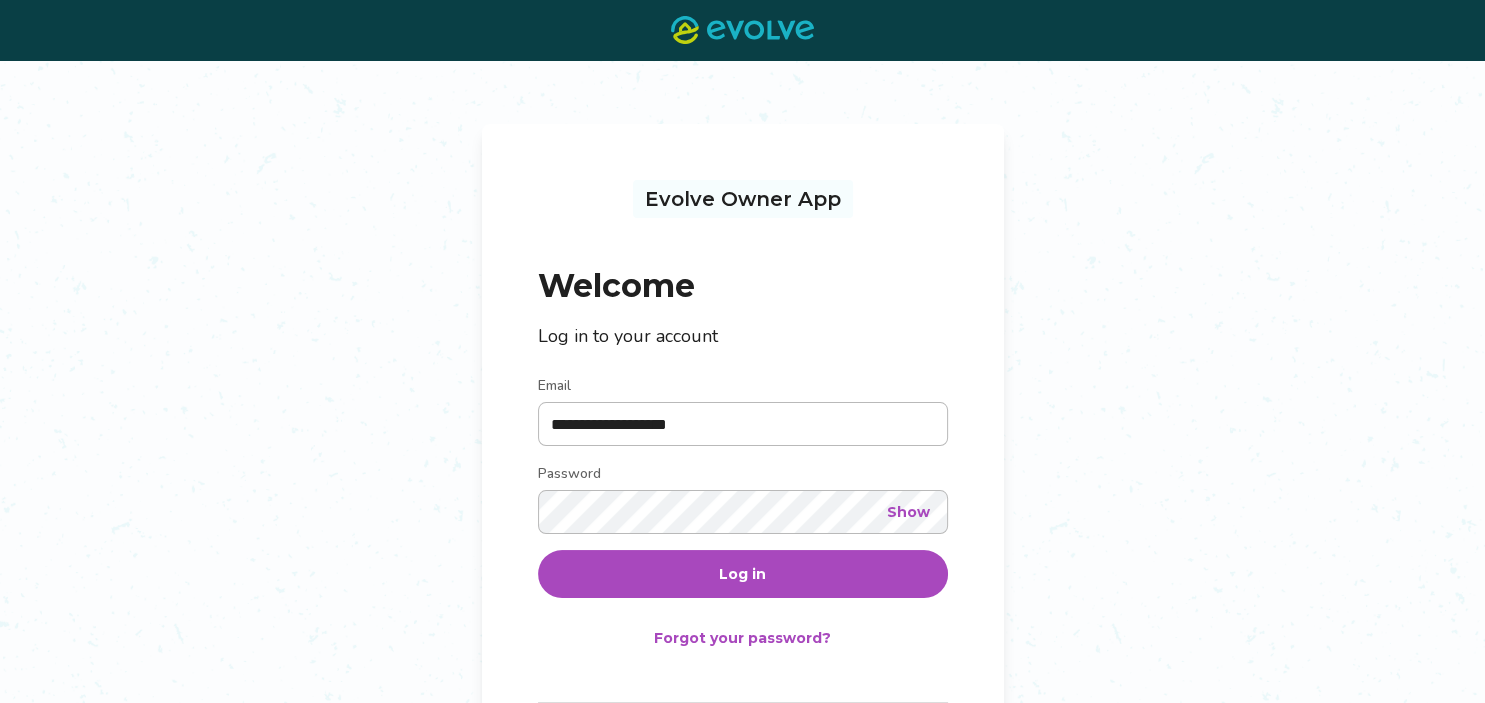 click on "Log in" at bounding box center (742, 574) 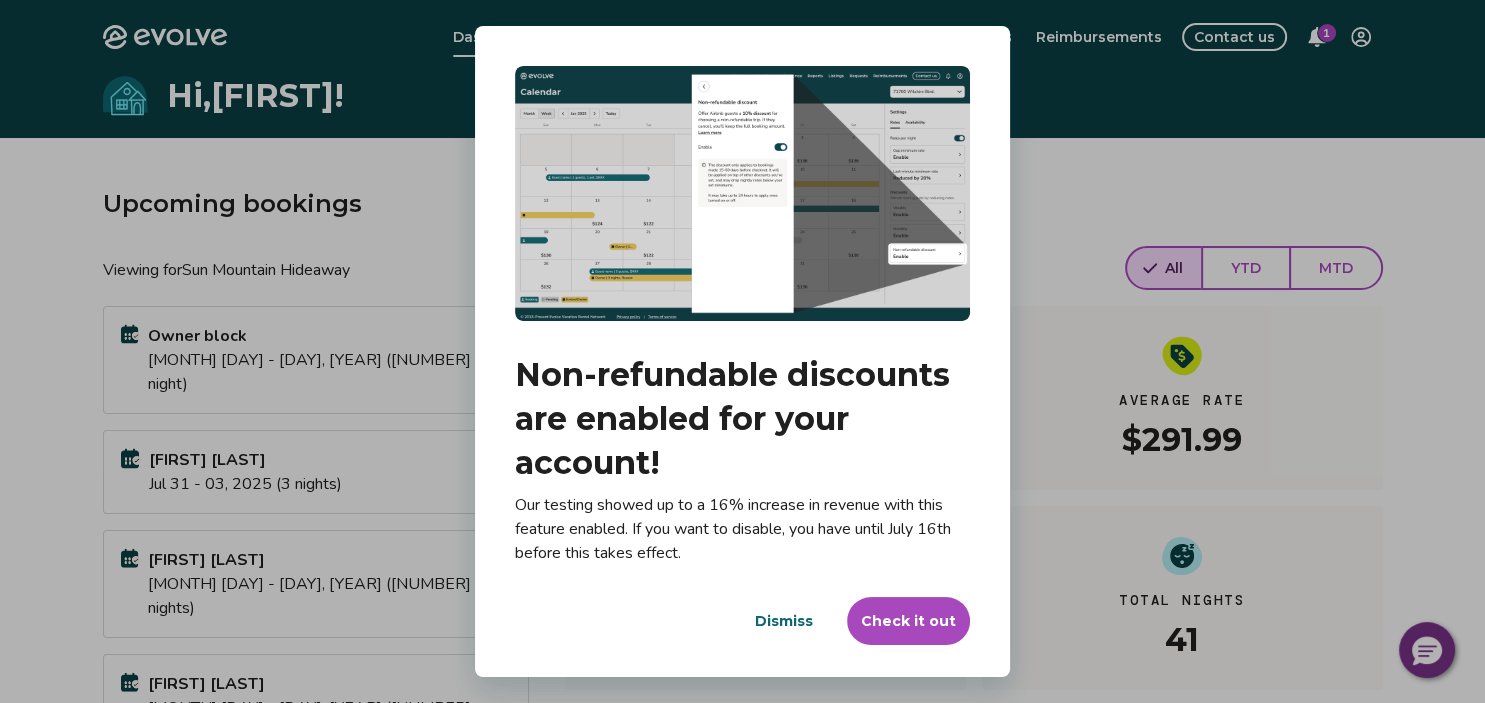 click on "Dismiss" at bounding box center (784, 621) 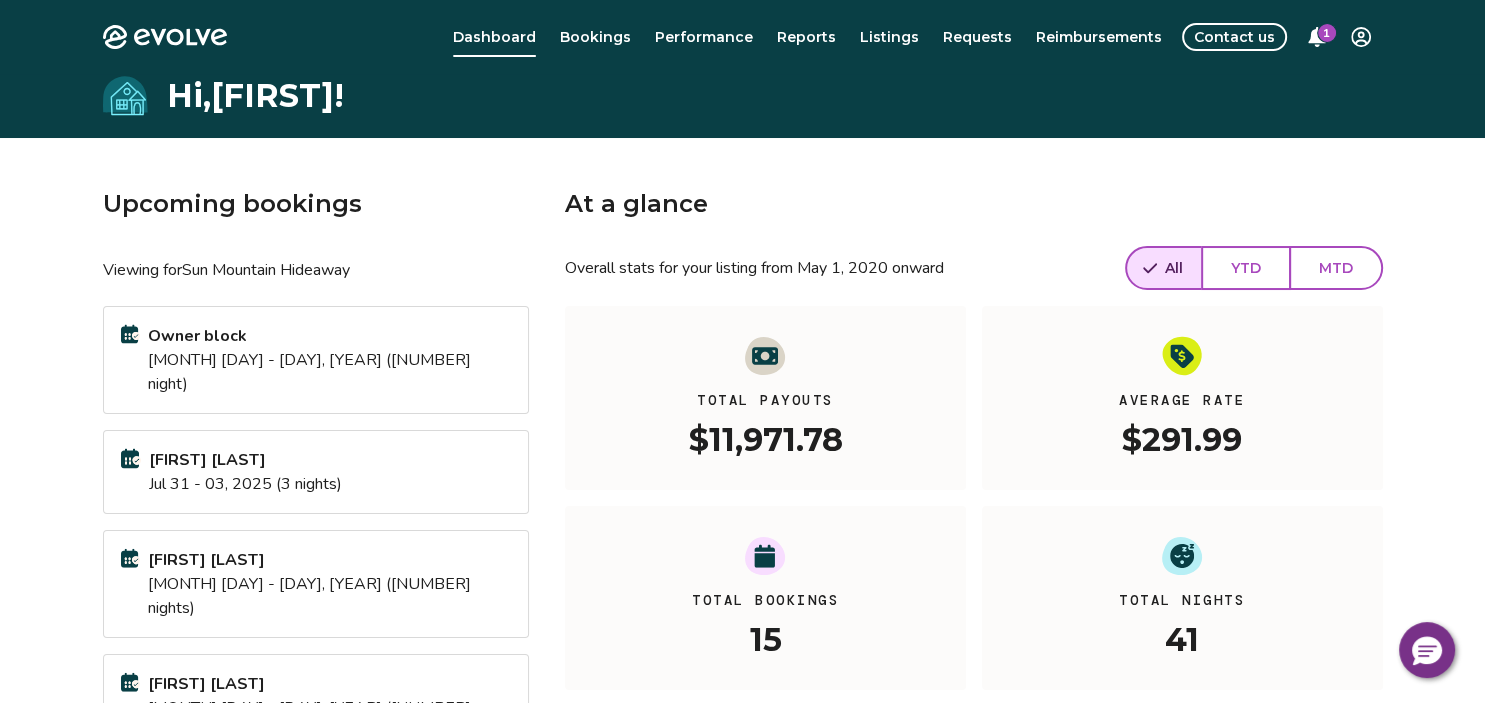 click on "Bookings" at bounding box center [595, 37] 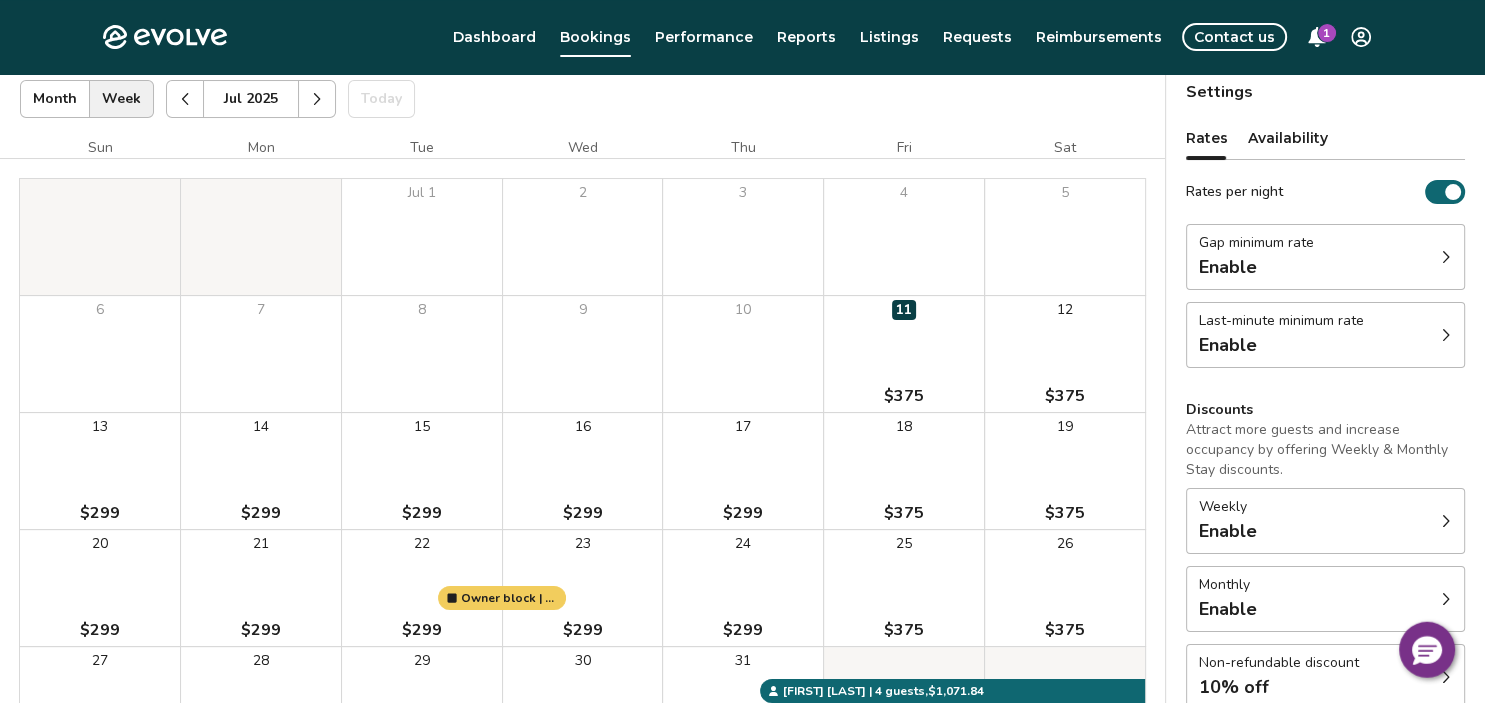 scroll, scrollTop: 189, scrollLeft: 0, axis: vertical 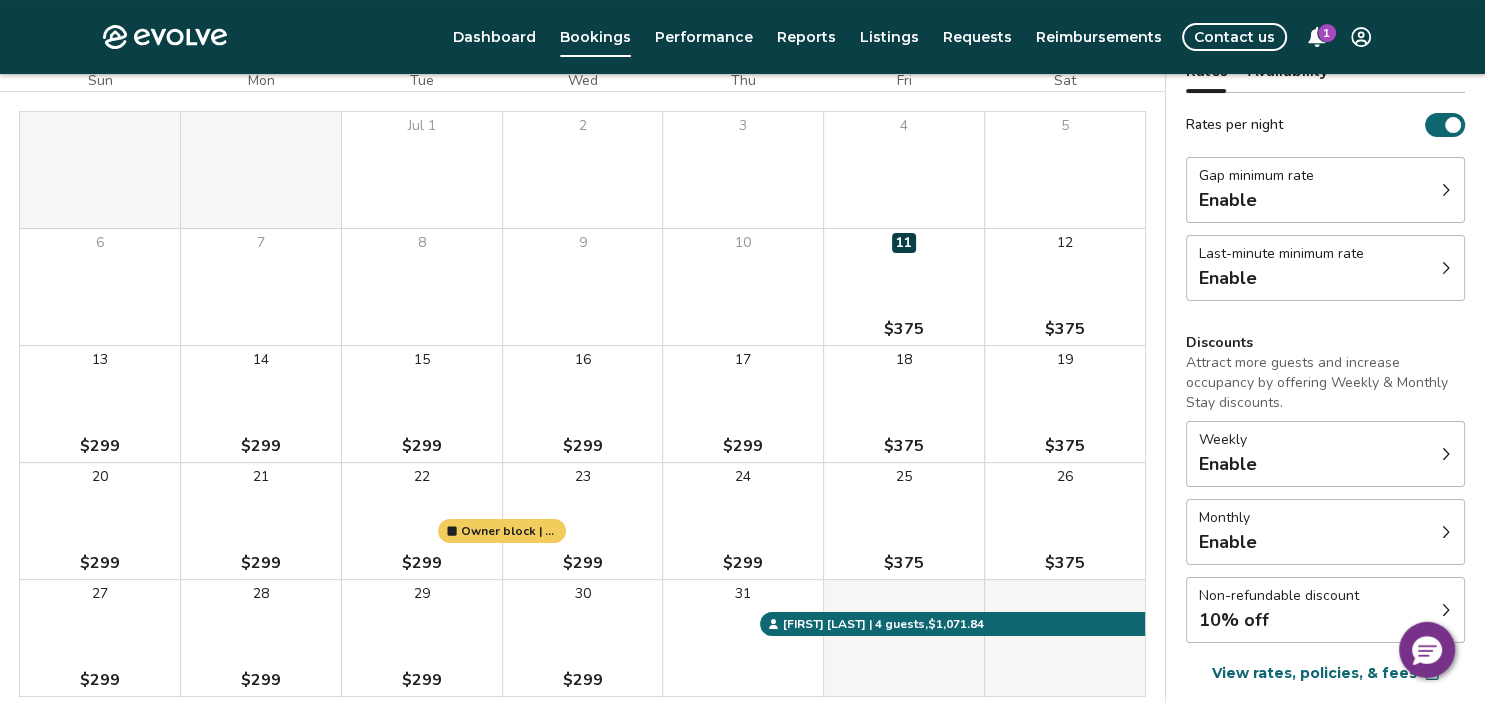 click on "[MONTH] 1 2 3 4 5 6 7 $[PRICE] 8 $[PRICE] 9 $[PRICE] 10 $[PRICE] 11 $[PRICE] 12 $[PRICE] 13 $[PRICE] 14 $[PRICE] 15 $[PRICE] 16 $[PRICE] 17 $[PRICE] 18 $[PRICE] 19 $[PRICE] 20 $[PRICE] 21 $[PRICE] 22 $[PRICE] 23 $[PRICE] 24 $[PRICE] 25 $[PRICE] 26 $[PRICE] 27 $[PRICE] 28 $[PRICE] 29 $[PRICE] 30 $[PRICE] 31" at bounding box center [582, 404] 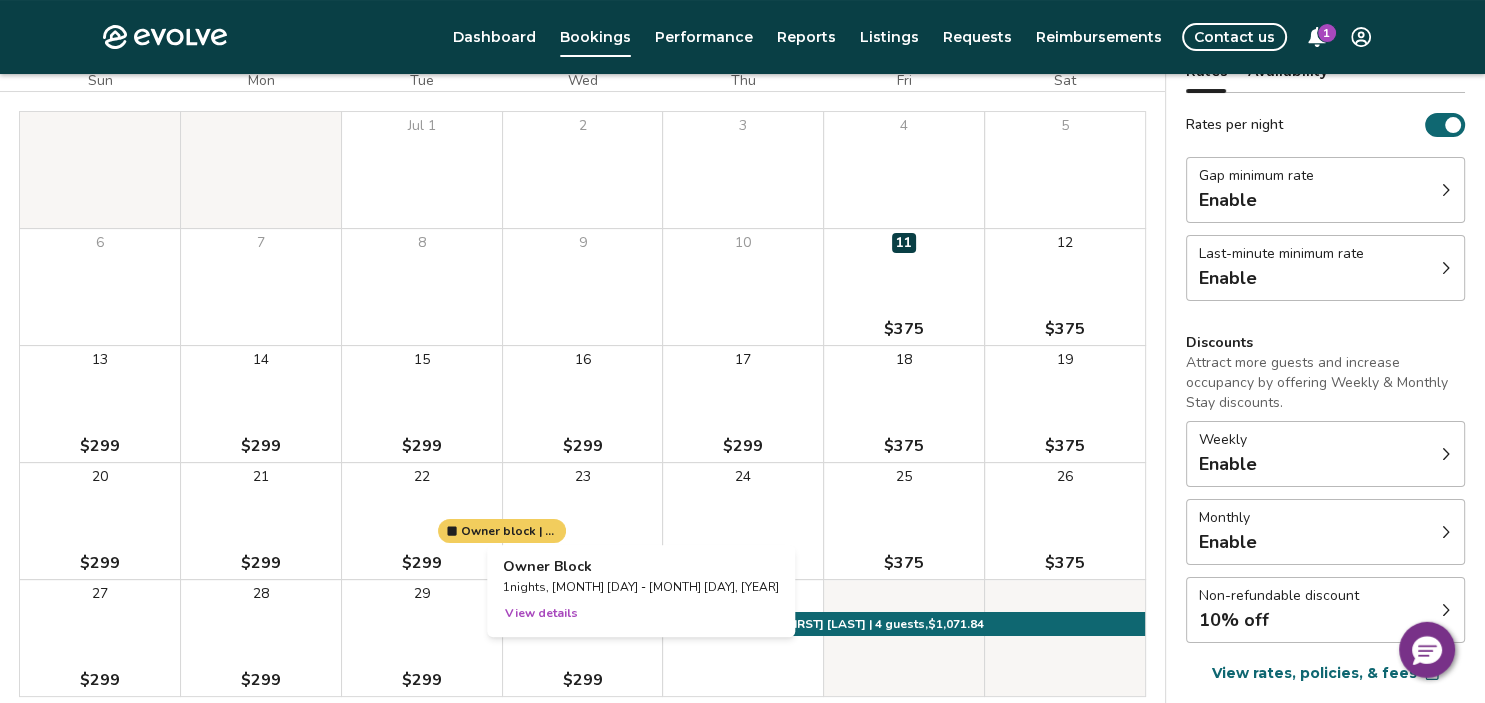 click on "View details" at bounding box center (541, 614) 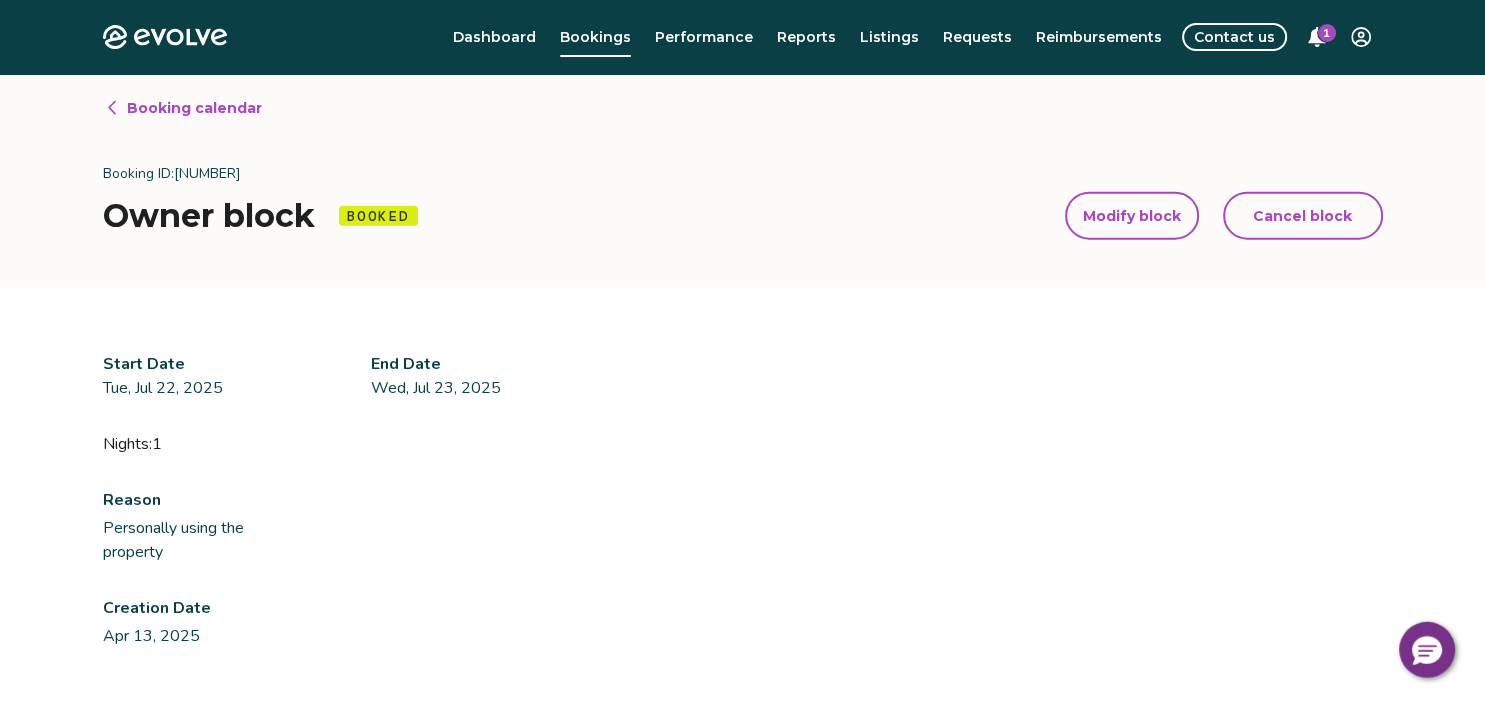 scroll, scrollTop: 0, scrollLeft: 0, axis: both 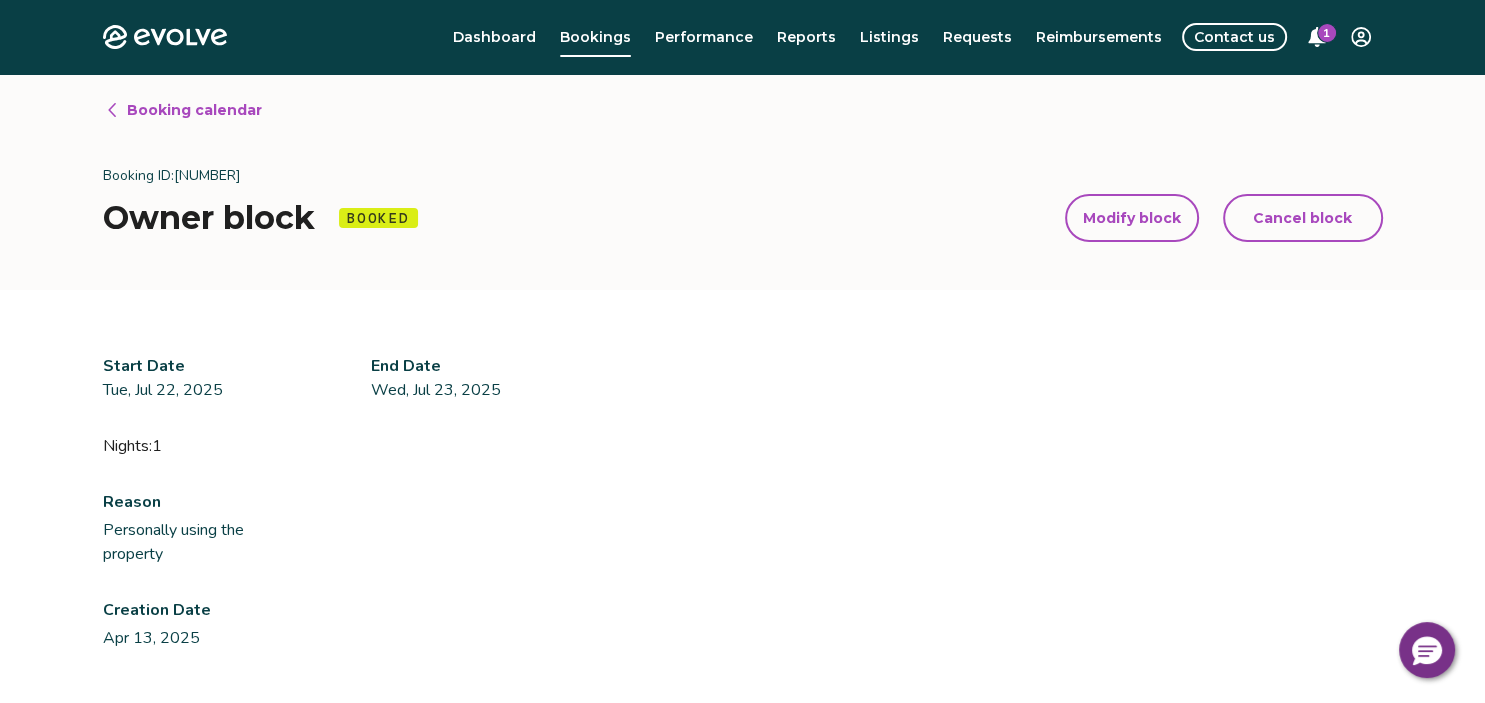 click on "Cancel block" at bounding box center (1303, 218) 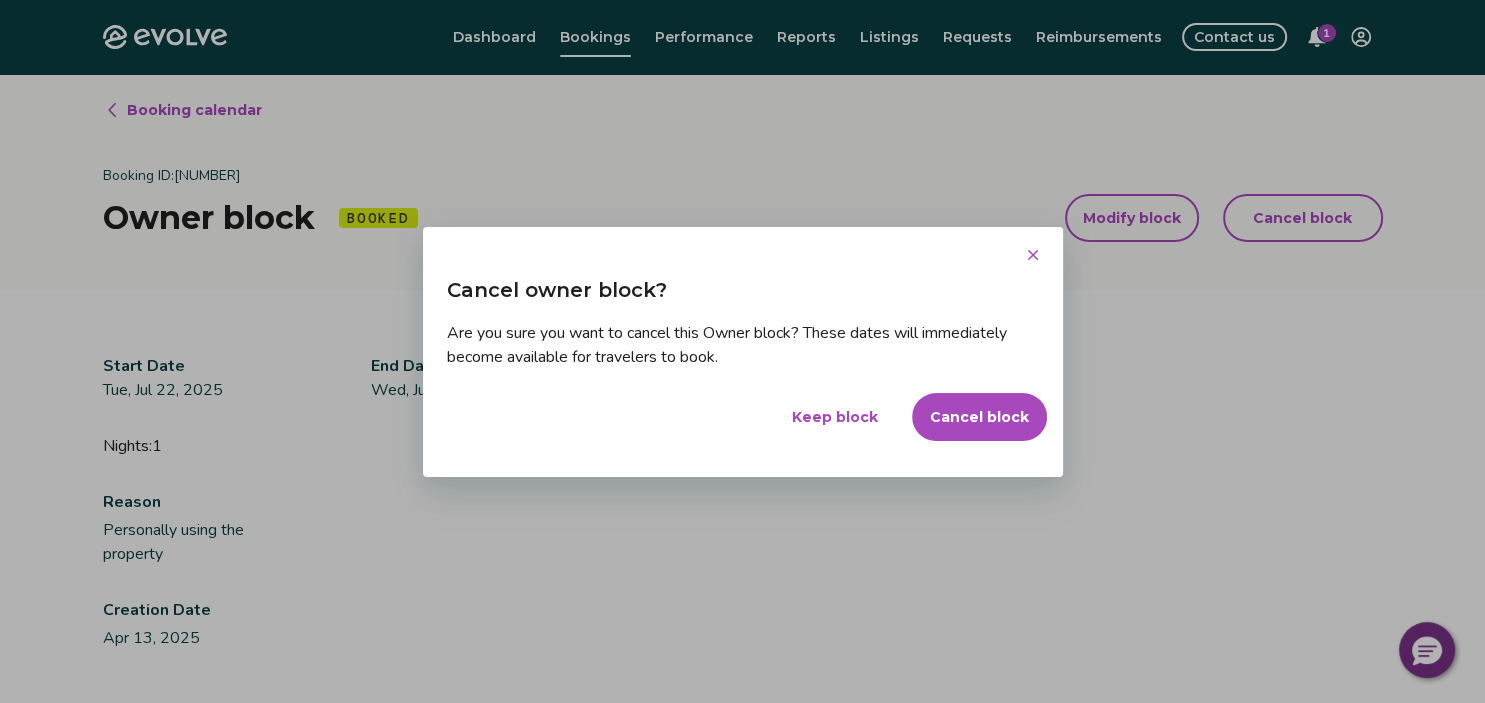 click on "Cancel block" at bounding box center (979, 417) 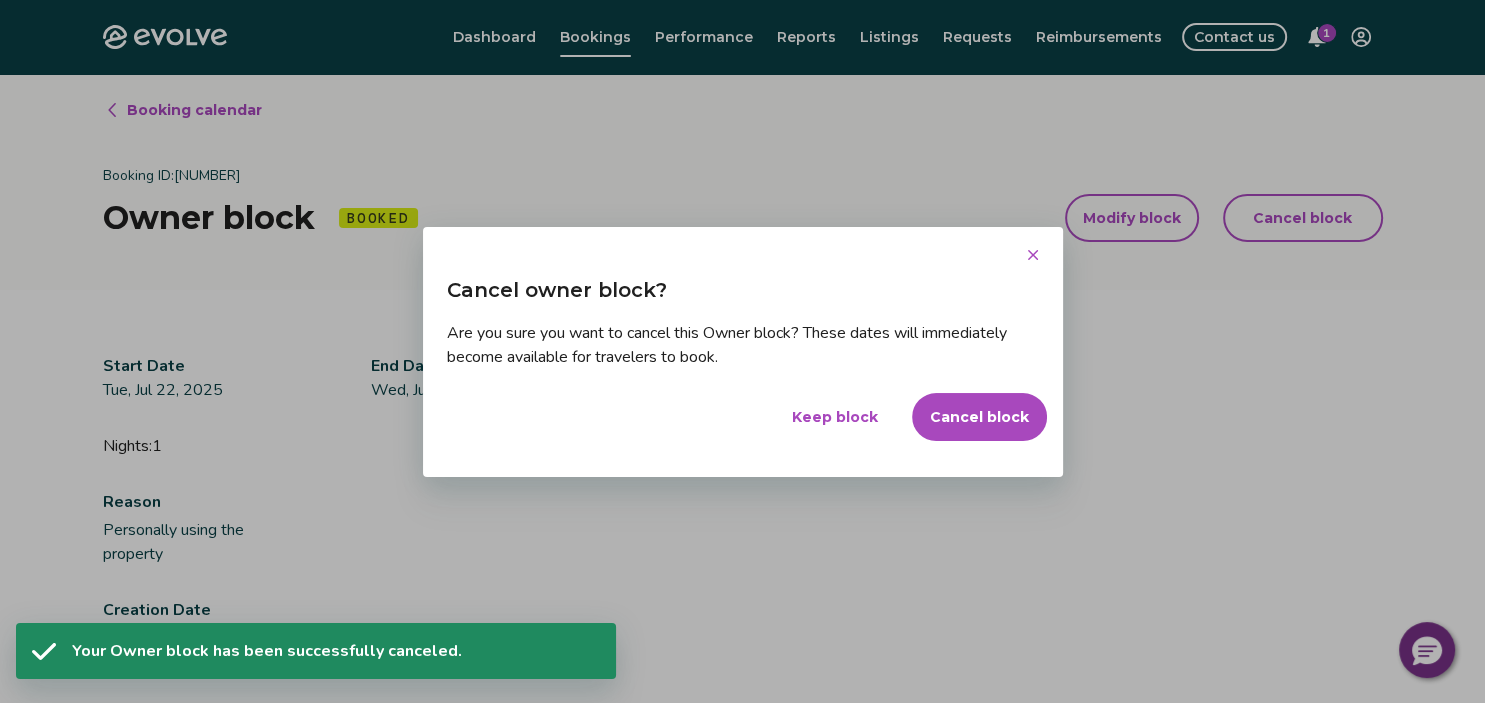 scroll, scrollTop: 74, scrollLeft: 0, axis: vertical 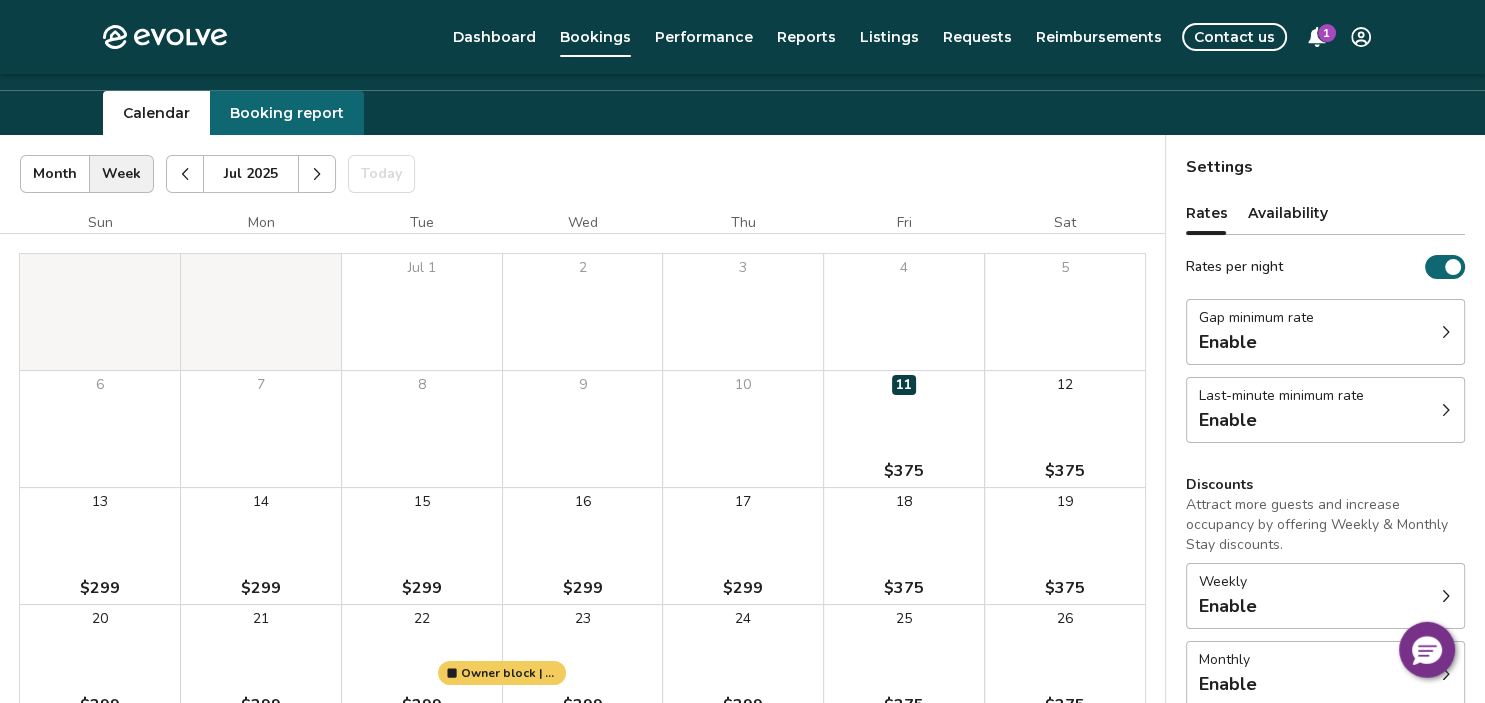 click 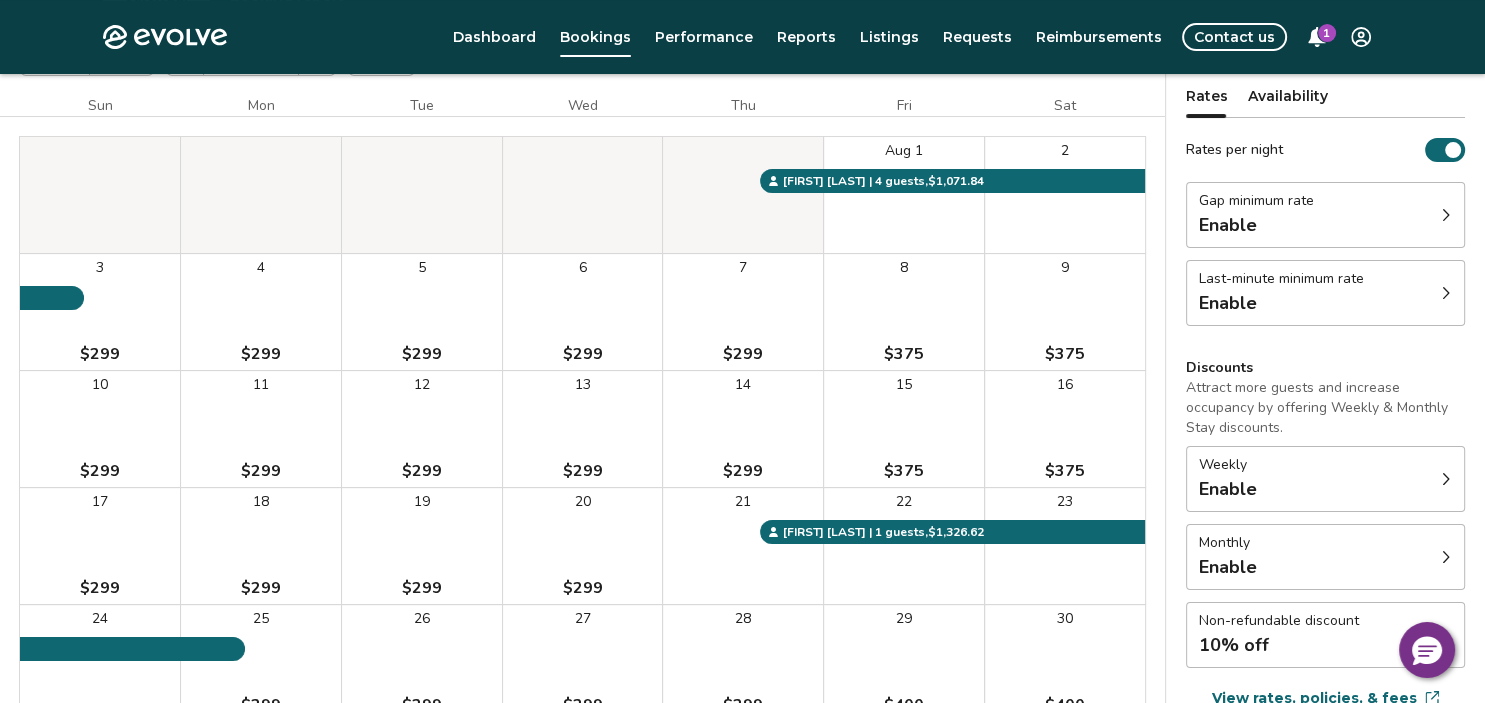 scroll, scrollTop: 82, scrollLeft: 0, axis: vertical 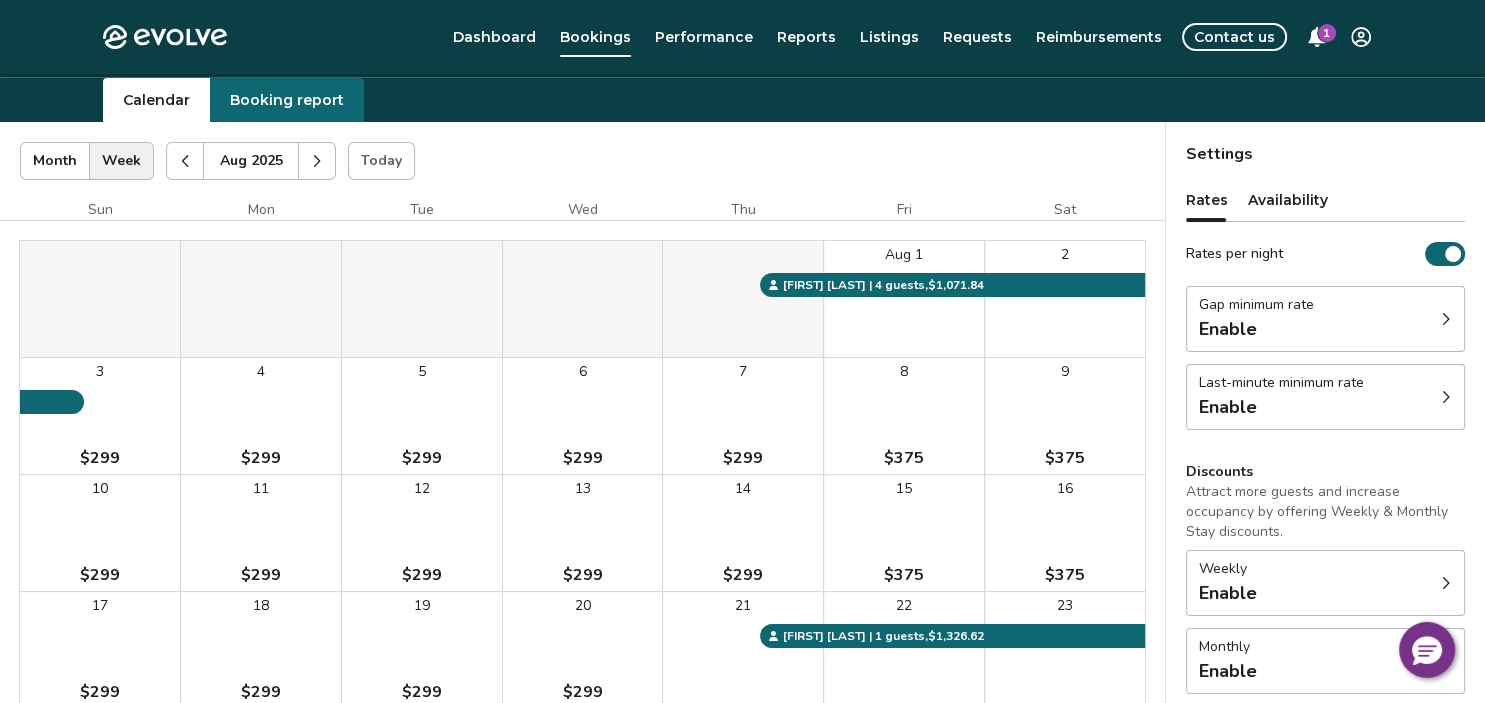 click 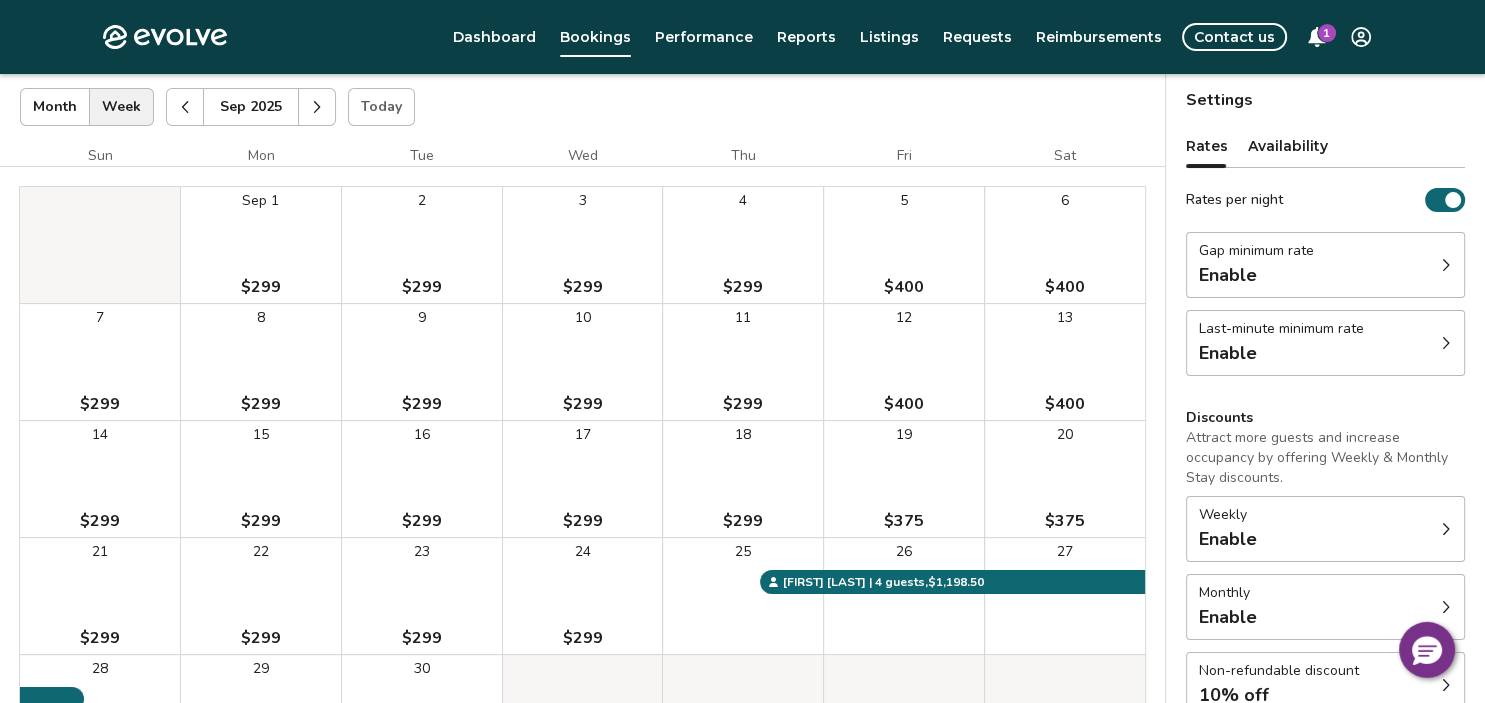 scroll, scrollTop: 10, scrollLeft: 0, axis: vertical 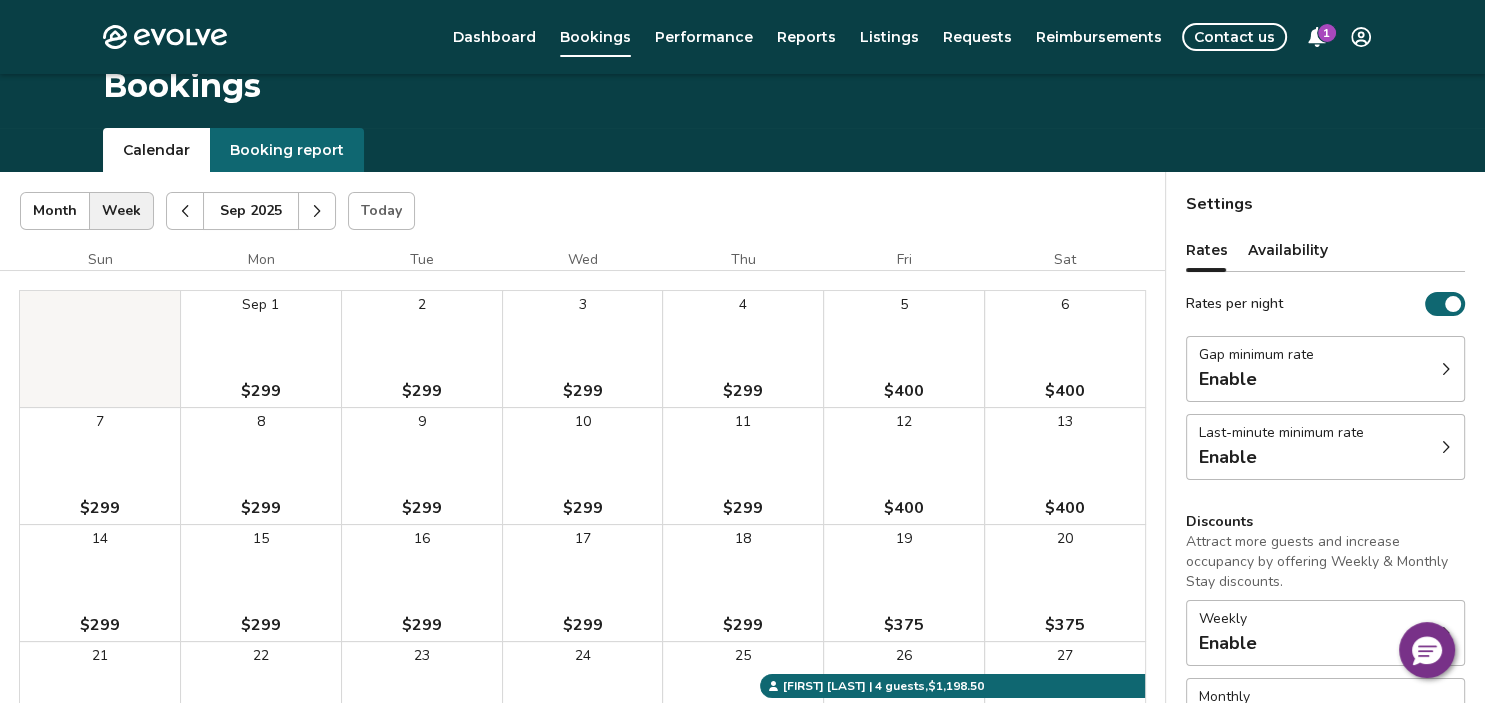 click at bounding box center (317, 211) 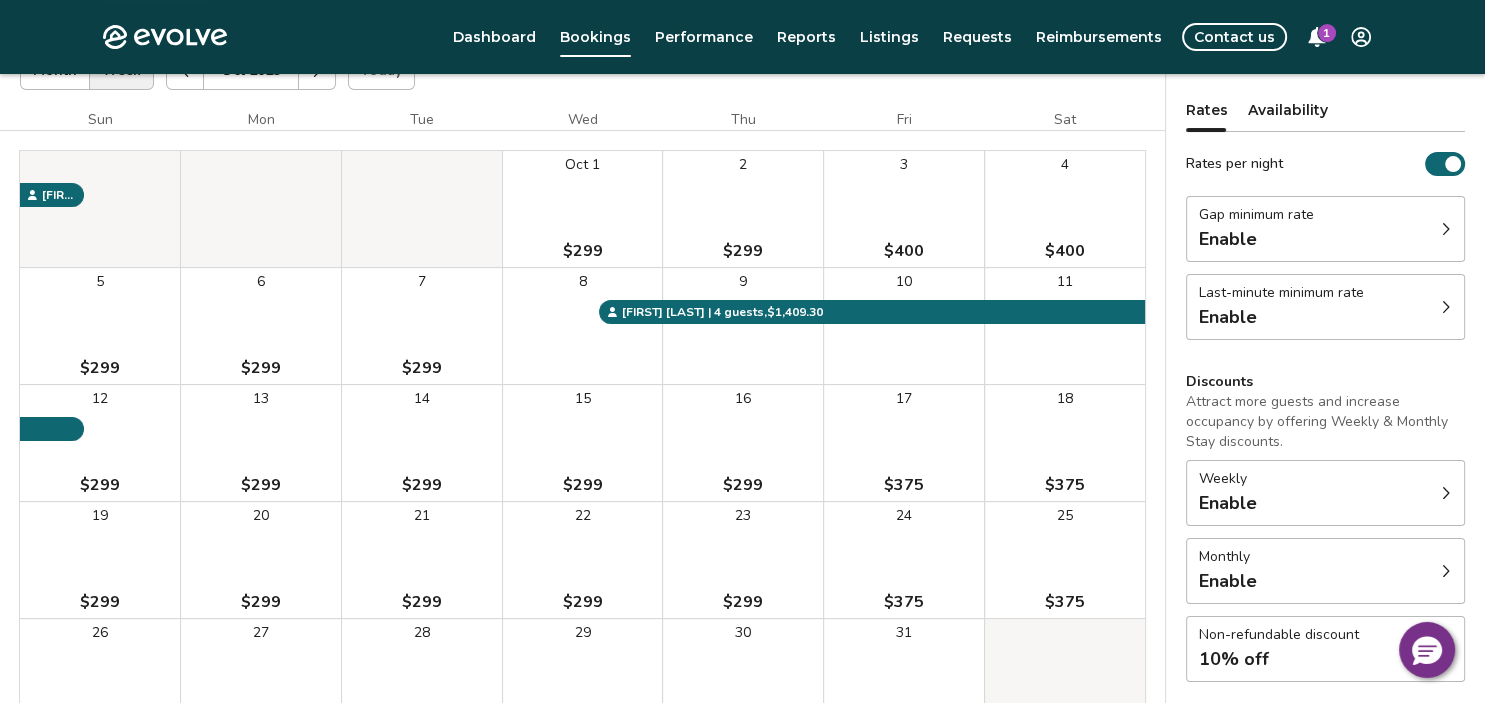 scroll, scrollTop: 64, scrollLeft: 0, axis: vertical 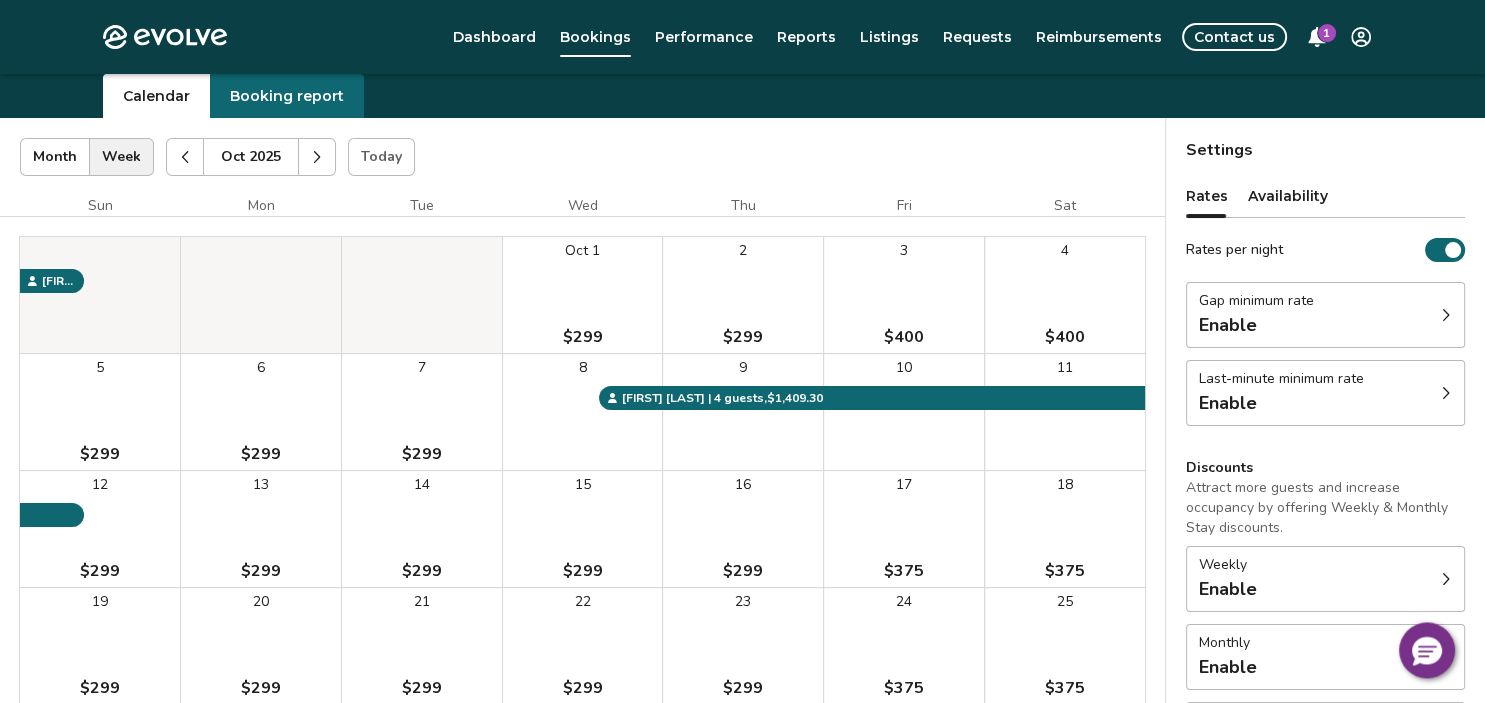 click 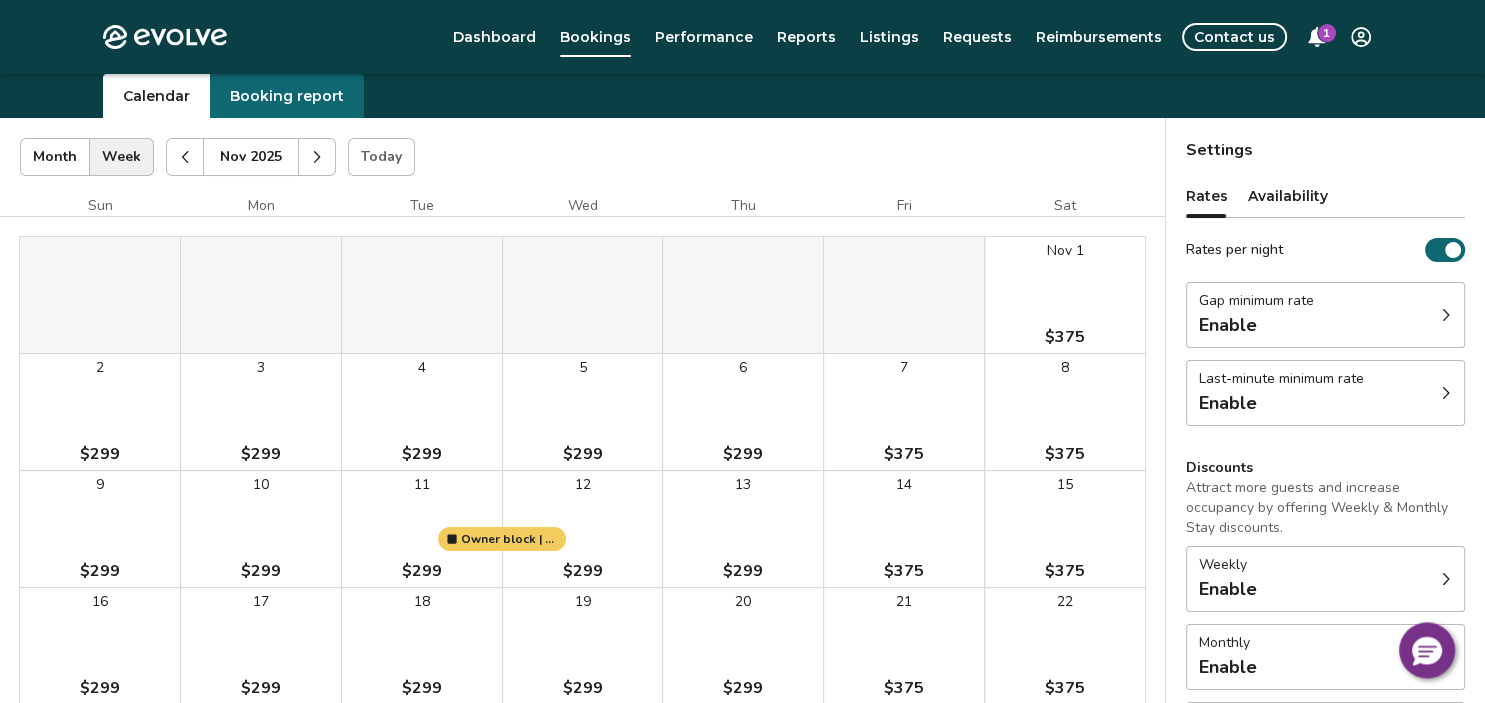 click at bounding box center [317, 157] 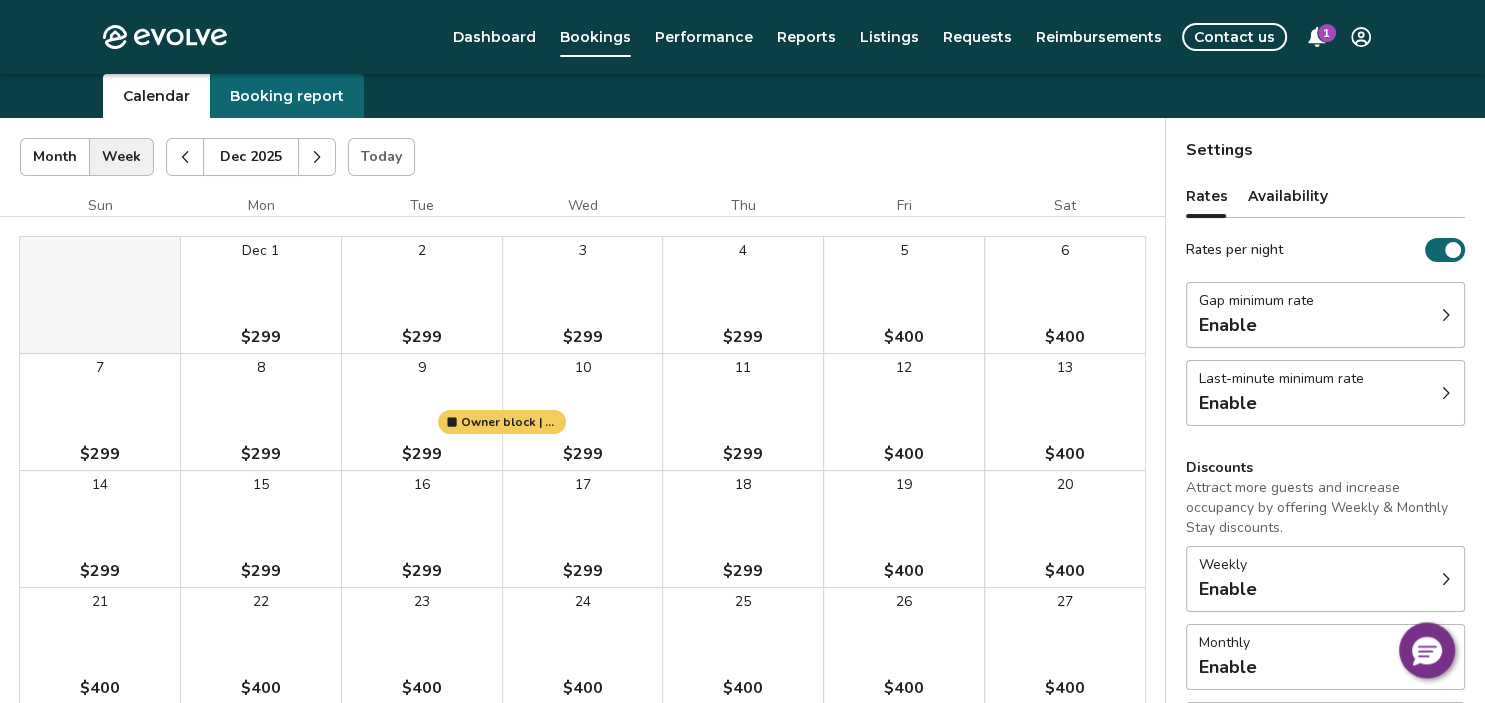 click at bounding box center (185, 157) 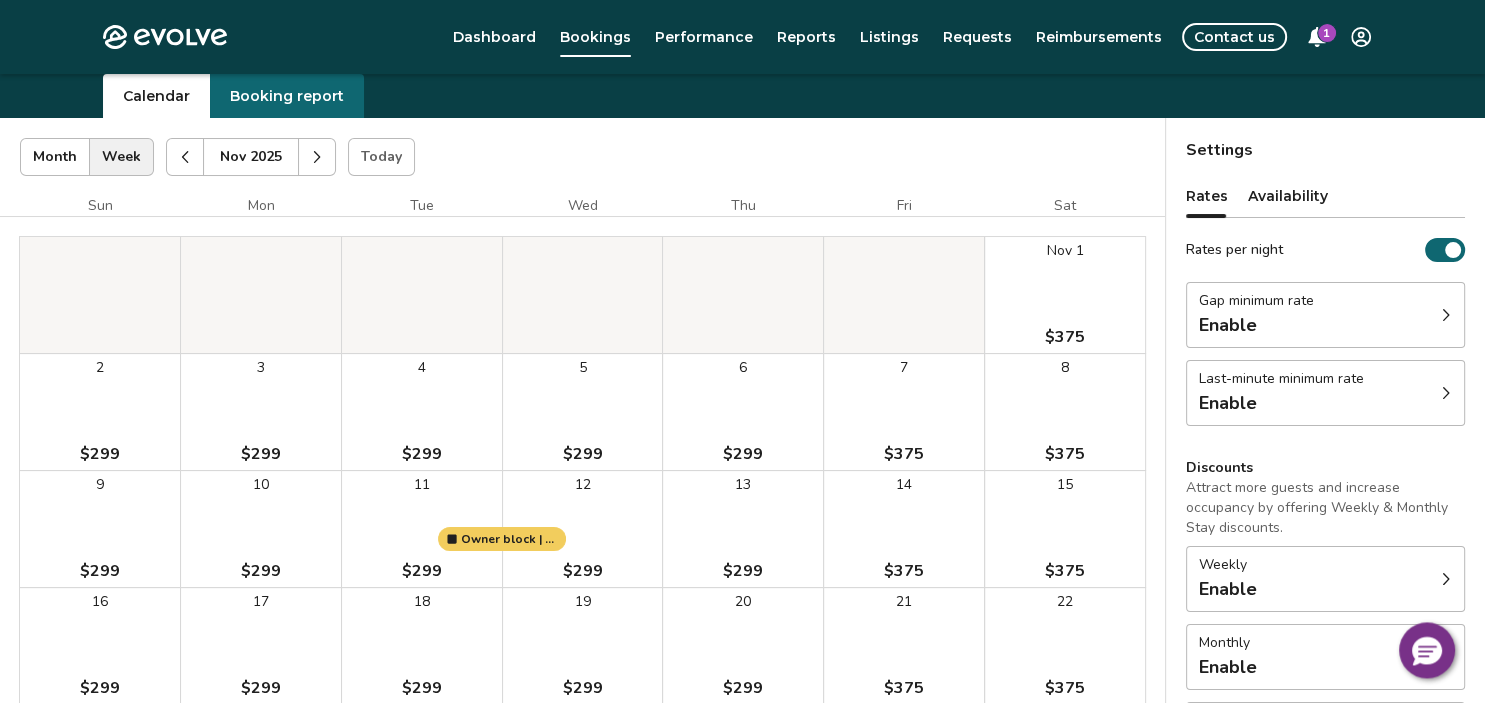 click 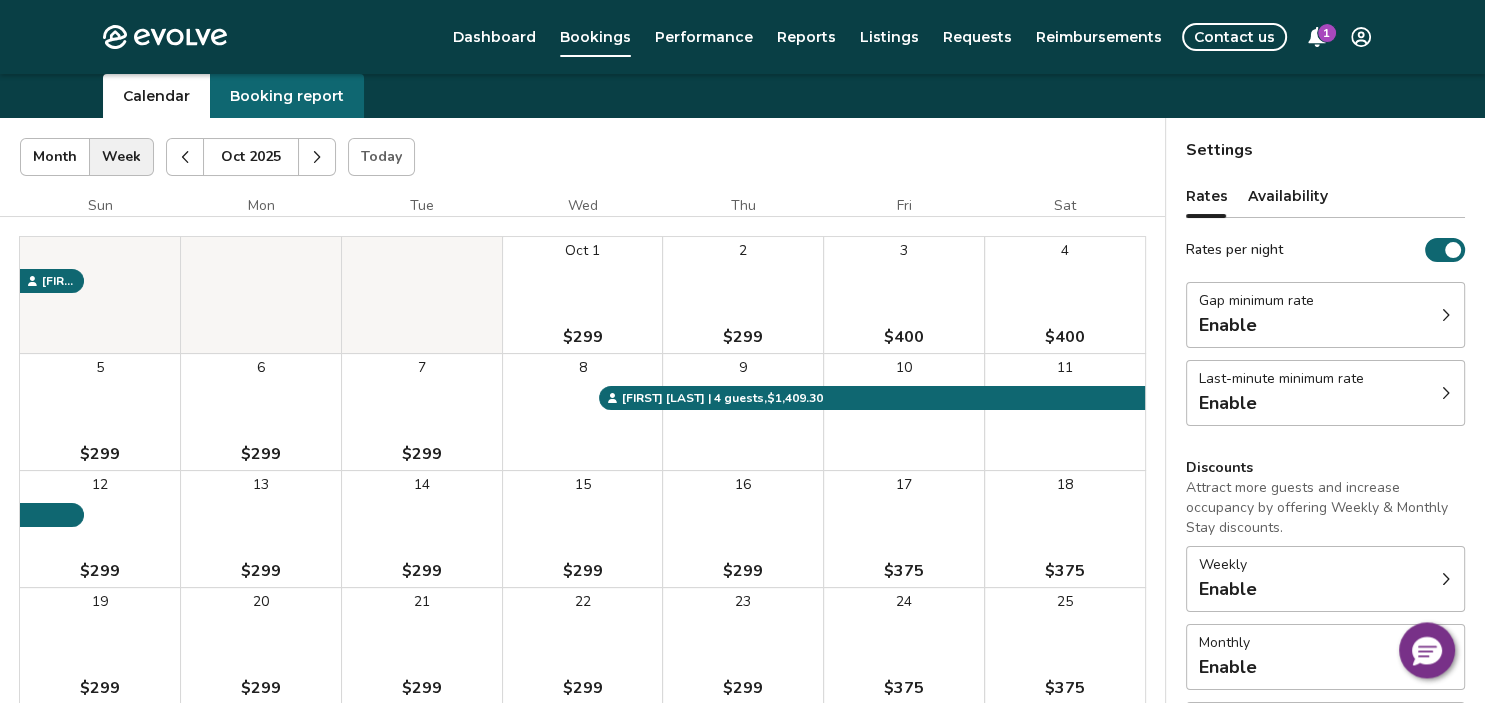 click 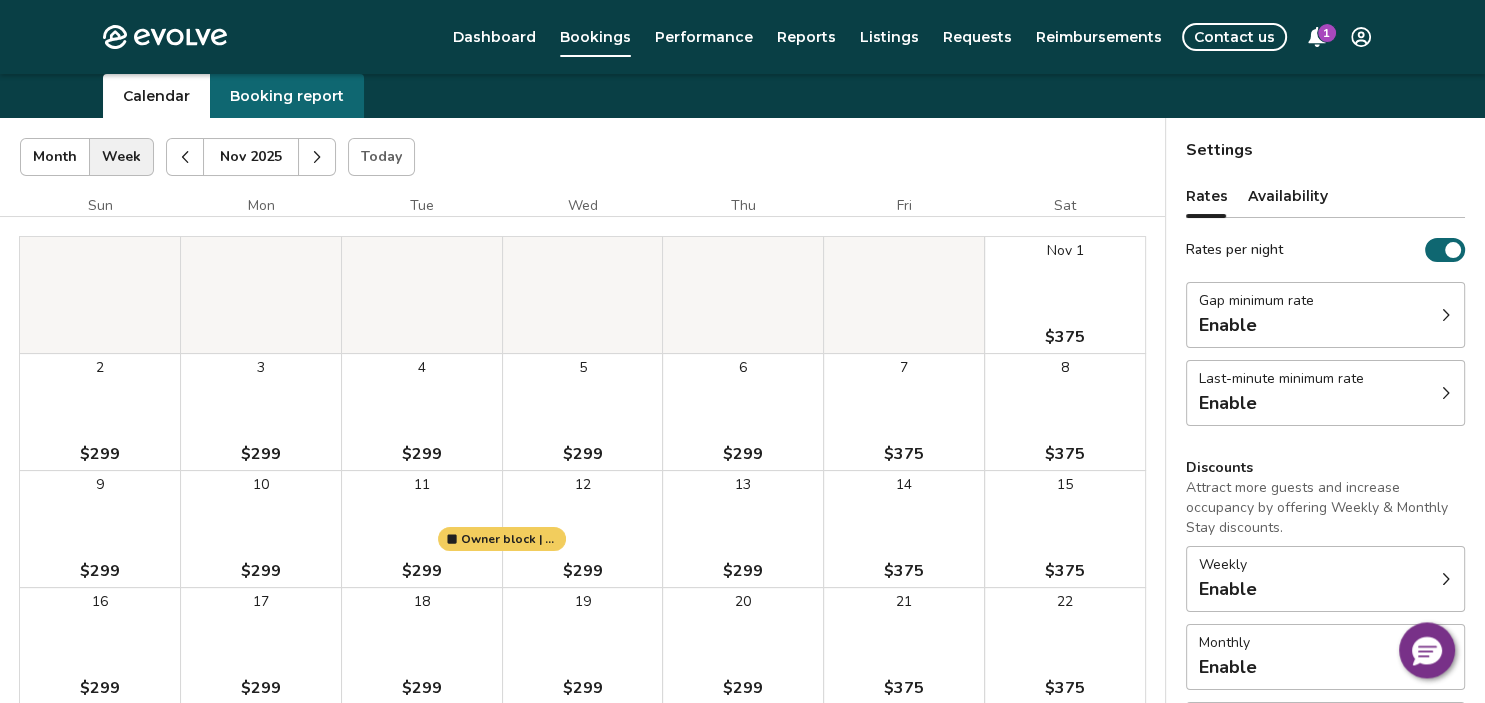 click on "Nov 1 $375 2 $299 3 $299 4 $299 5 $299 6 $299 7 $375 8 $375 9 $299 10 $299 11 $299 12 $299 13 $299 14 $375 15 $375 16 $299 17 $299 18 $299 19 $299 20 $299 21 $375 22 $375 23 $299 24 $299 25 $299 26 $299 27 $299 28 $299 29 $400 30 $400" at bounding box center (582, 587) 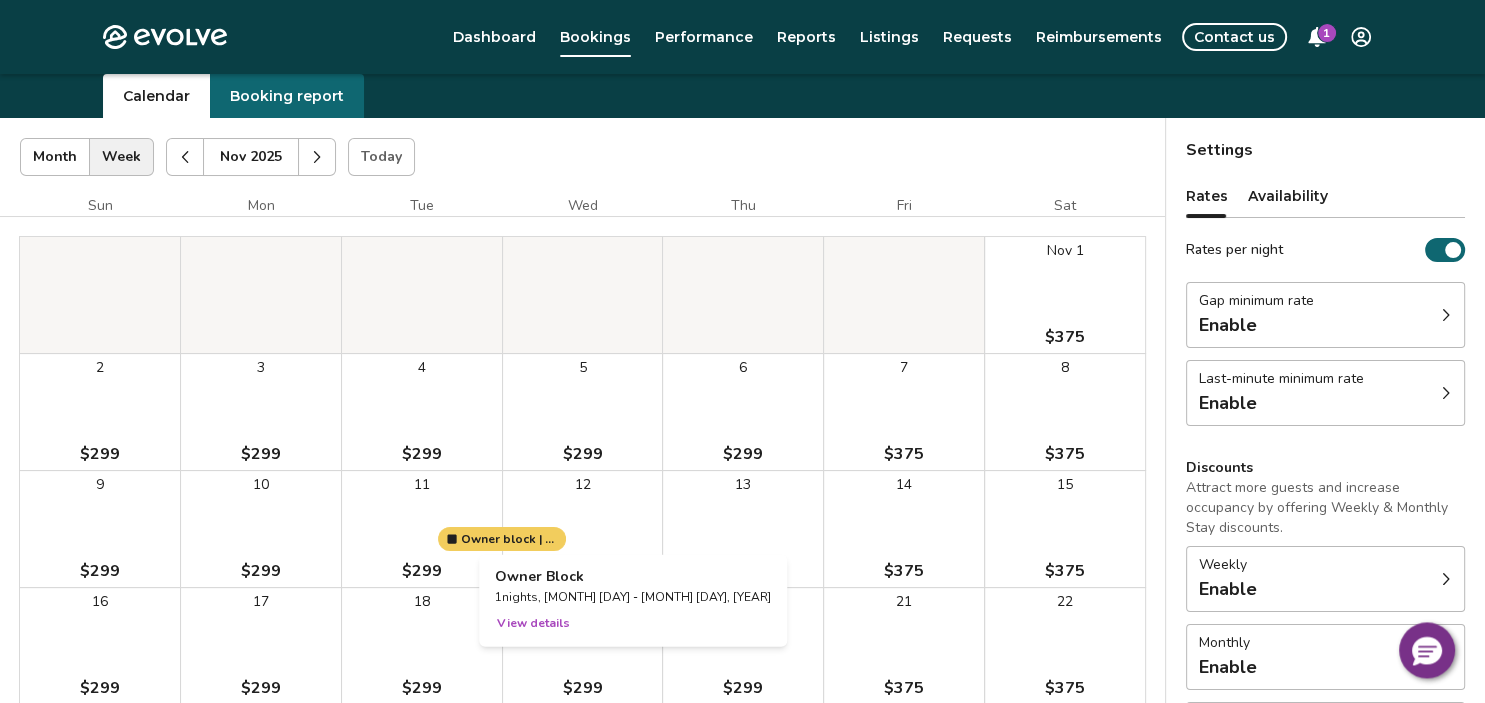 click on "View details" at bounding box center (533, 622) 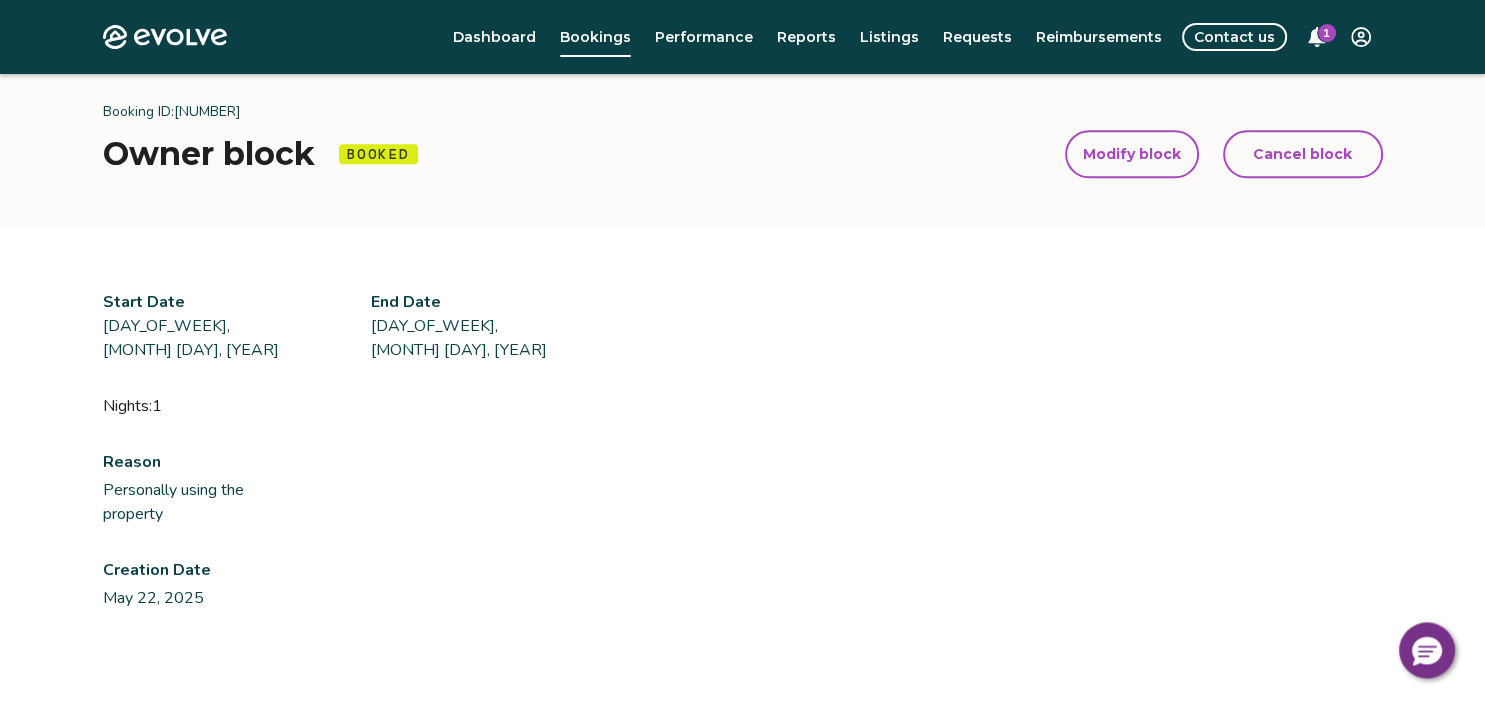 click on "Modify block" at bounding box center (1132, 154) 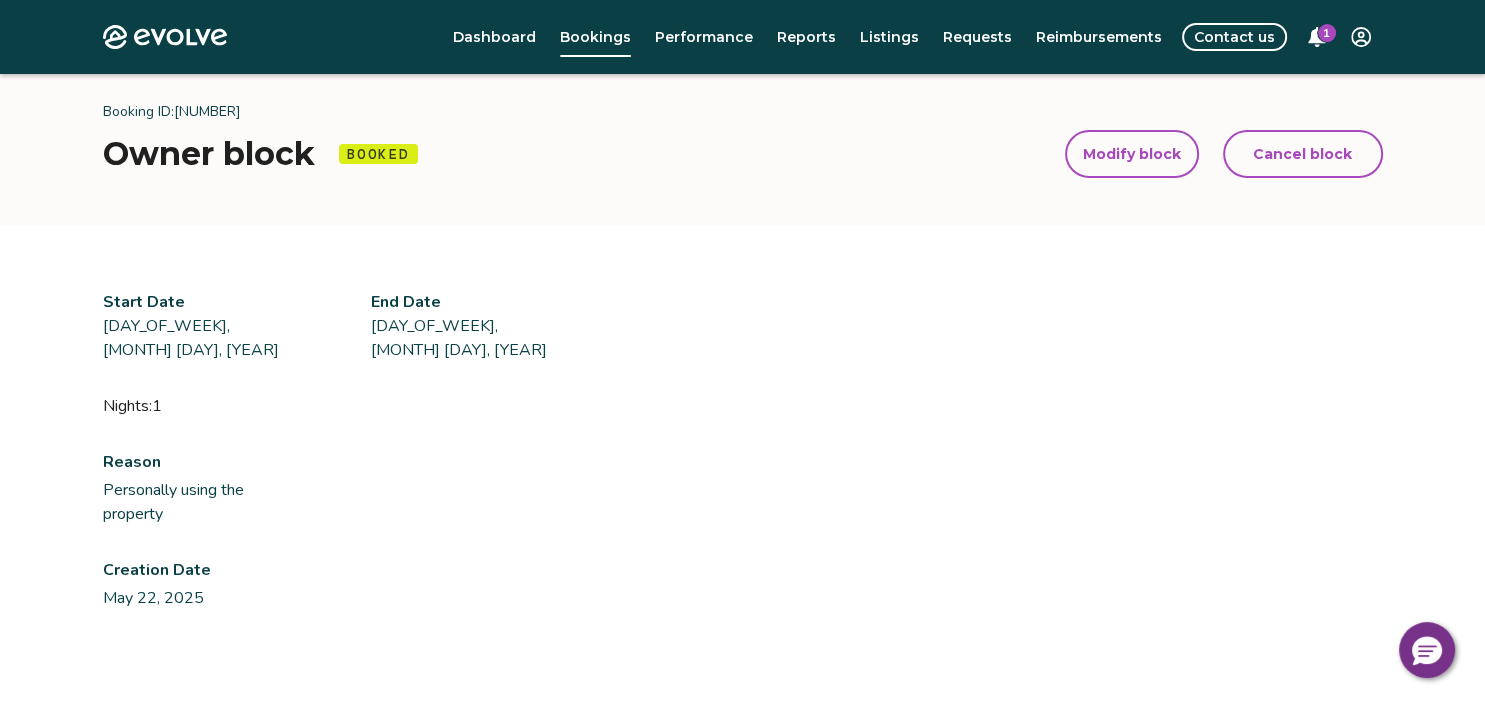 select on "**********" 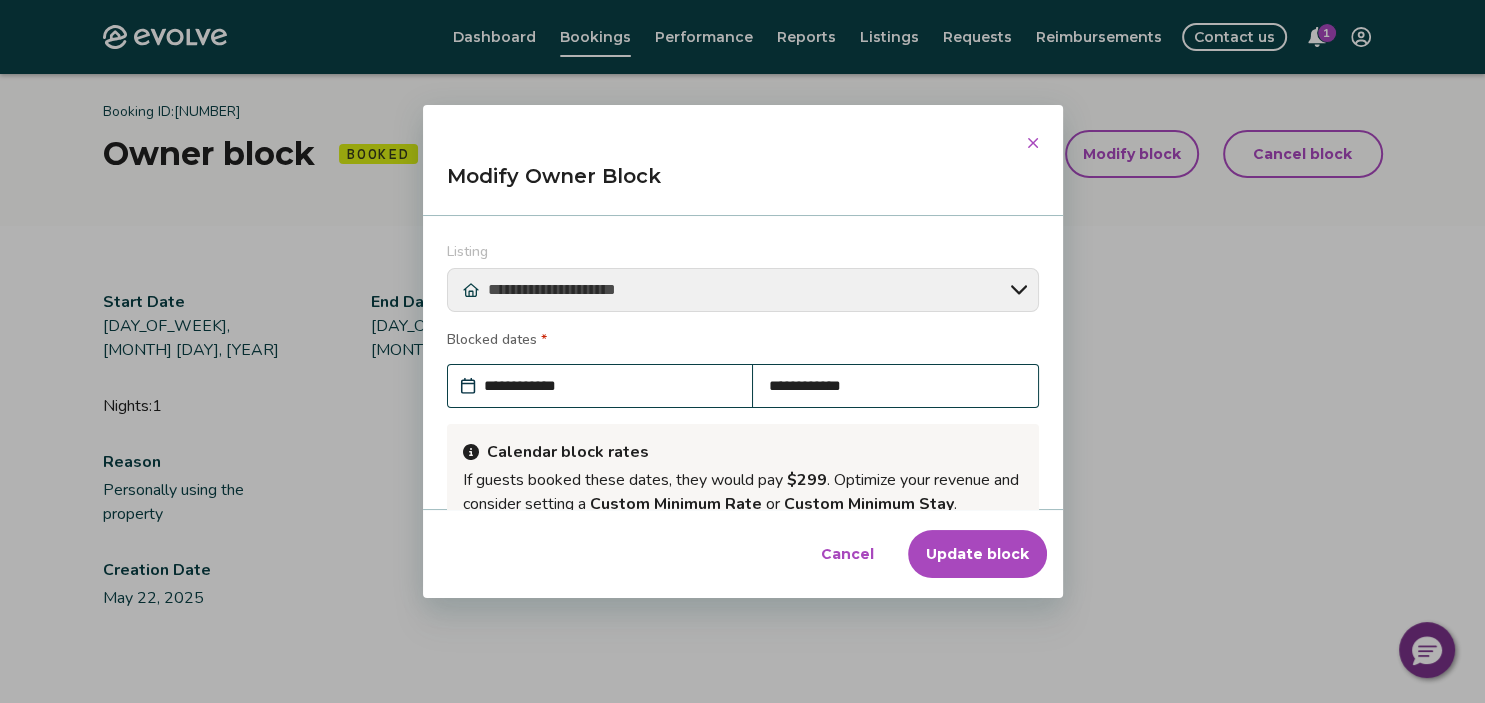 scroll, scrollTop: 243, scrollLeft: 0, axis: vertical 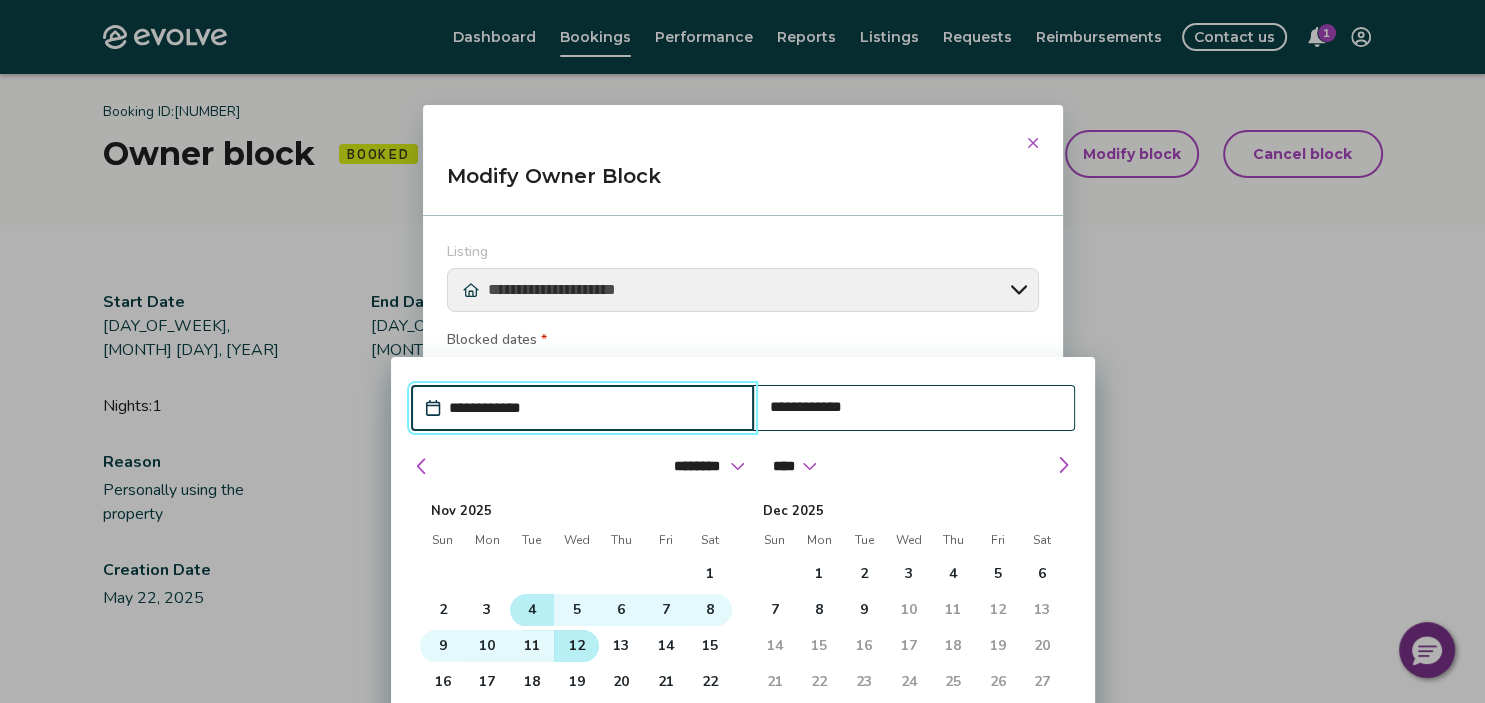 click on "4" at bounding box center [532, 610] 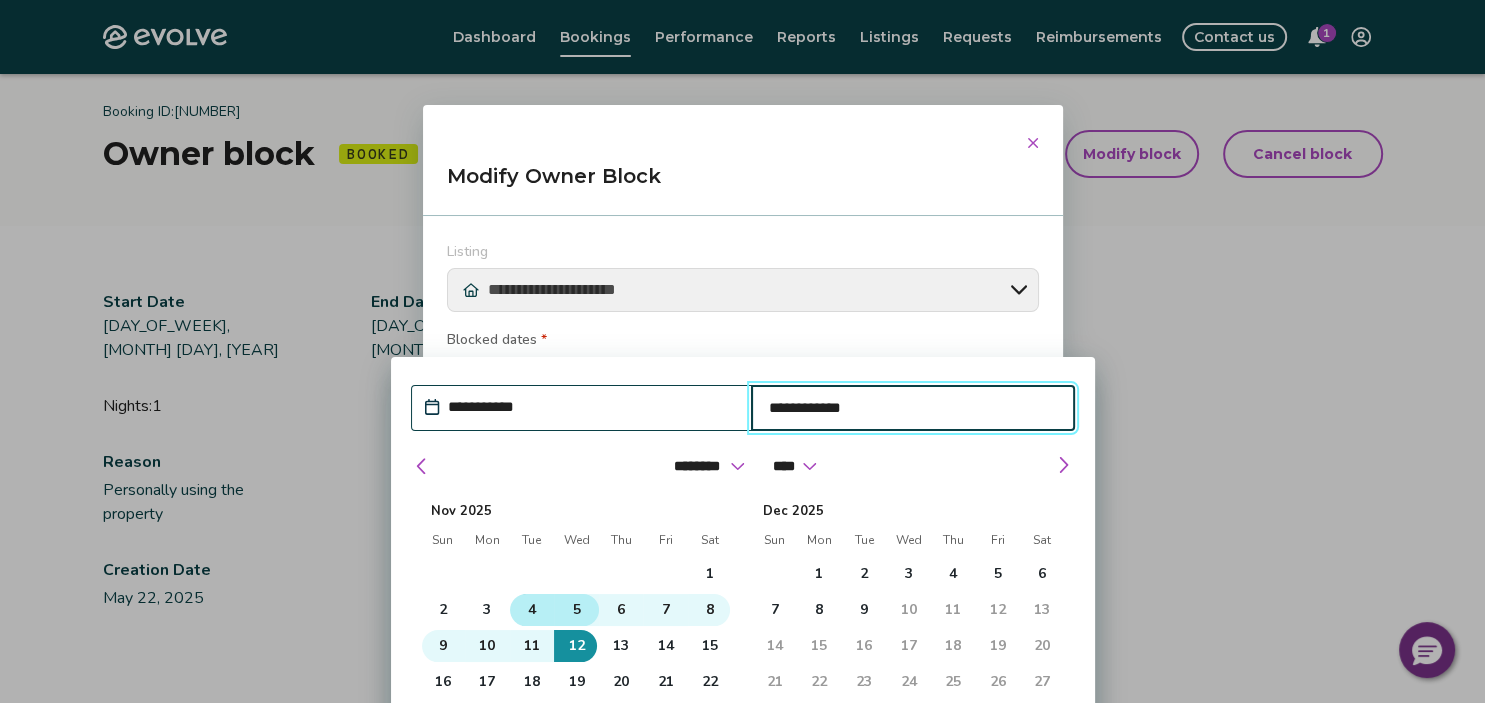 type on "*" 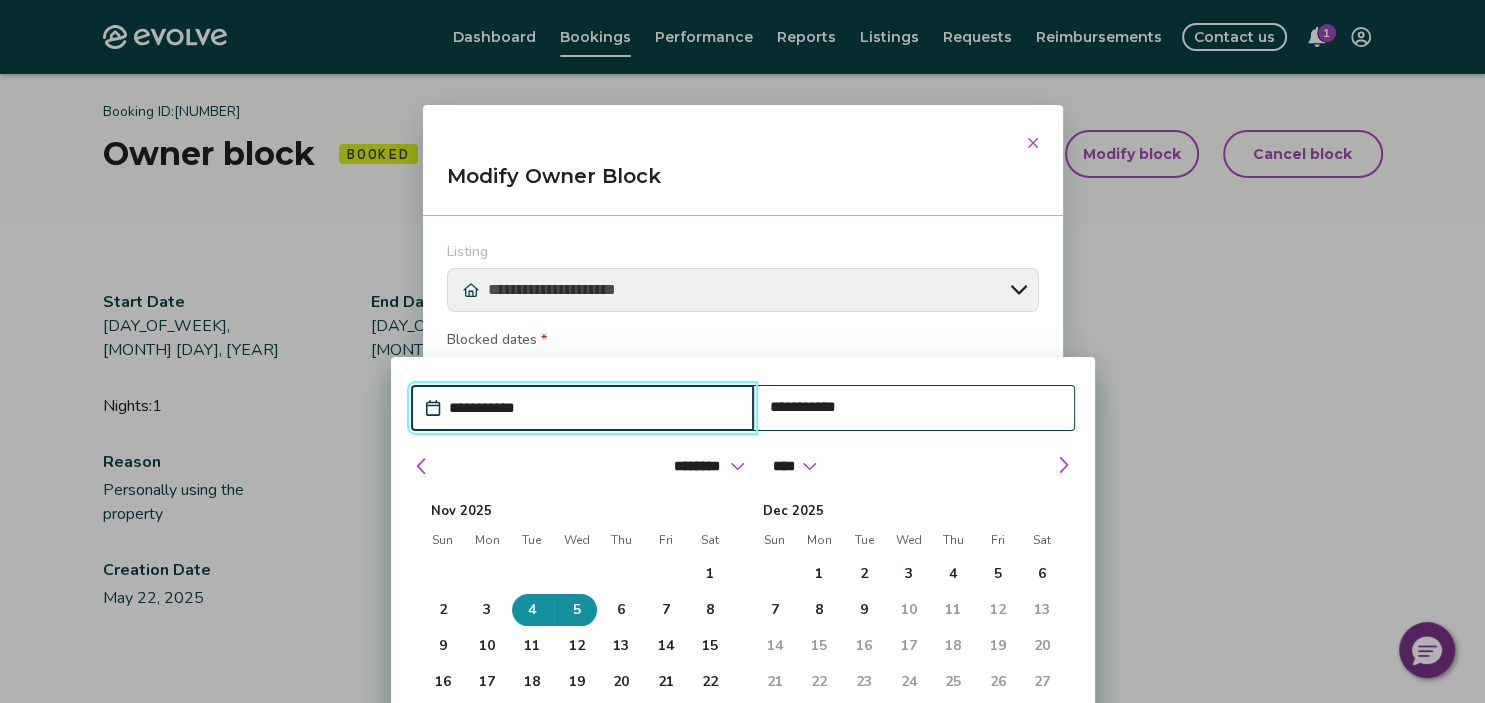 type on "**********" 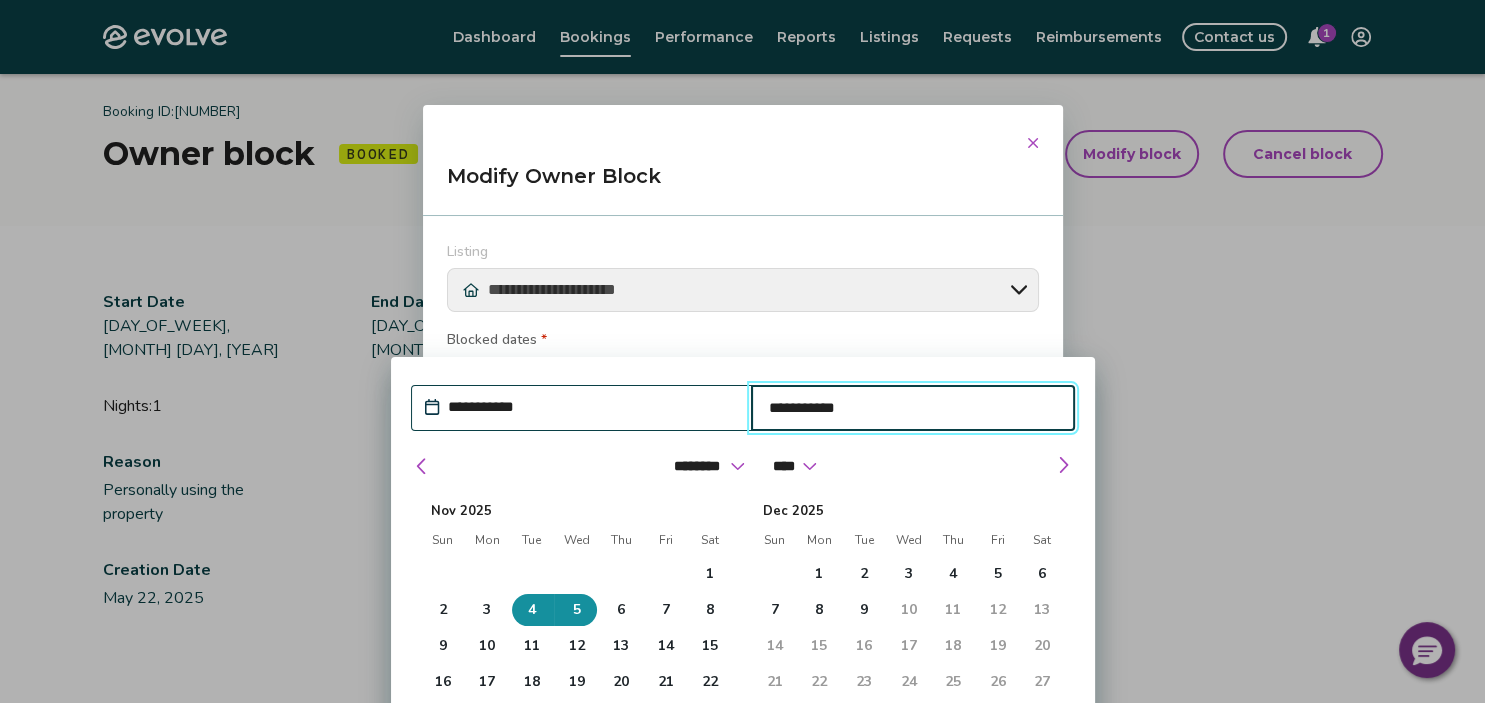 click on "Contact us" at bounding box center (798, 839) 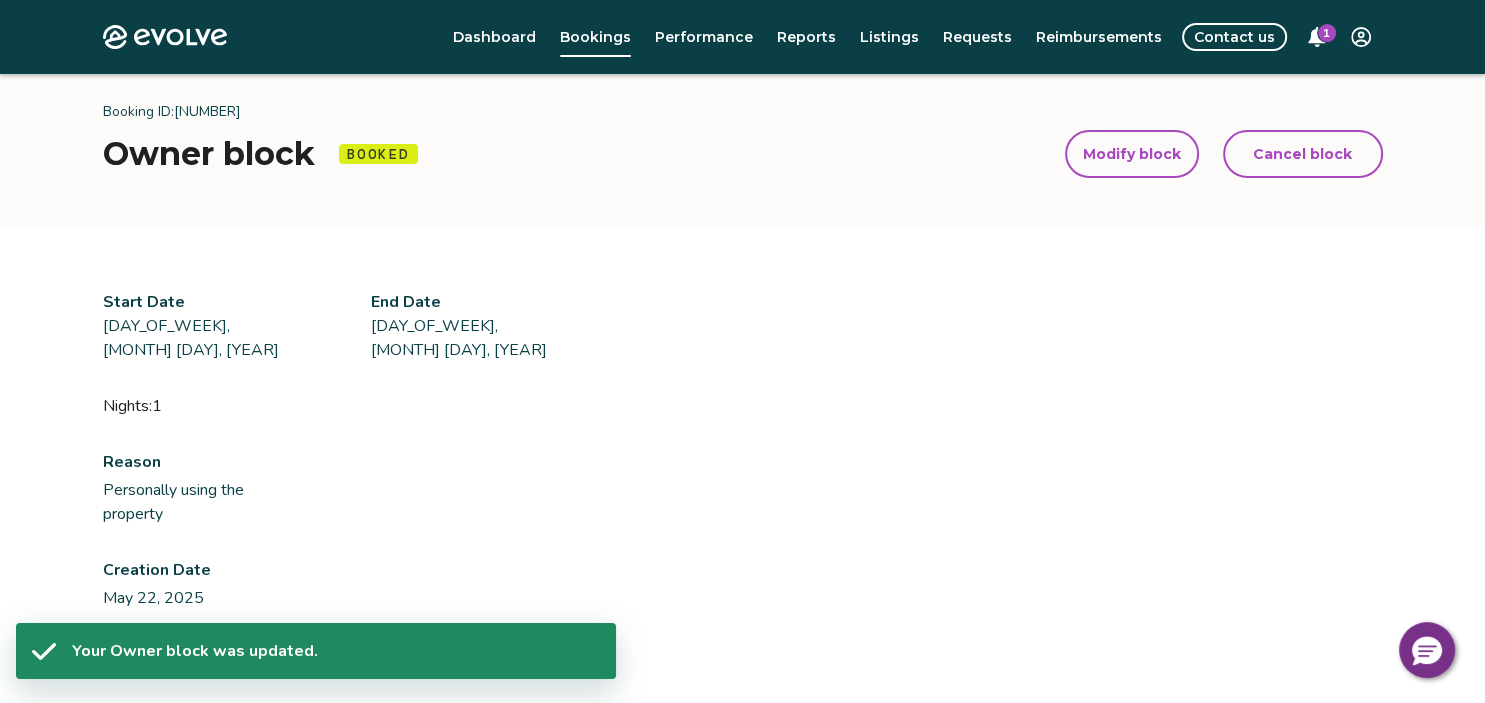 type on "*" 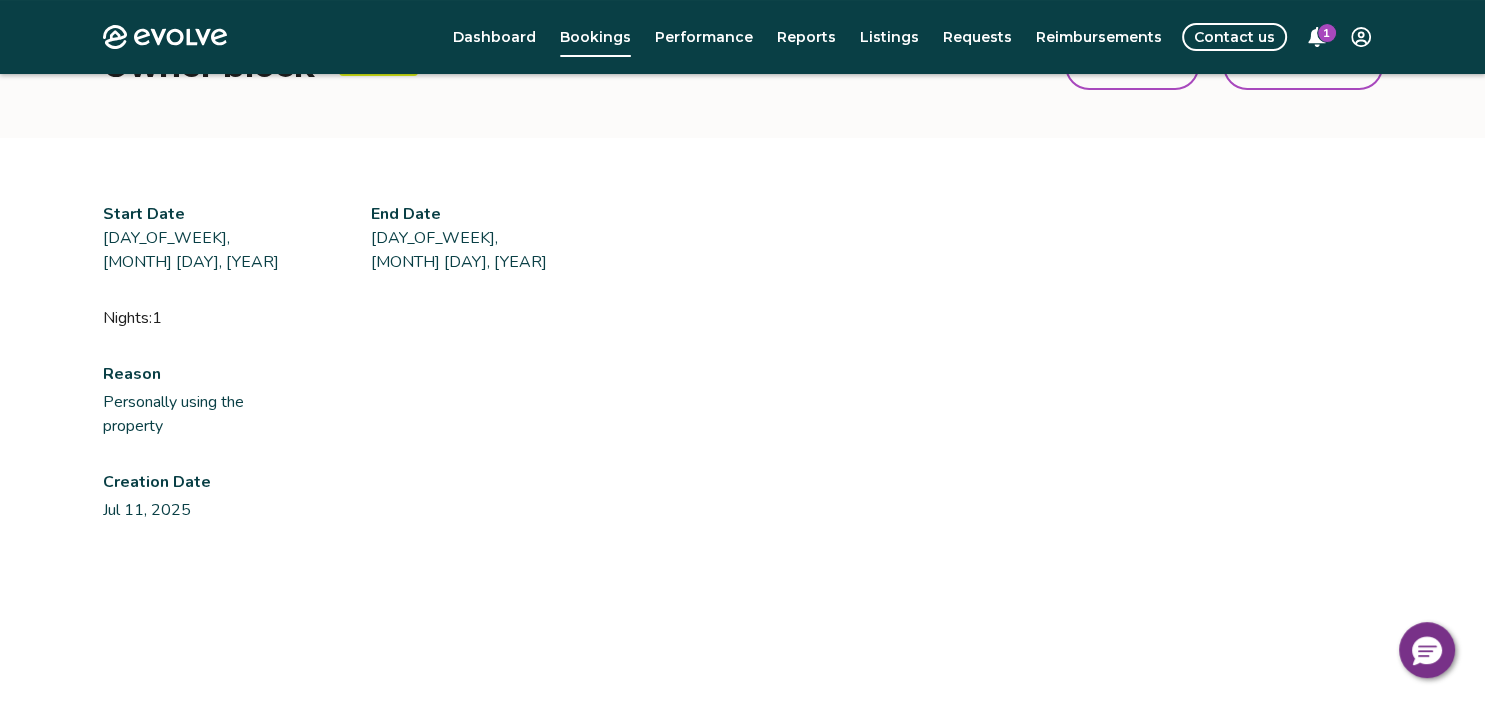 scroll, scrollTop: 0, scrollLeft: 0, axis: both 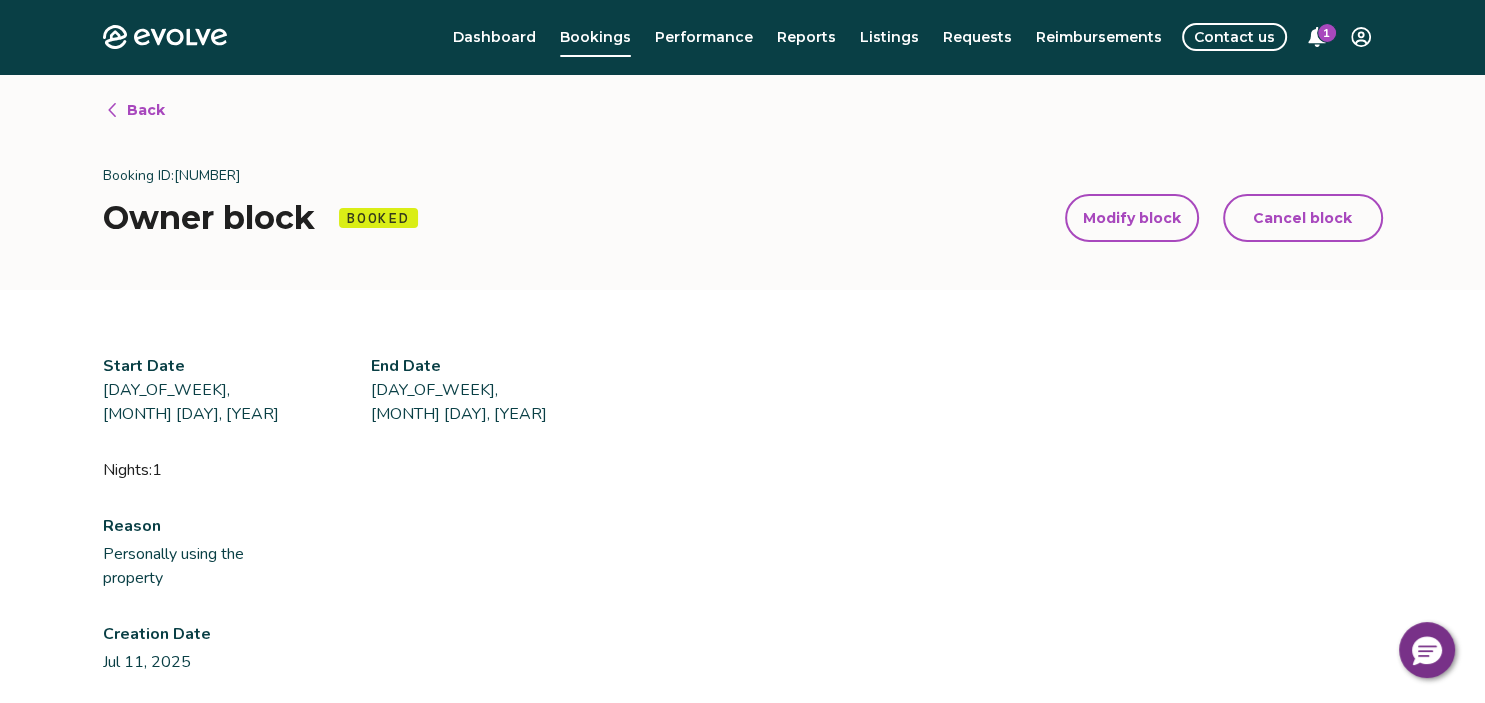 click 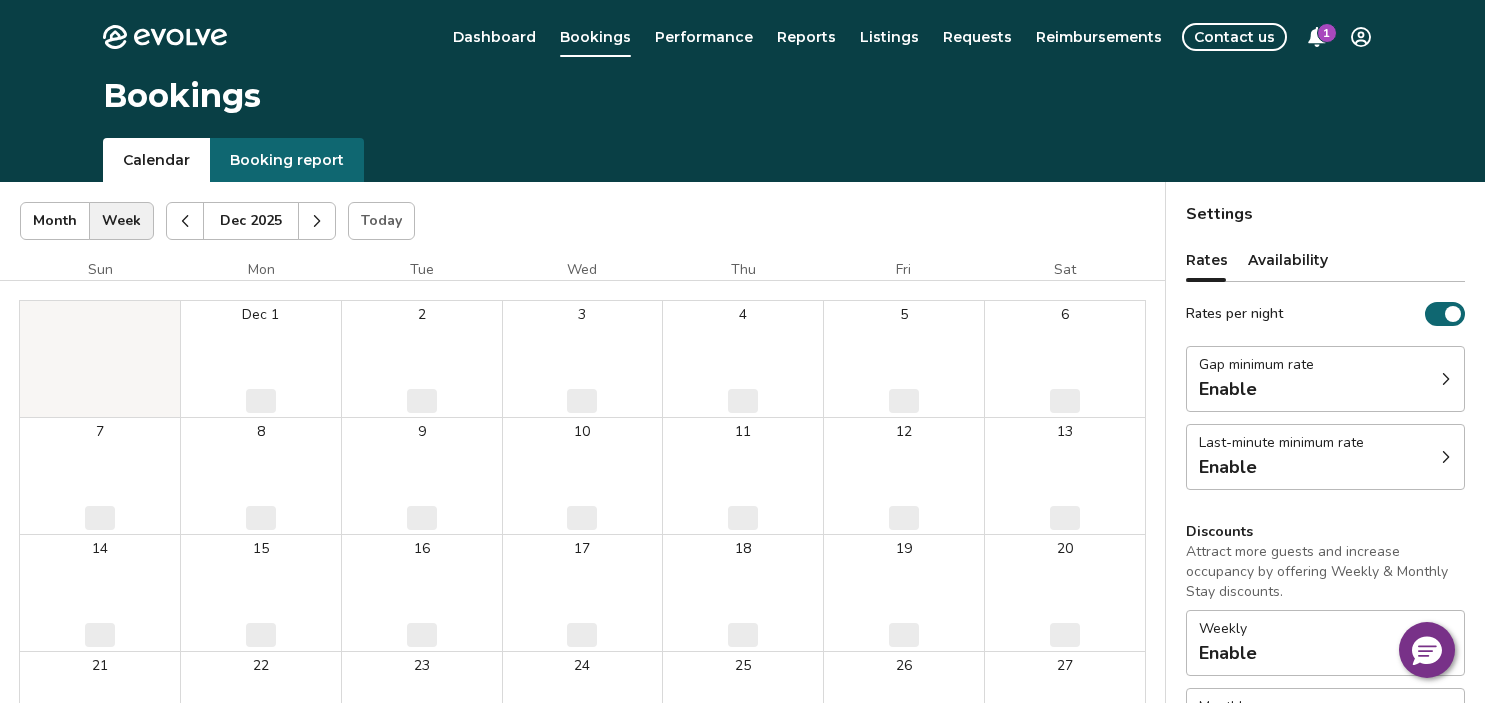 scroll, scrollTop: 0, scrollLeft: 0, axis: both 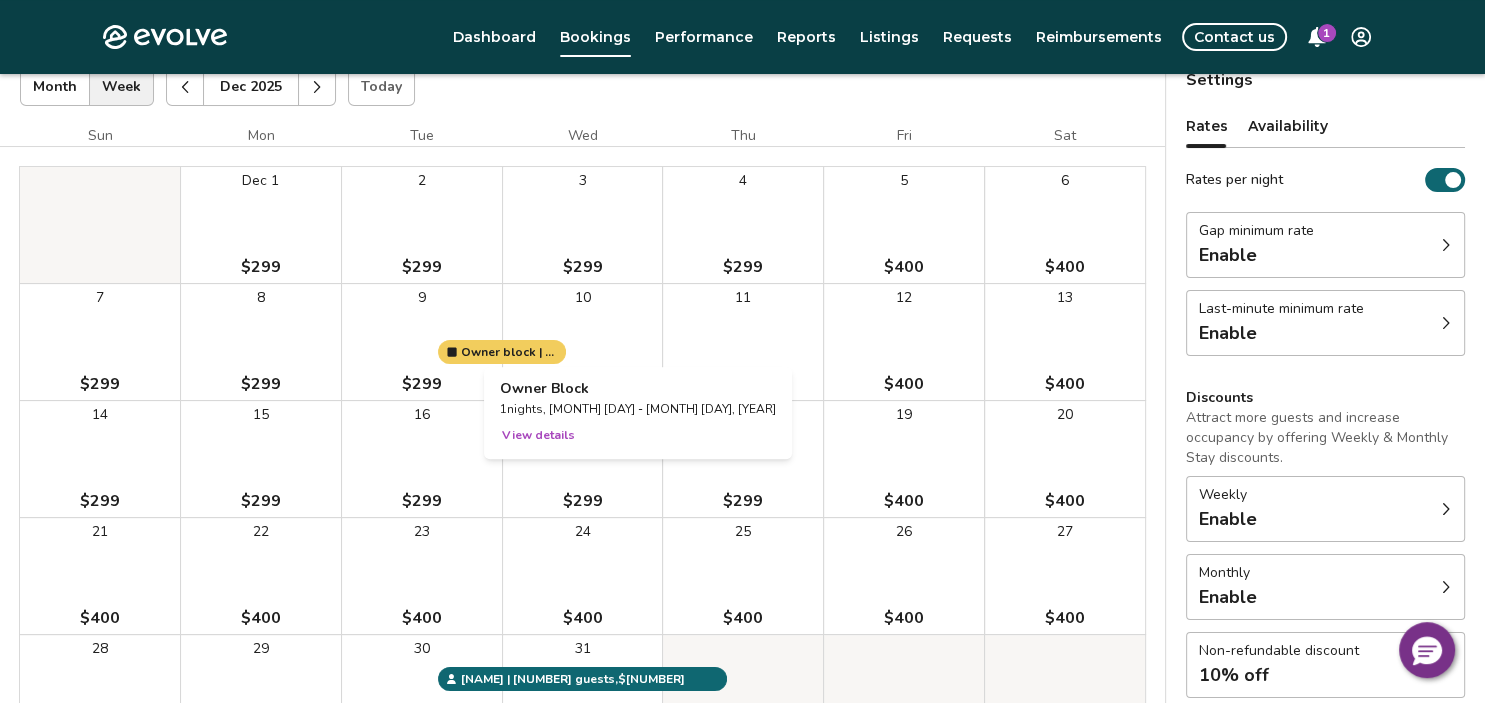 click on "View details" at bounding box center [538, 435] 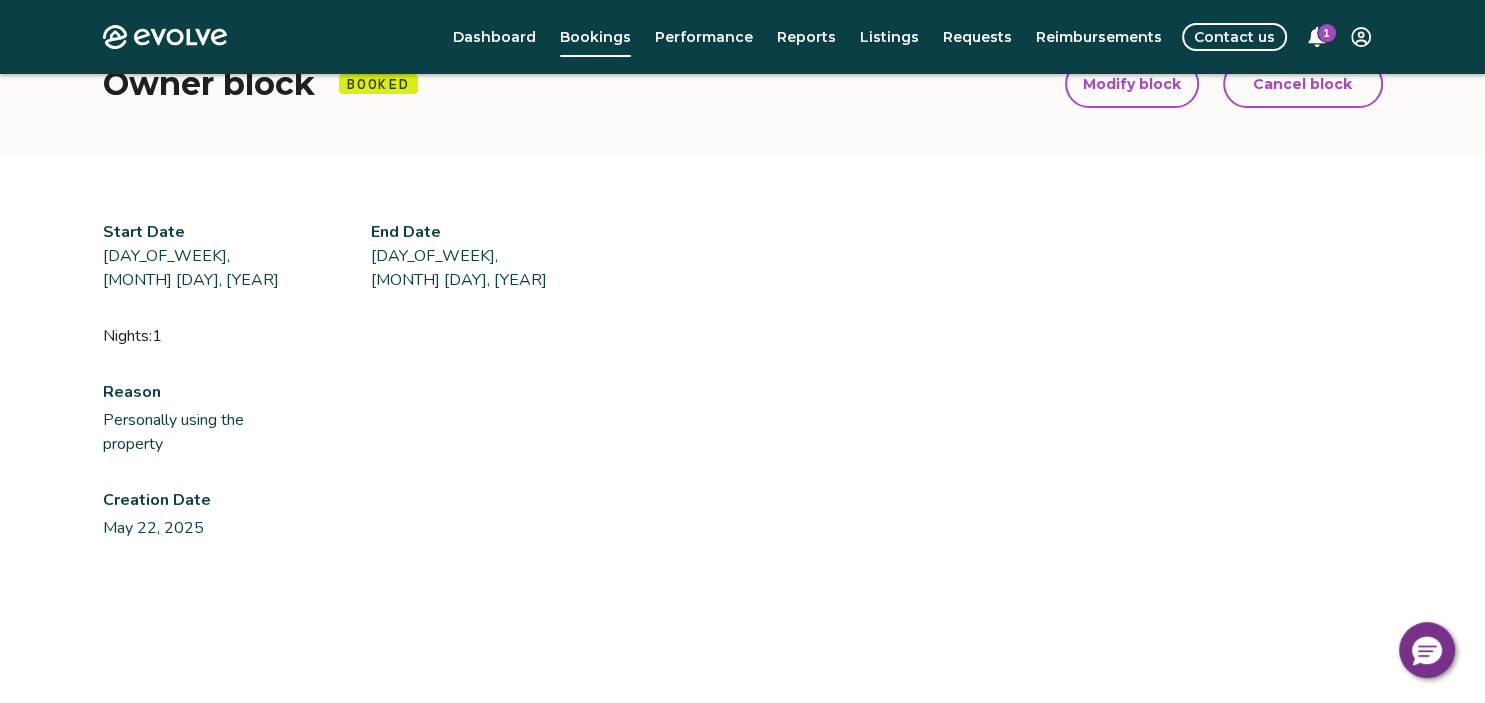 click on "Modify block" at bounding box center (1132, 84) 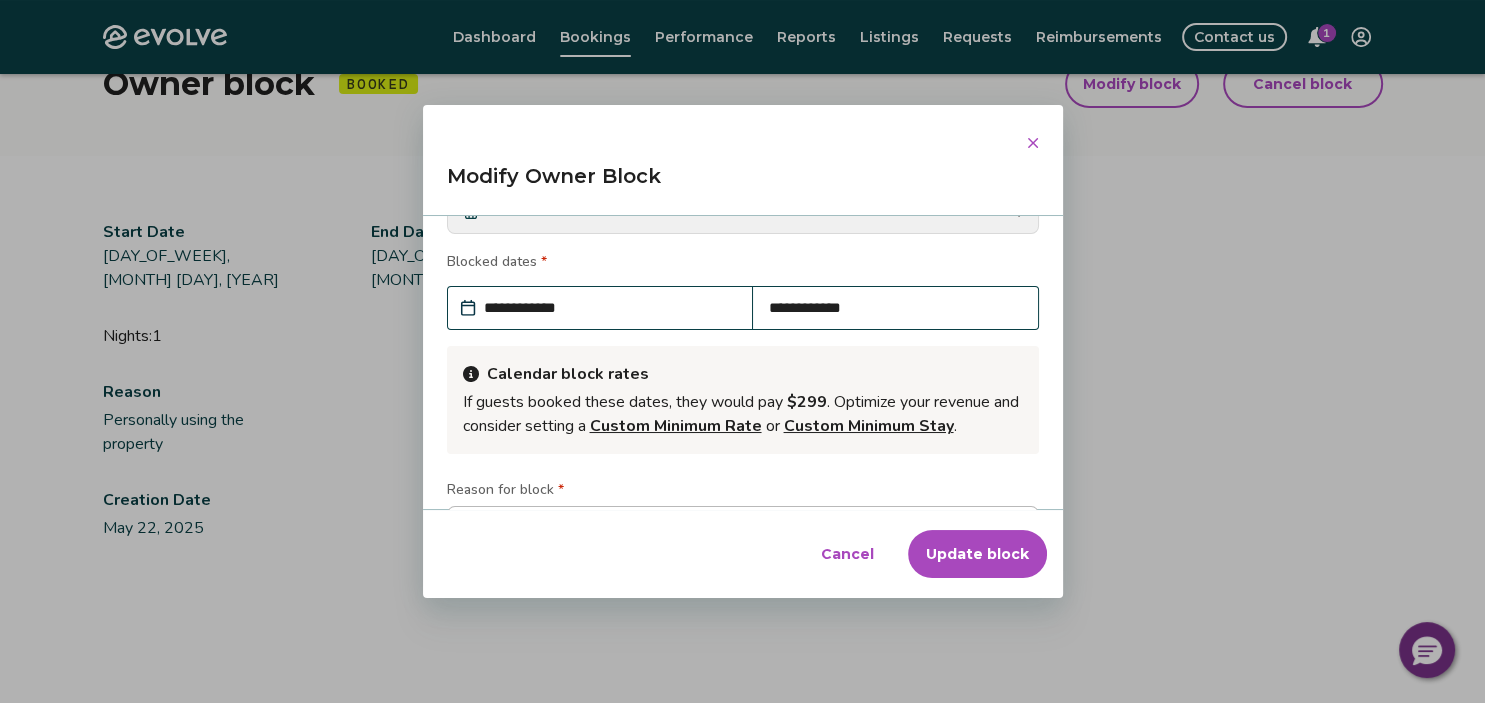scroll, scrollTop: 0, scrollLeft: 0, axis: both 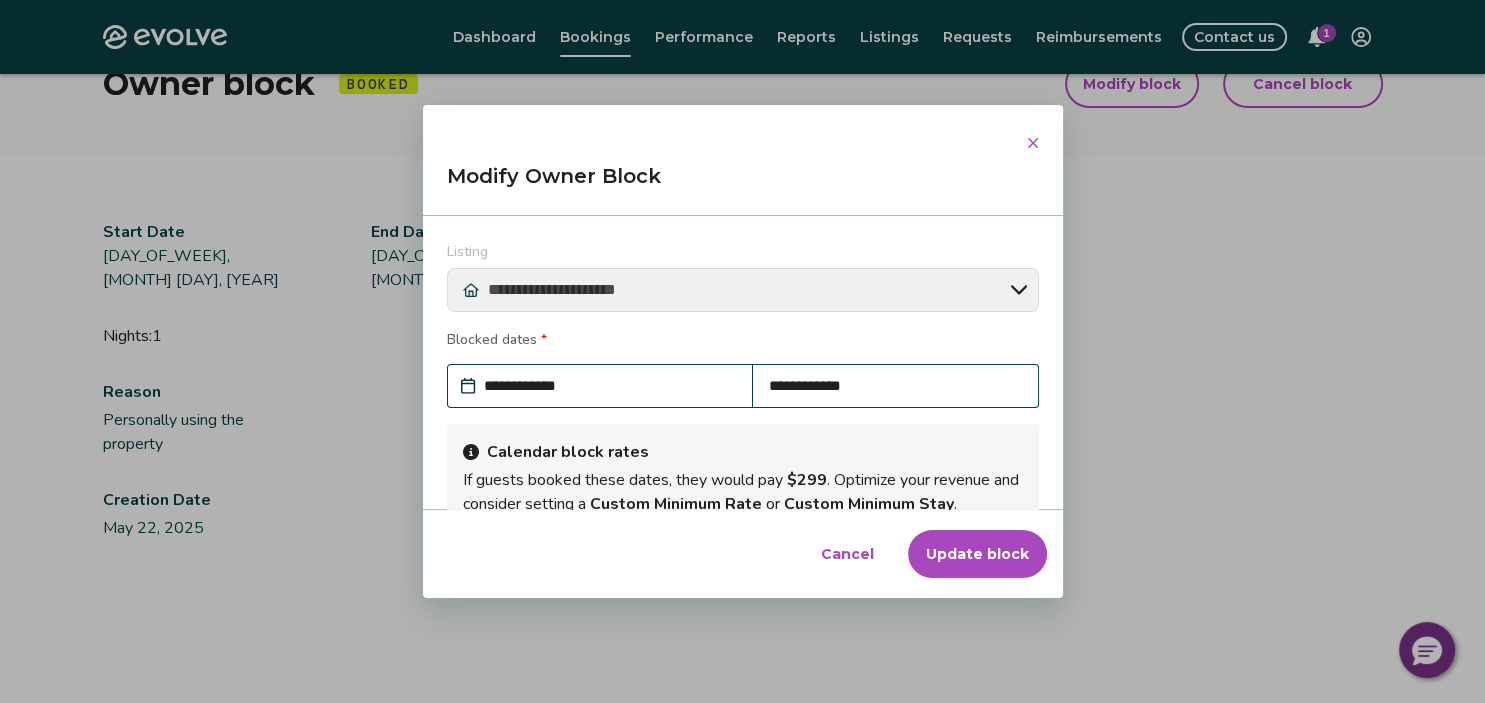 click on "**********" at bounding box center [610, 386] 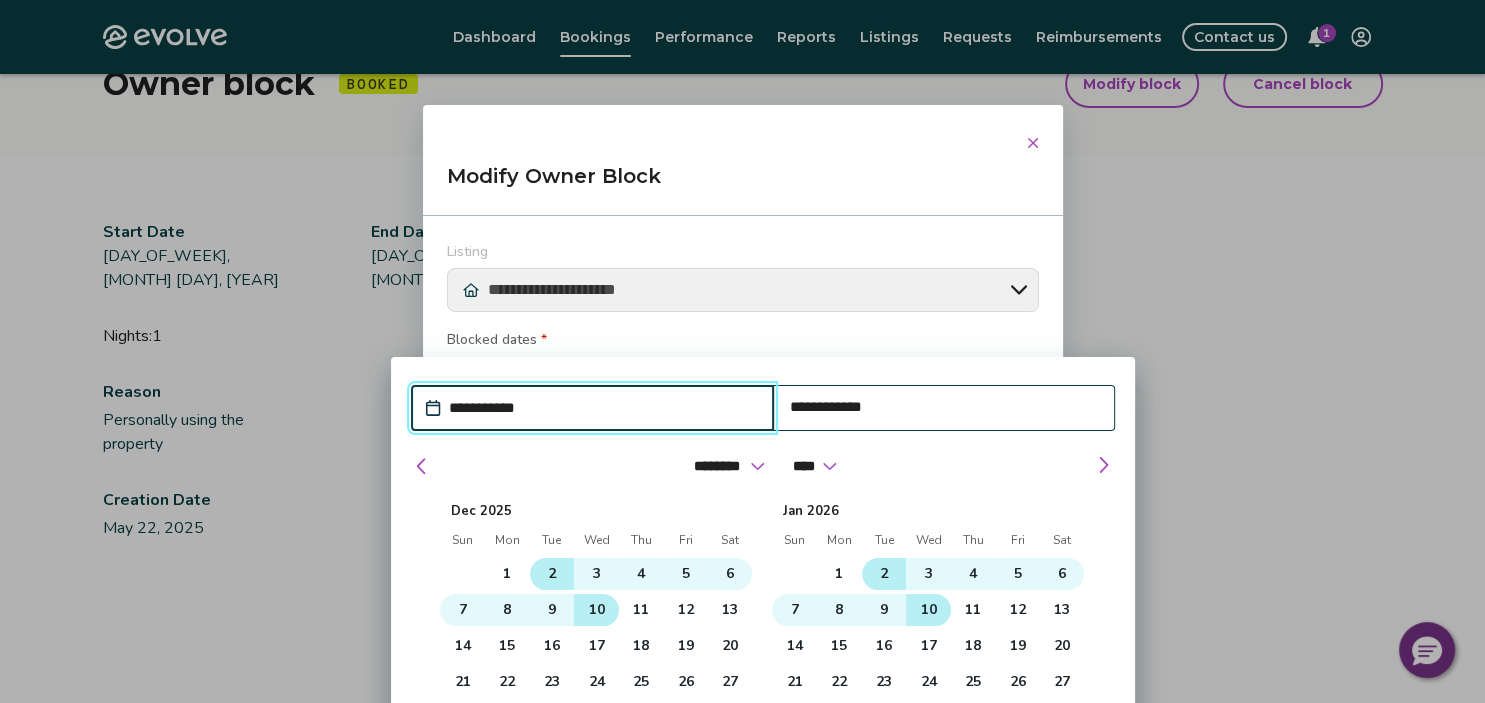 click on "2" at bounding box center (552, 574) 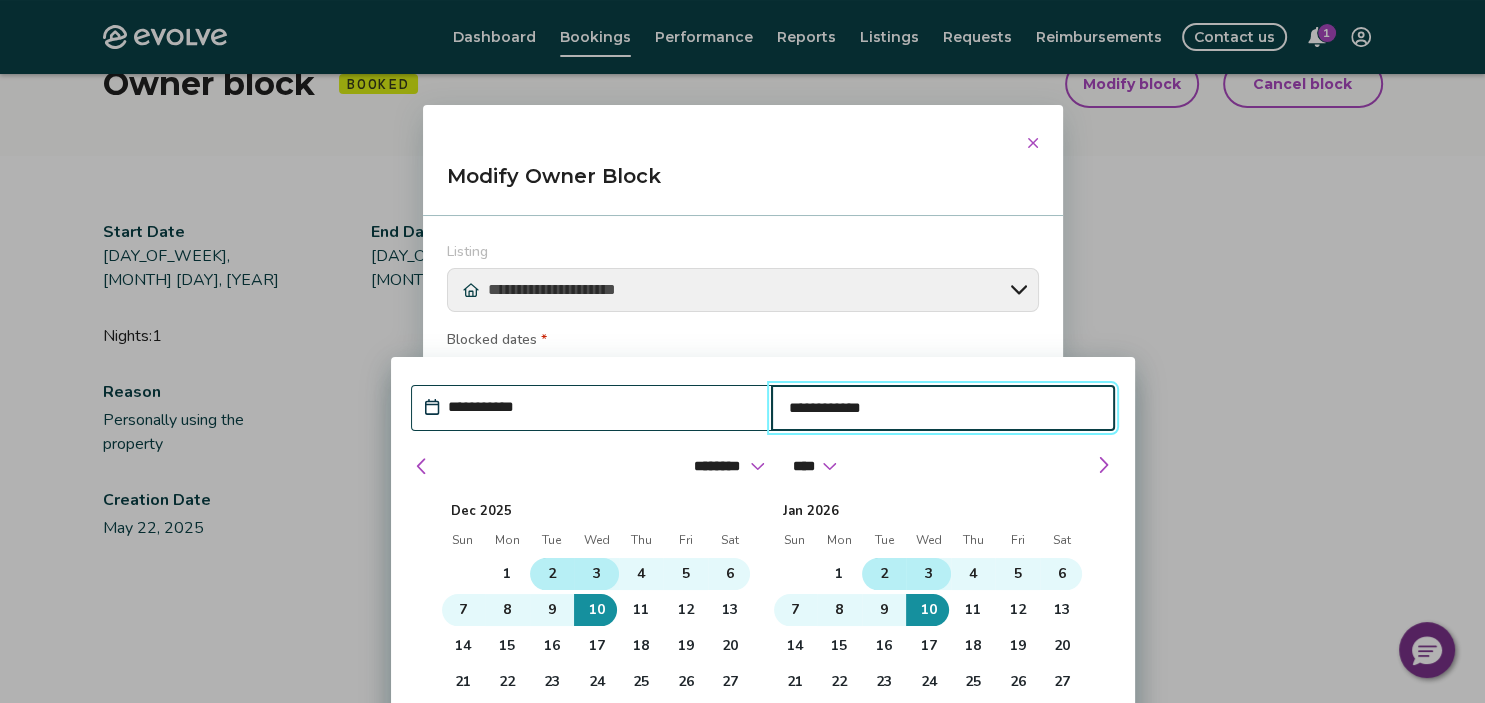 click on "3" at bounding box center (596, 574) 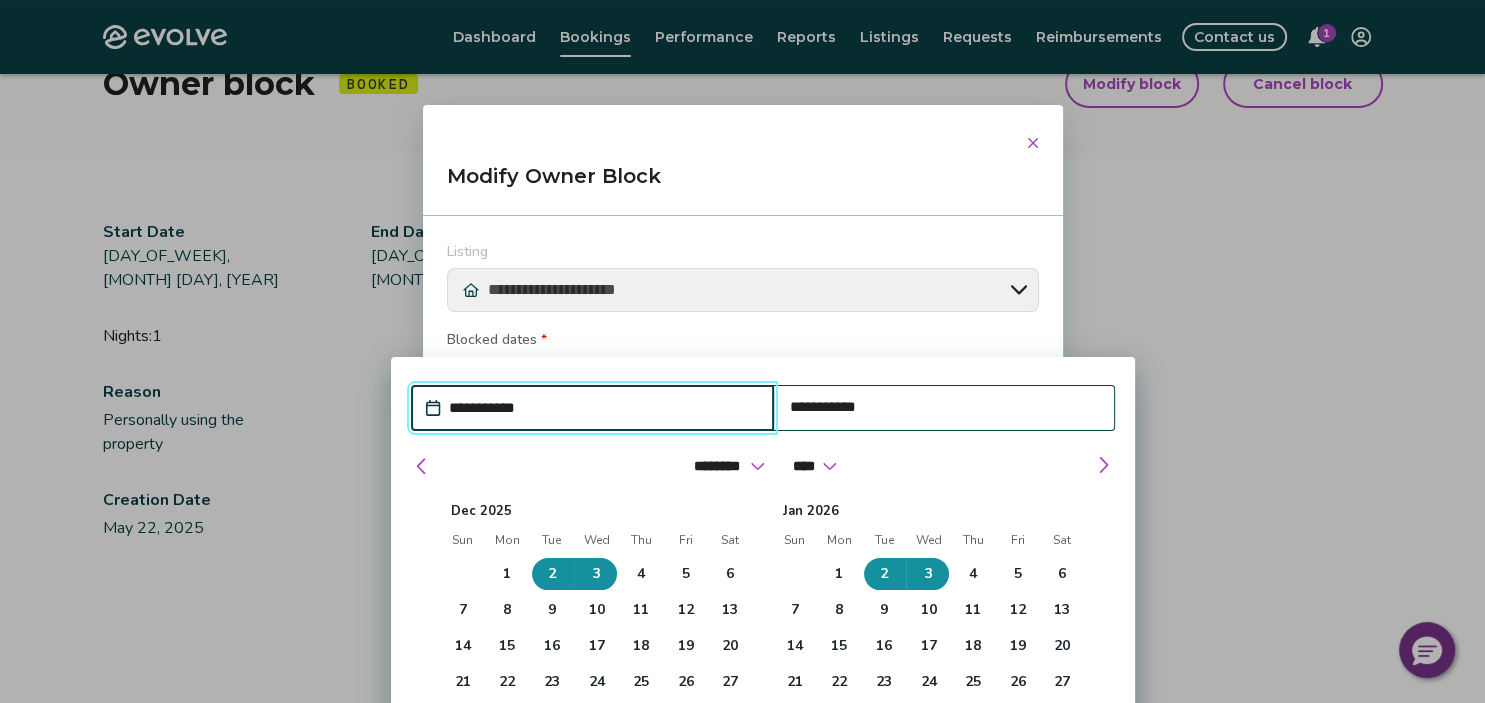 type on "*" 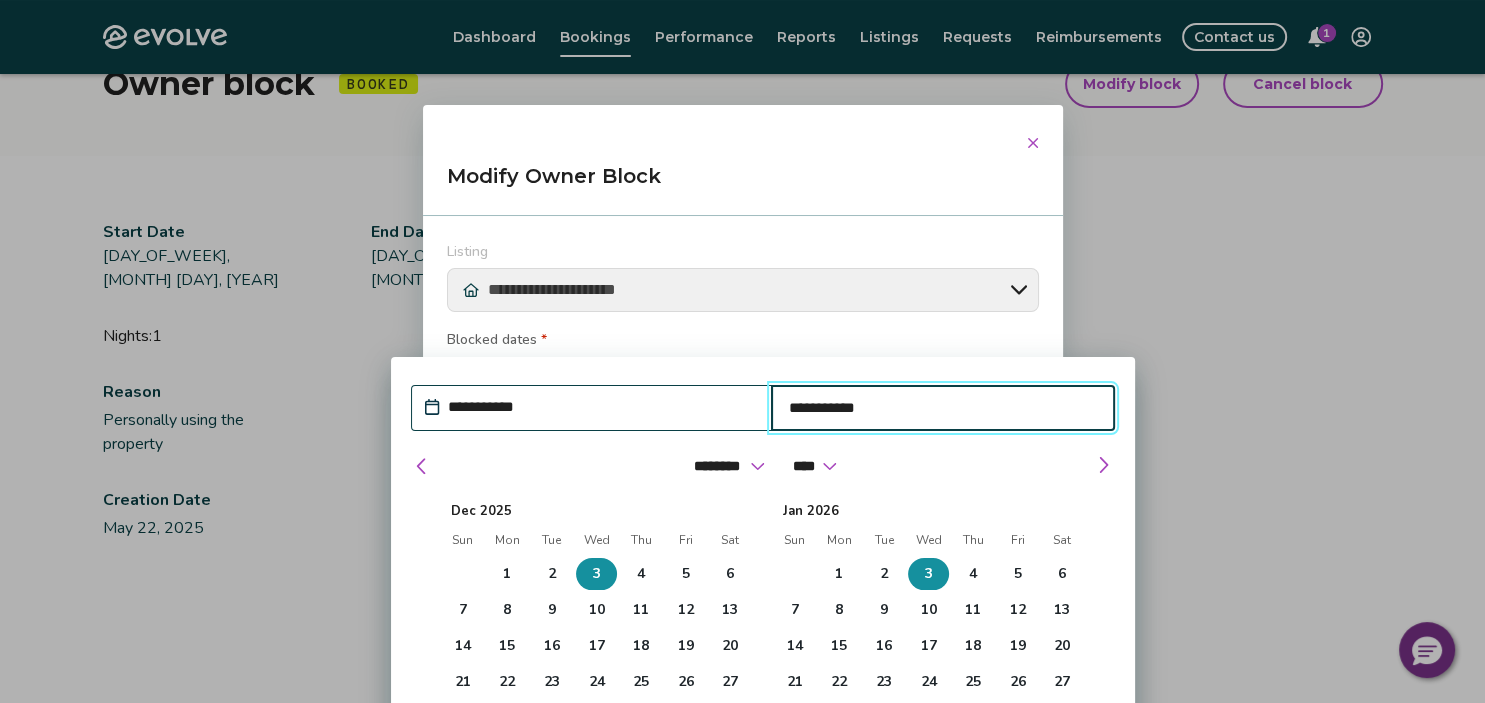 type on "*" 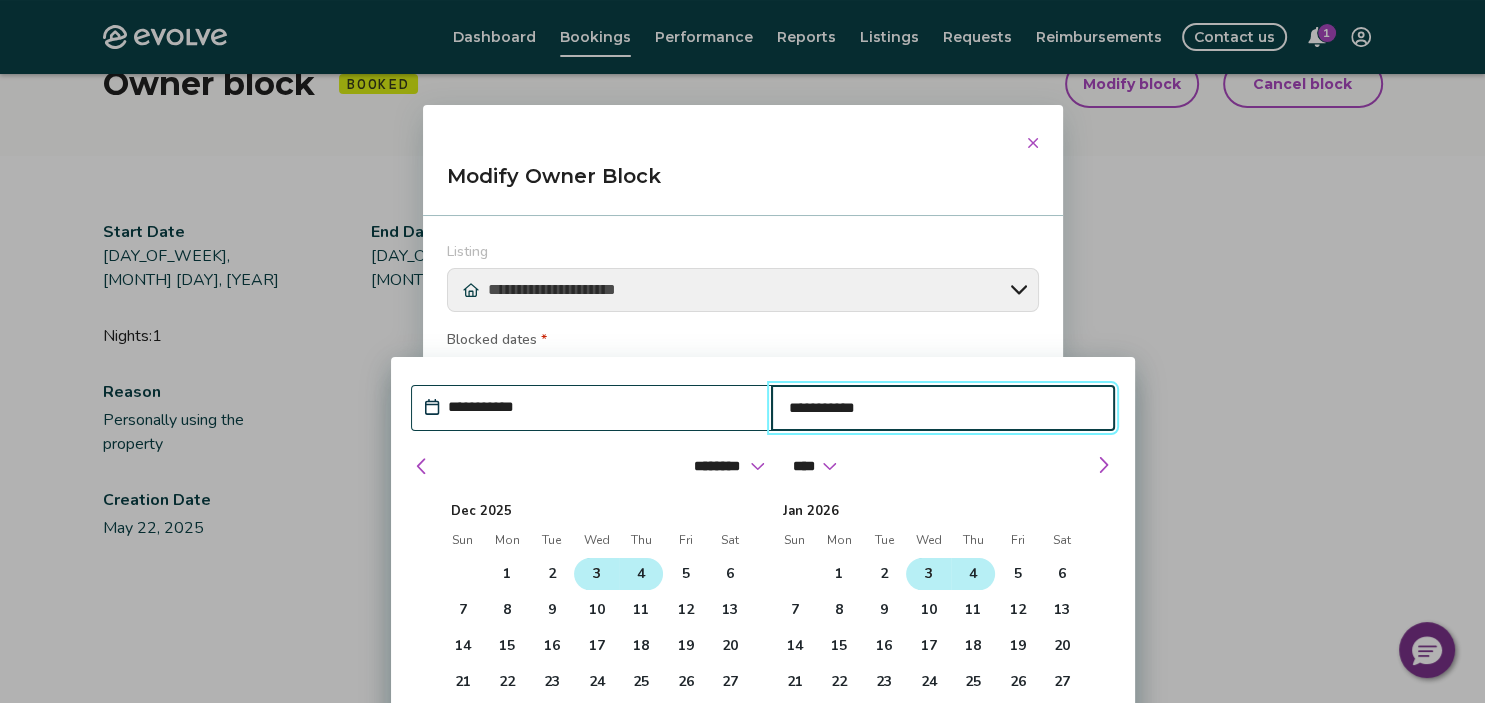 type 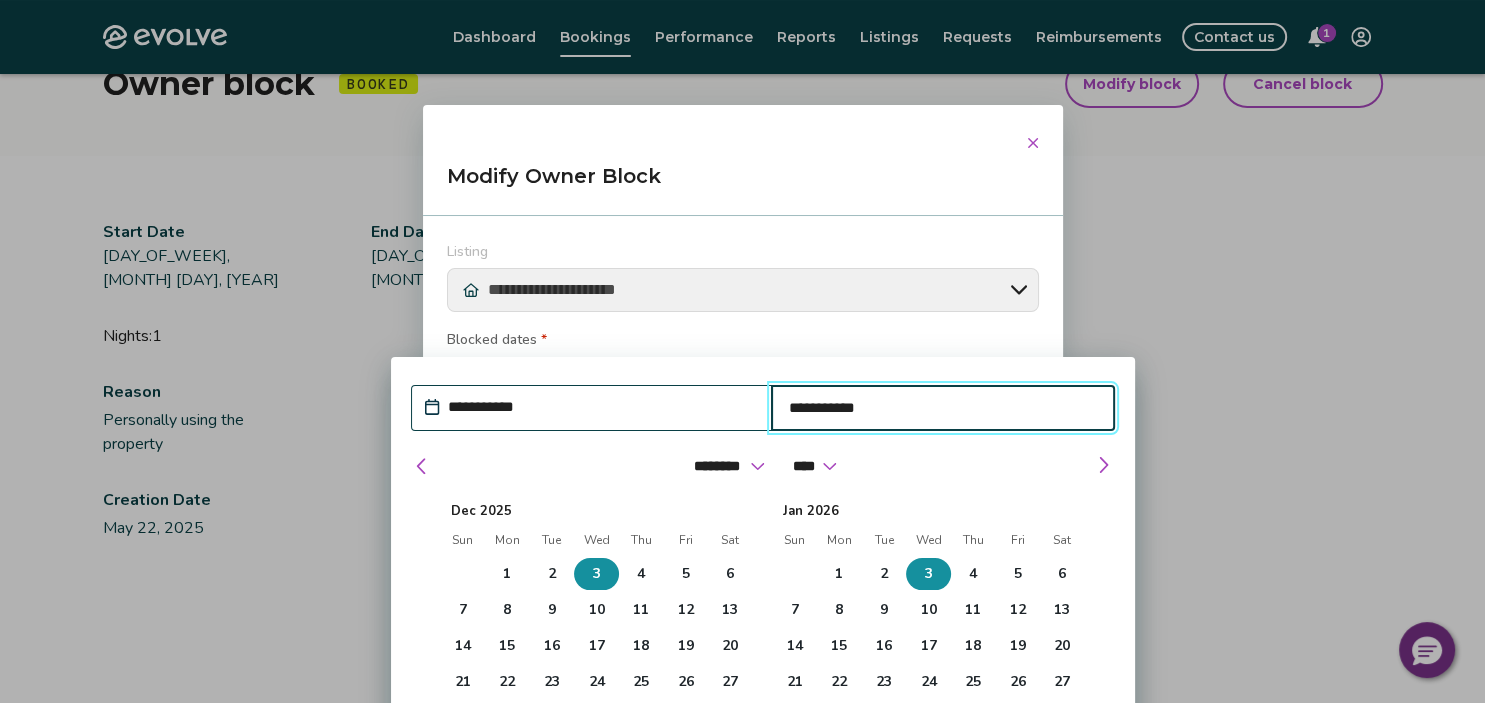click on "3" at bounding box center (596, 574) 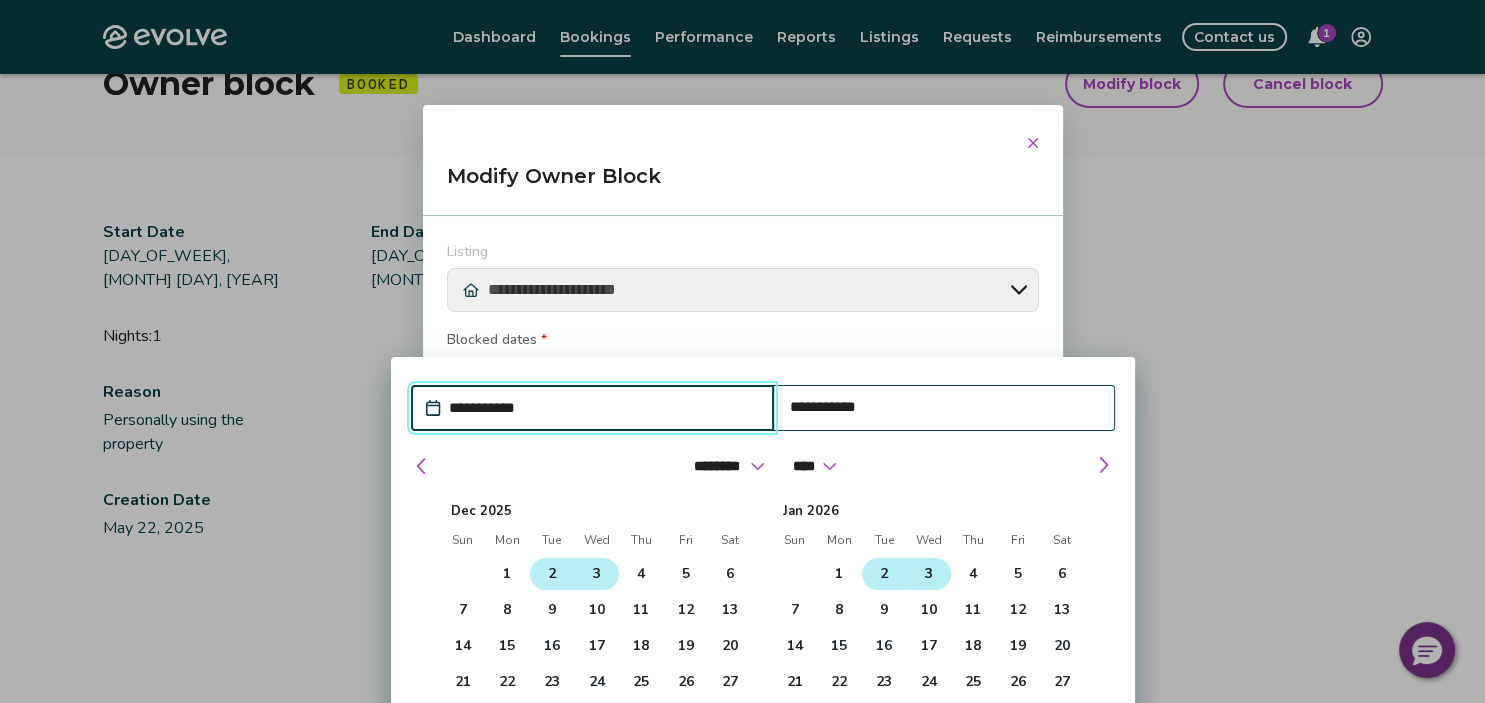 click on "2" at bounding box center (552, 574) 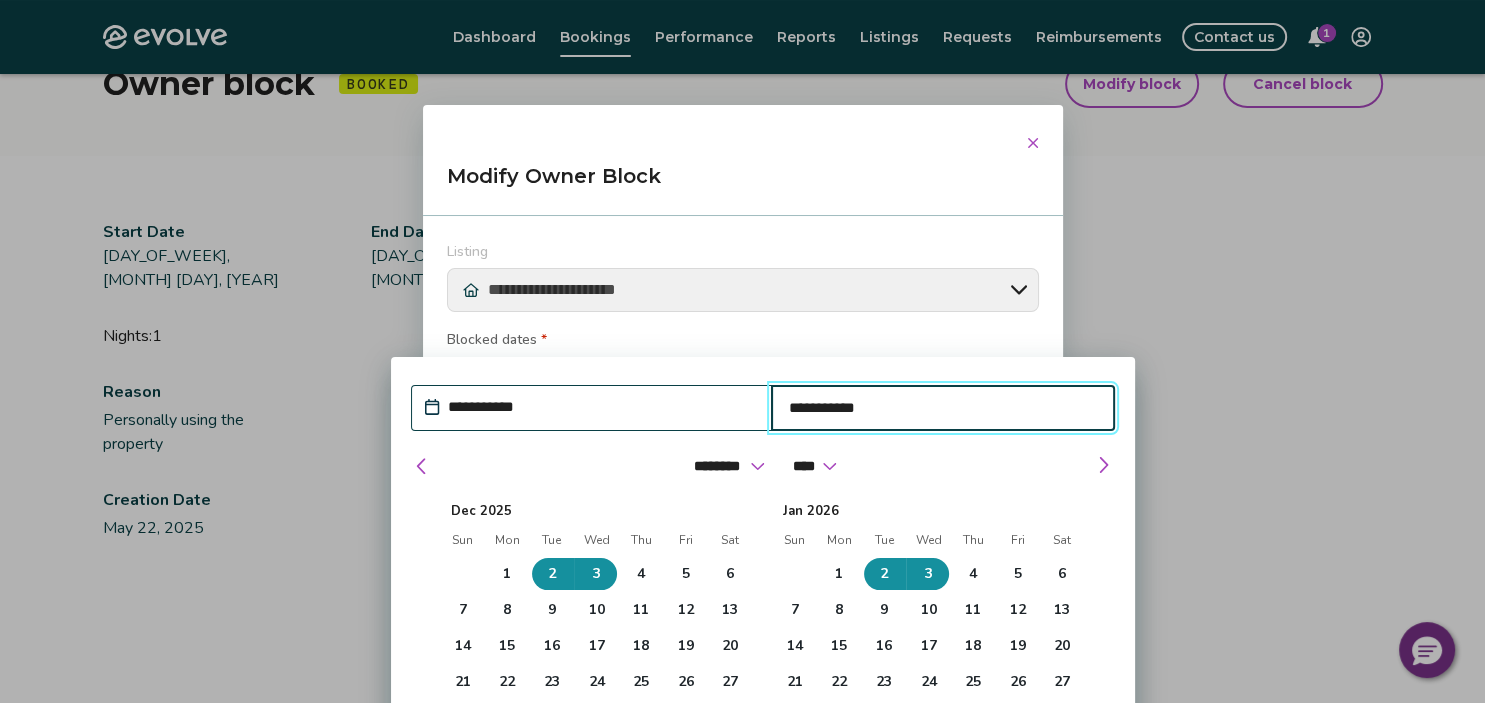type 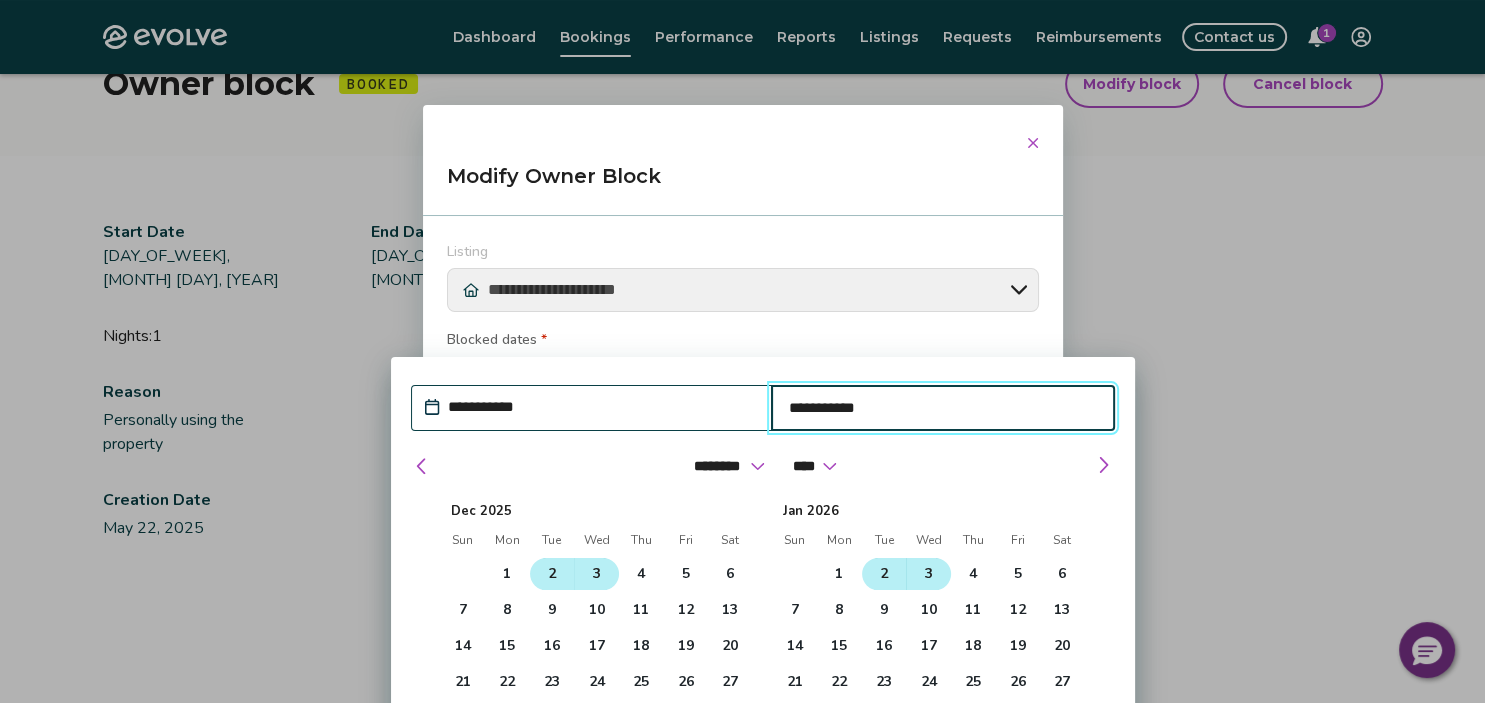 click on "3" at bounding box center [596, 574] 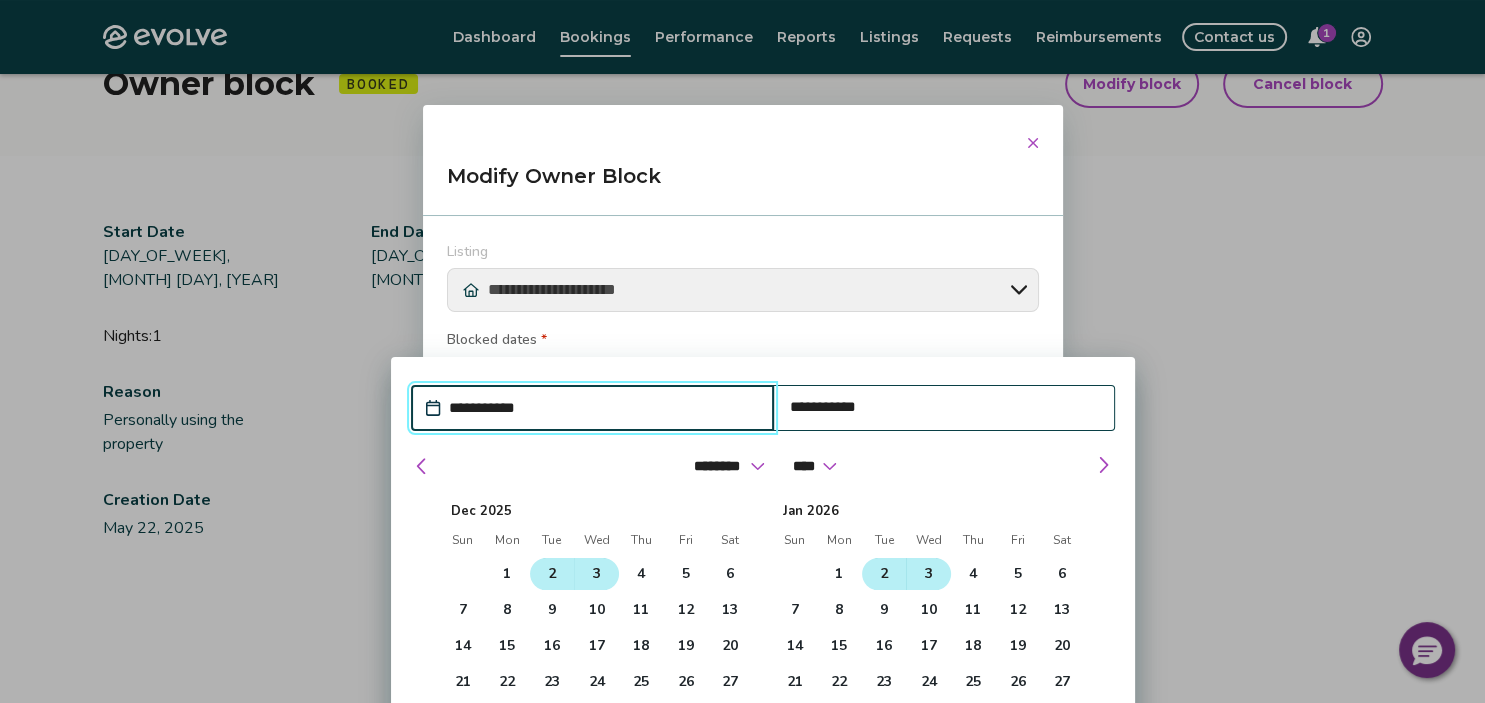 click on "2" at bounding box center (552, 574) 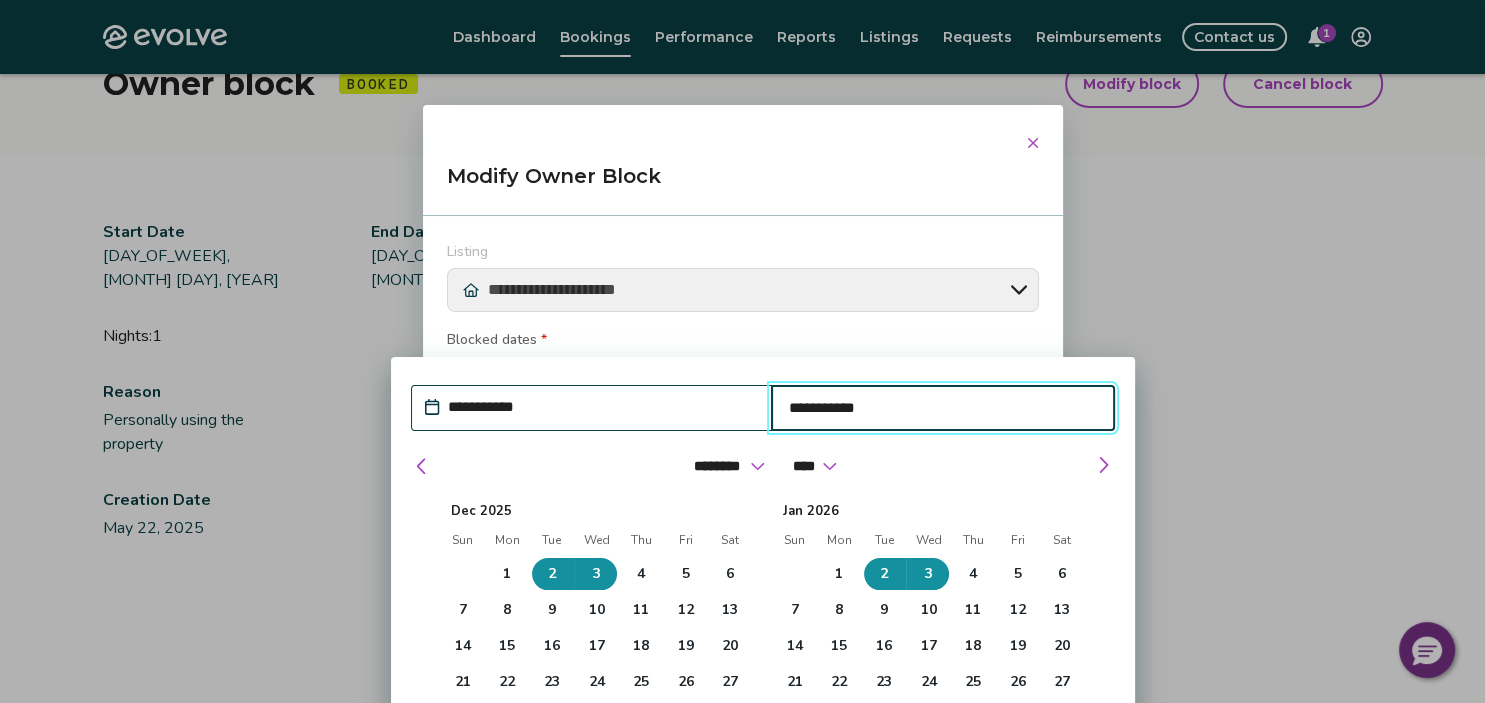 click on "2" at bounding box center (552, 574) 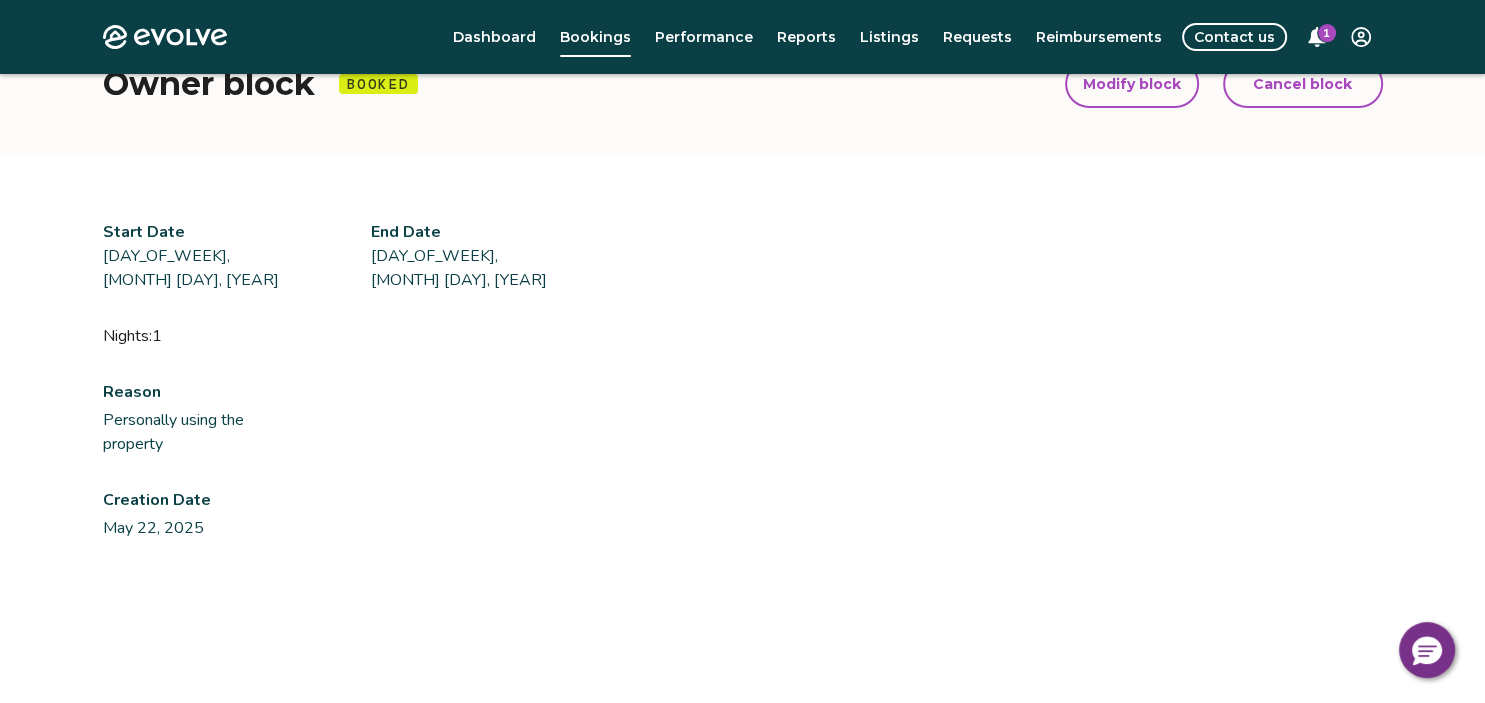 type 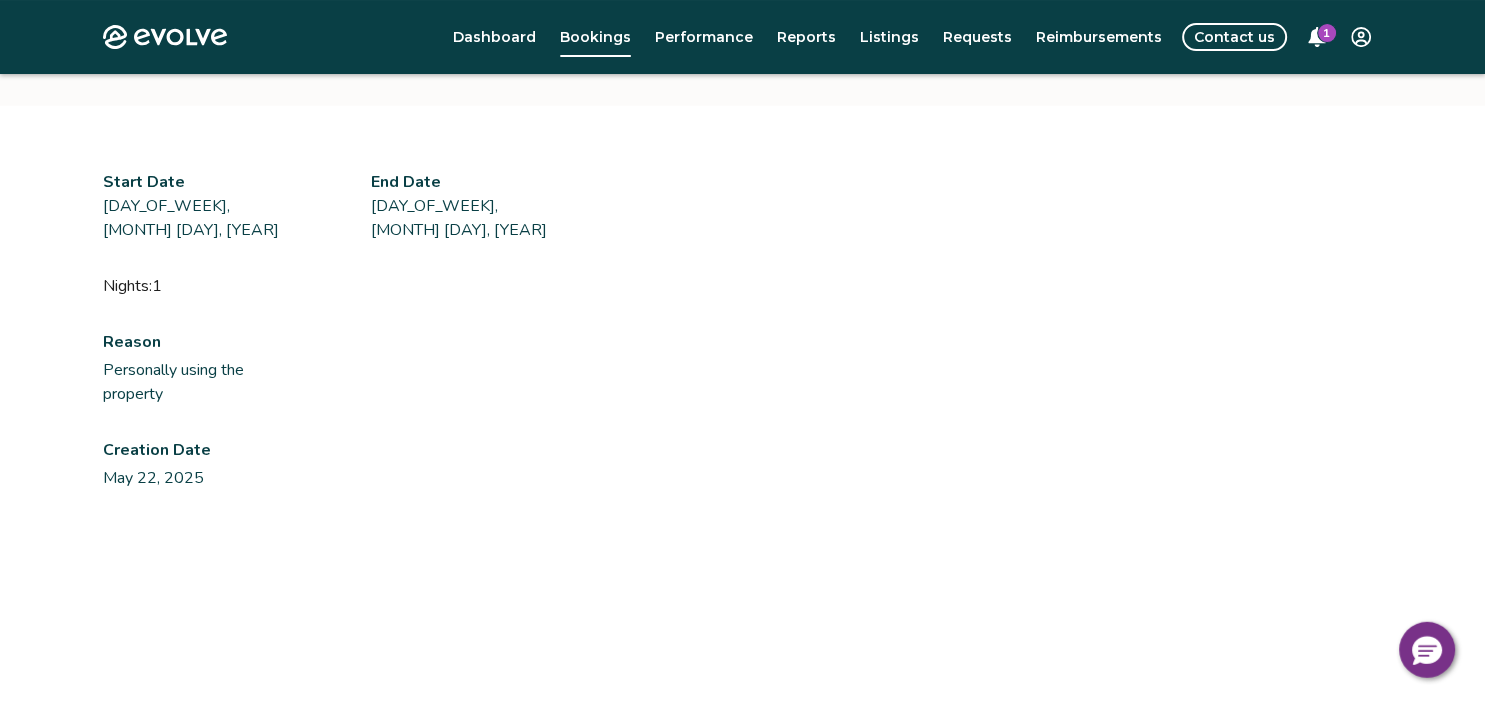 scroll, scrollTop: 0, scrollLeft: 0, axis: both 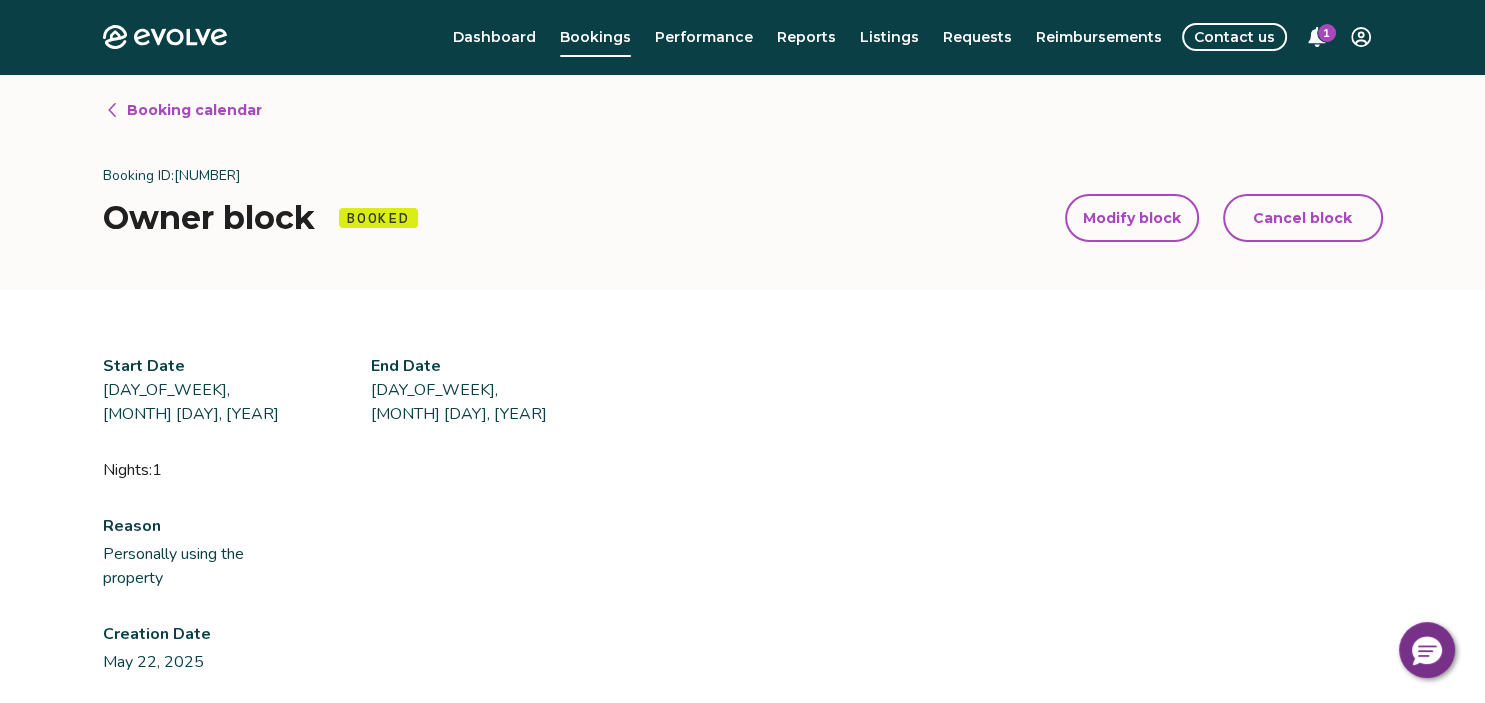 click on "Modify block" at bounding box center (1132, 218) 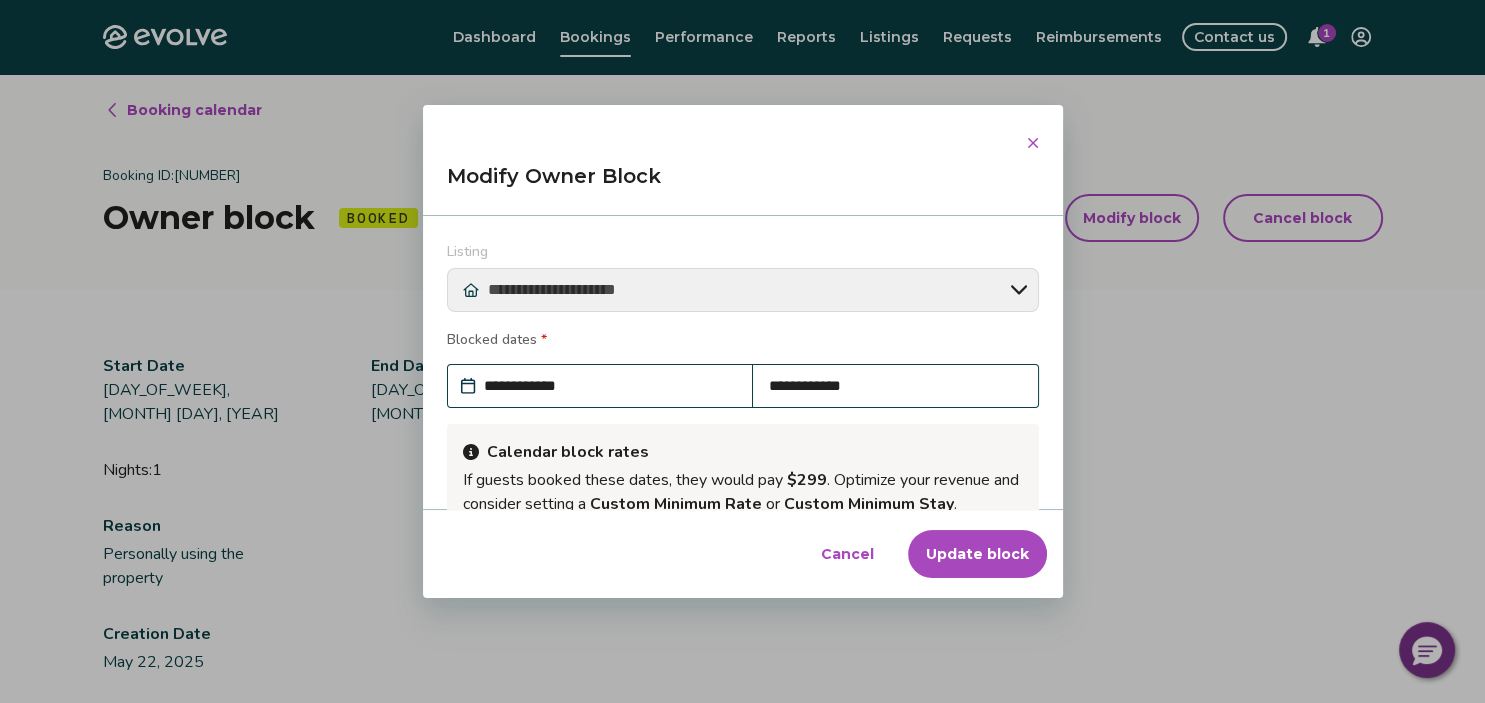 scroll, scrollTop: 243, scrollLeft: 0, axis: vertical 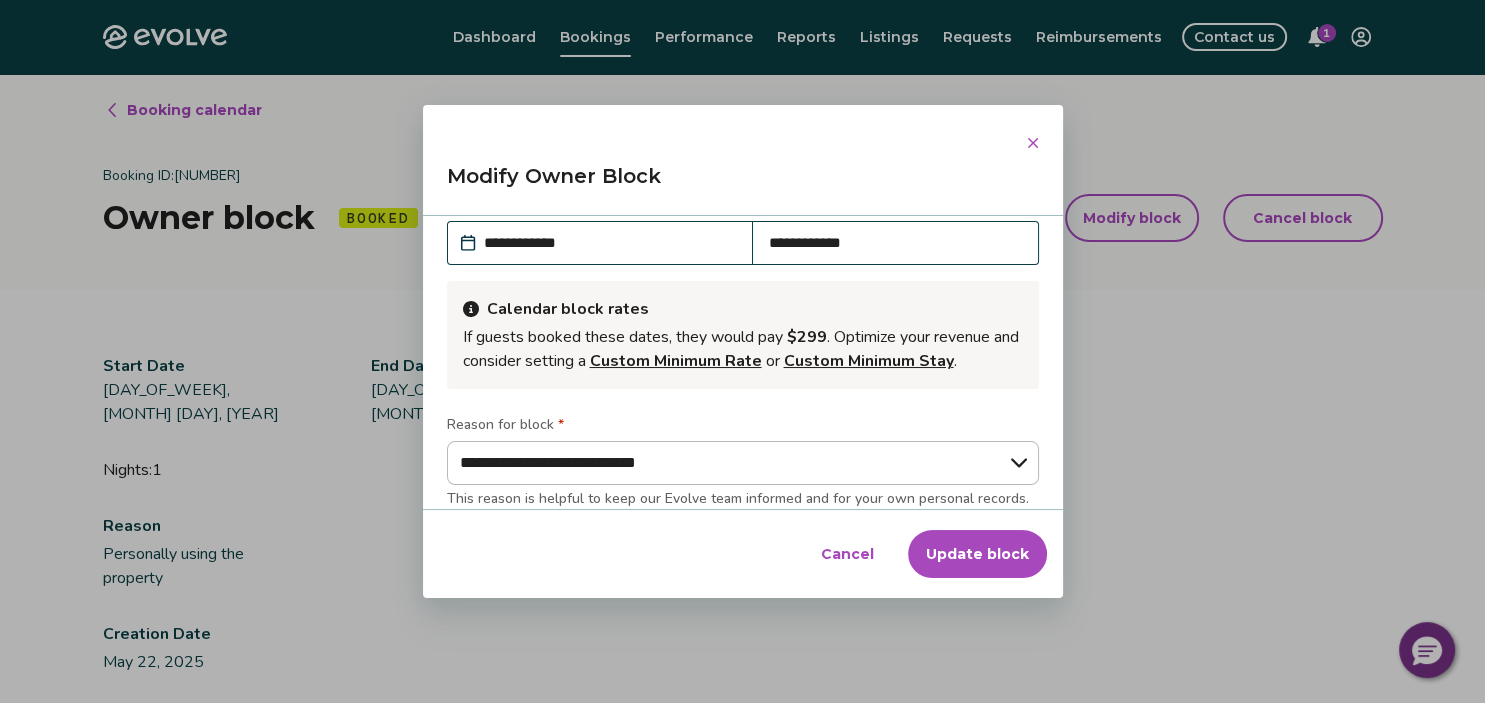 click on "**********" at bounding box center (610, 243) 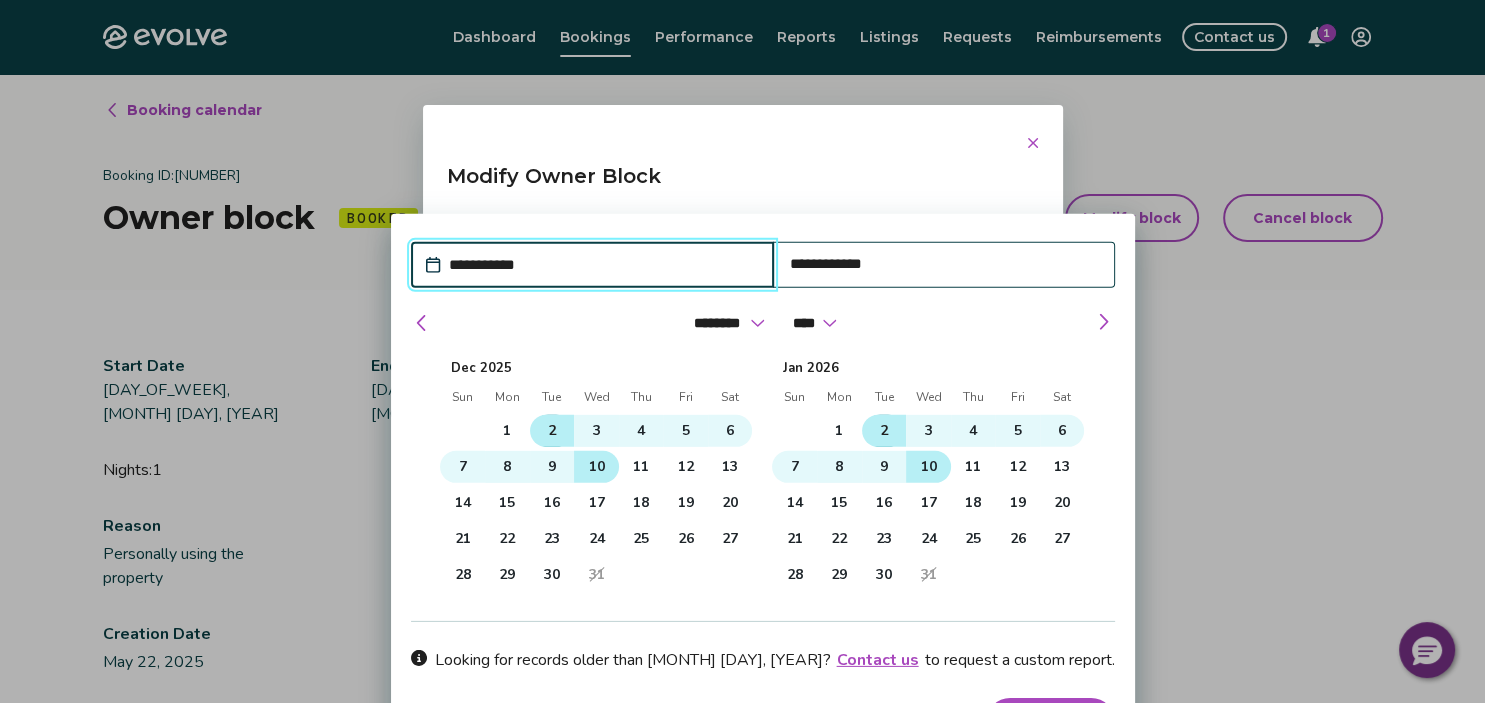 click on "2" at bounding box center [552, 431] 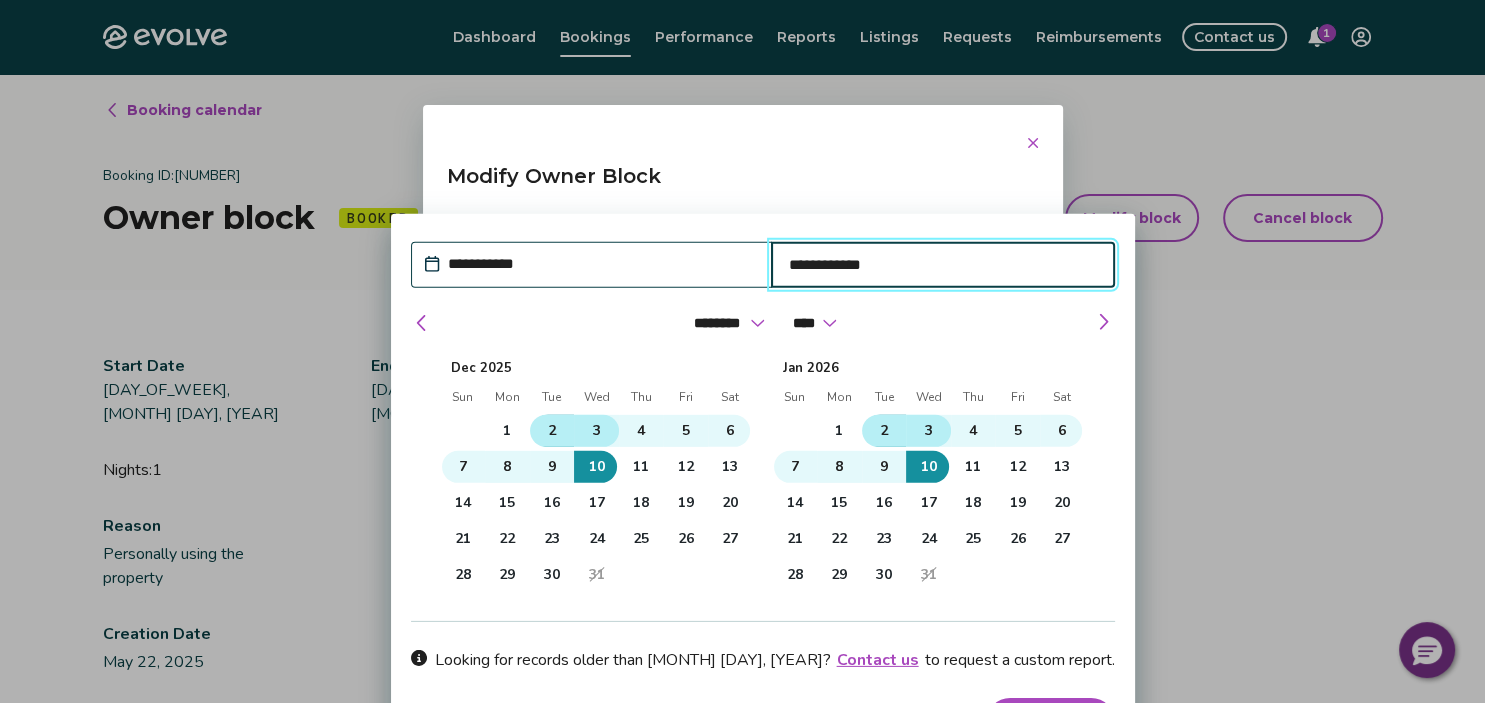 click on "3" at bounding box center [596, 431] 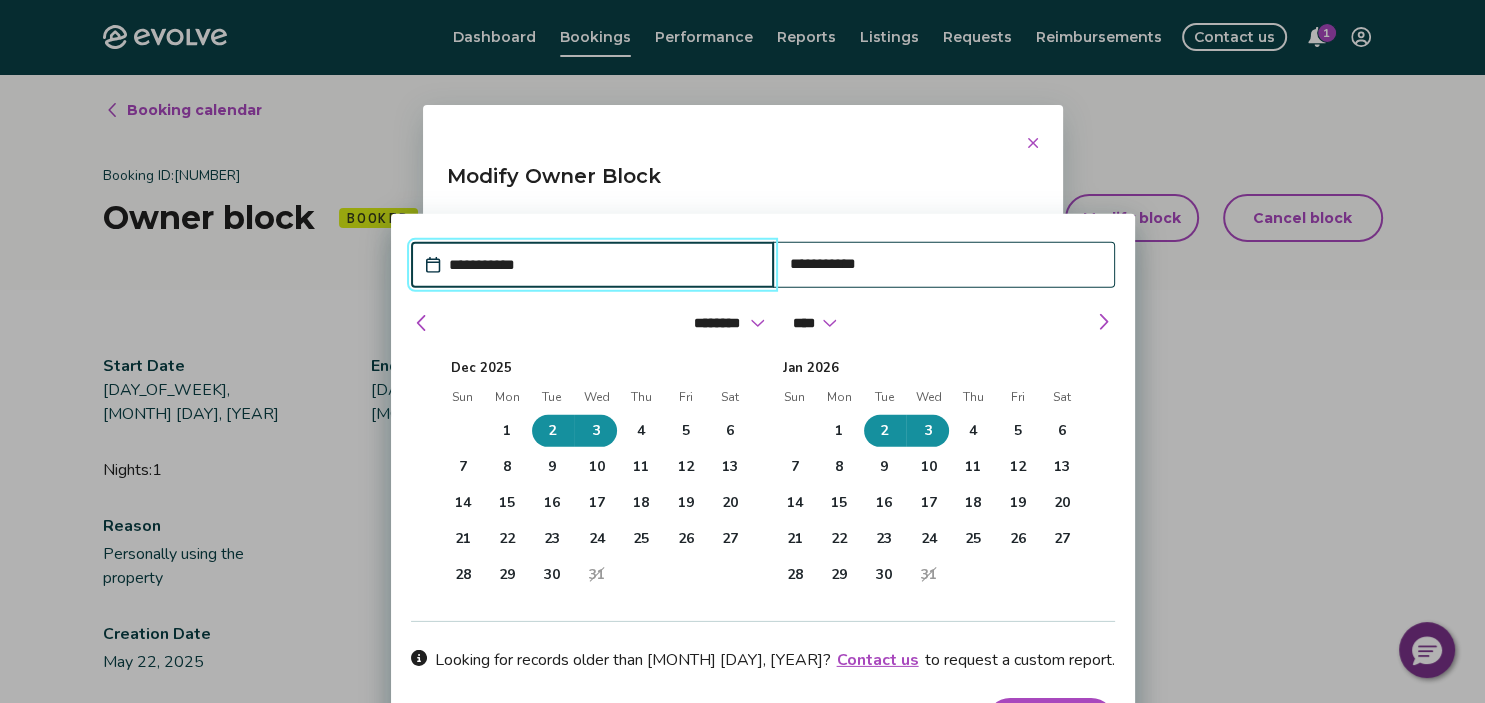 type 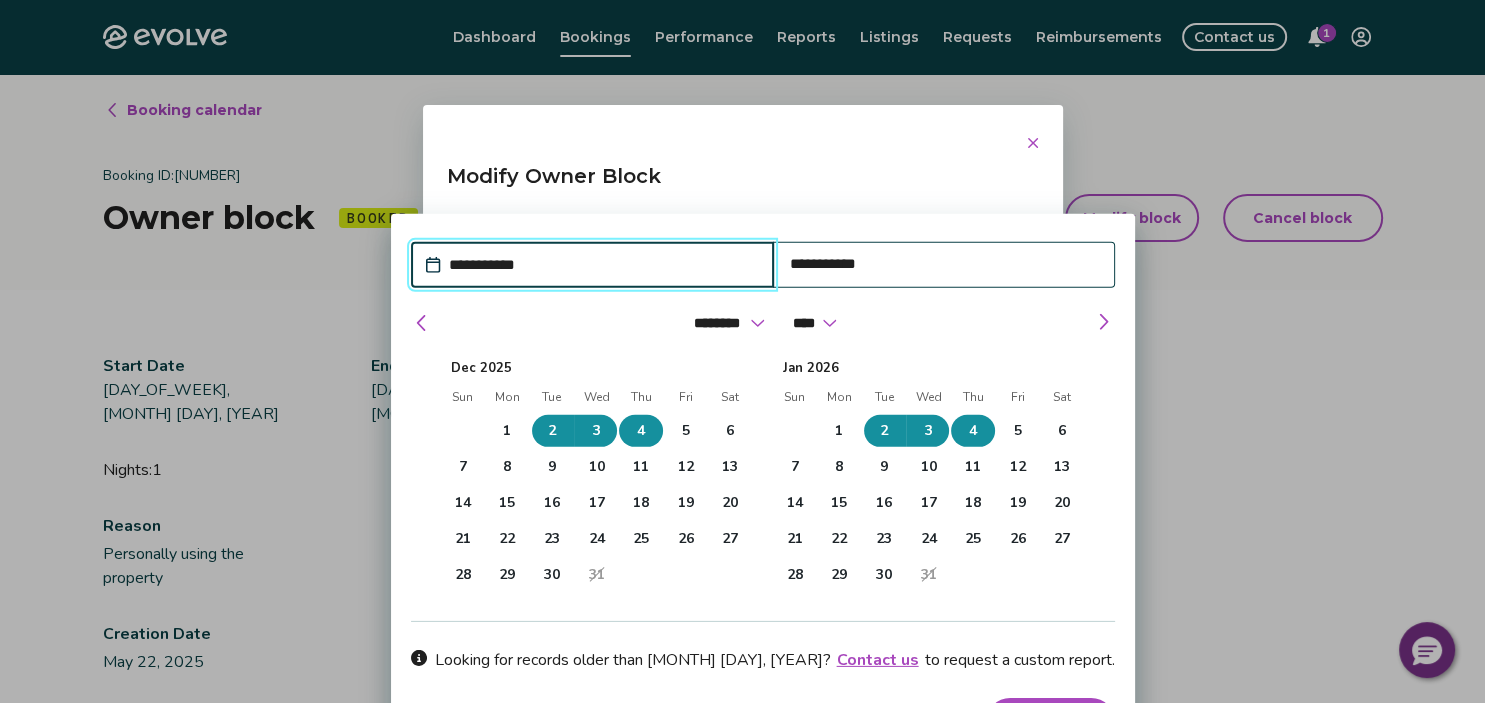 type 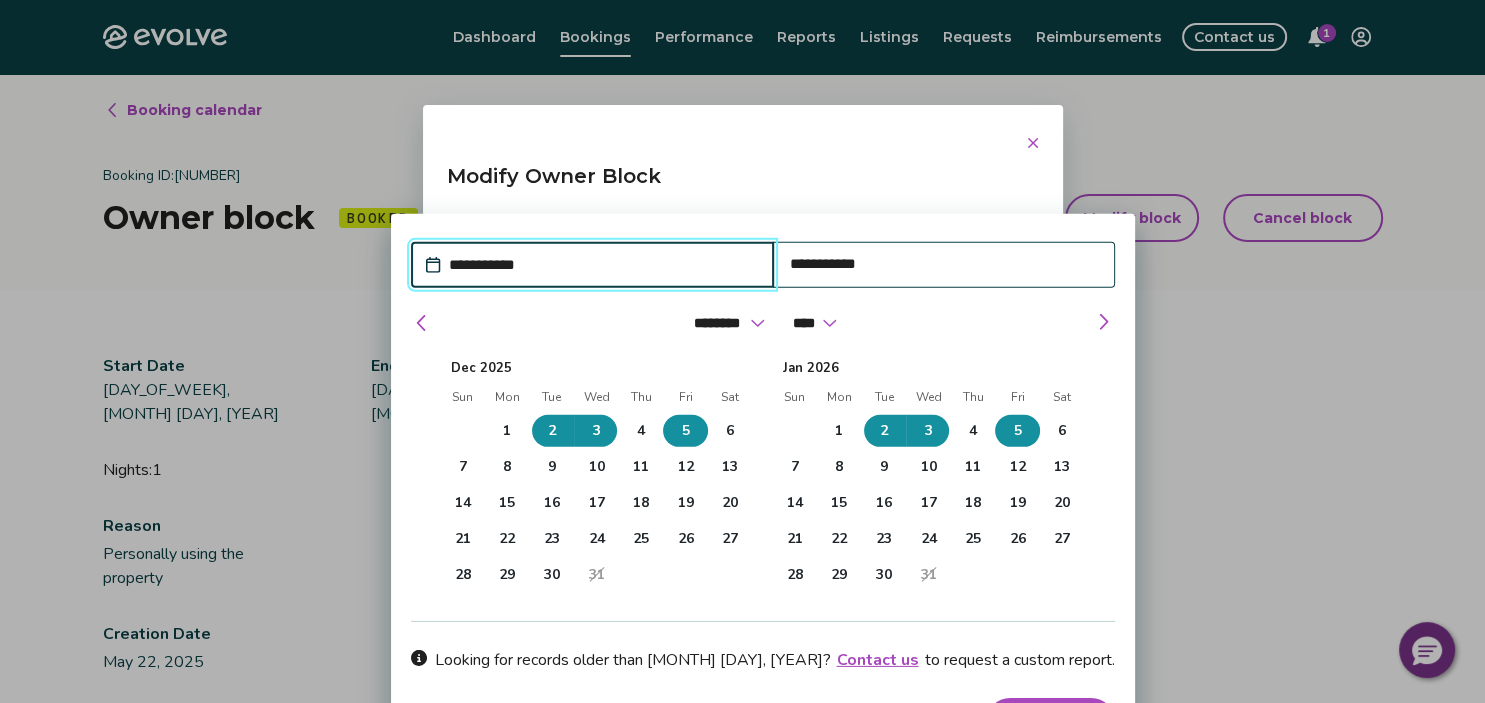 type 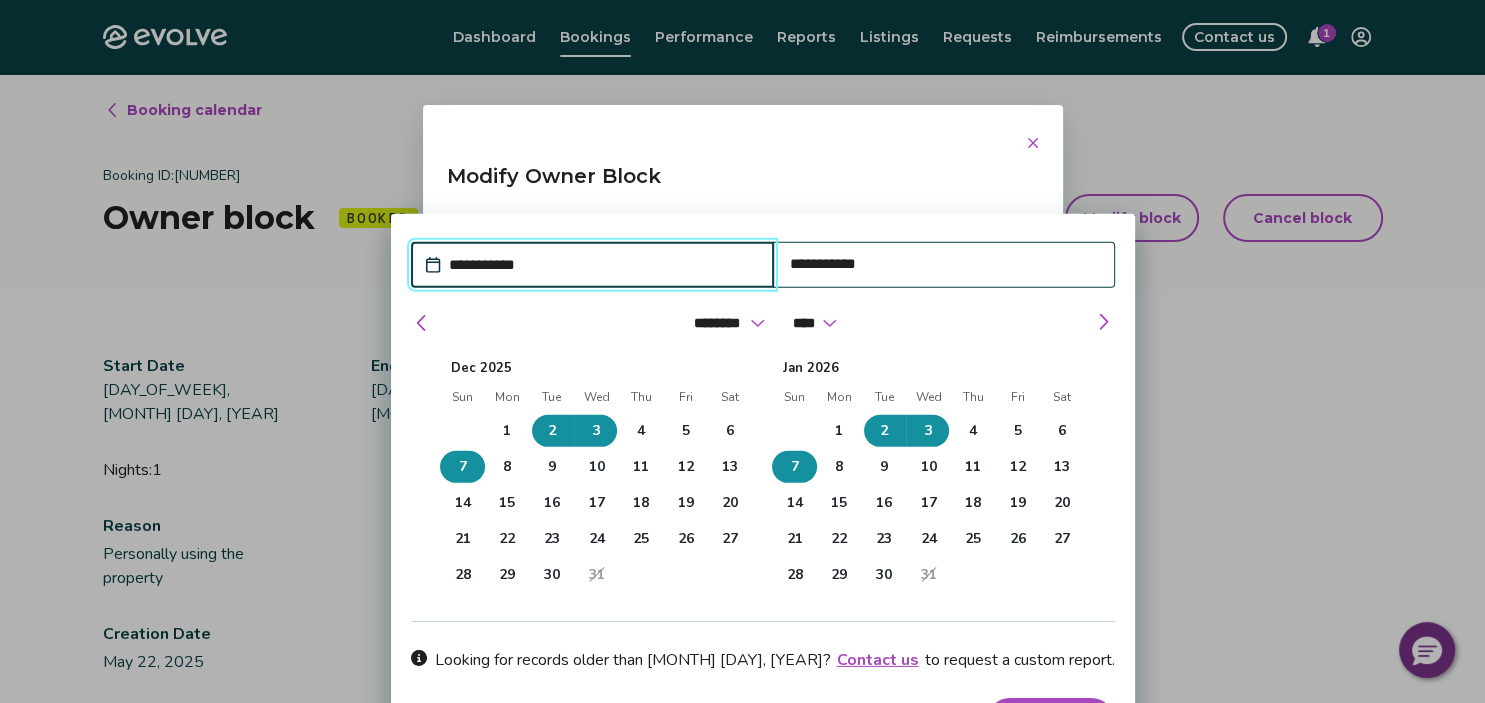 type 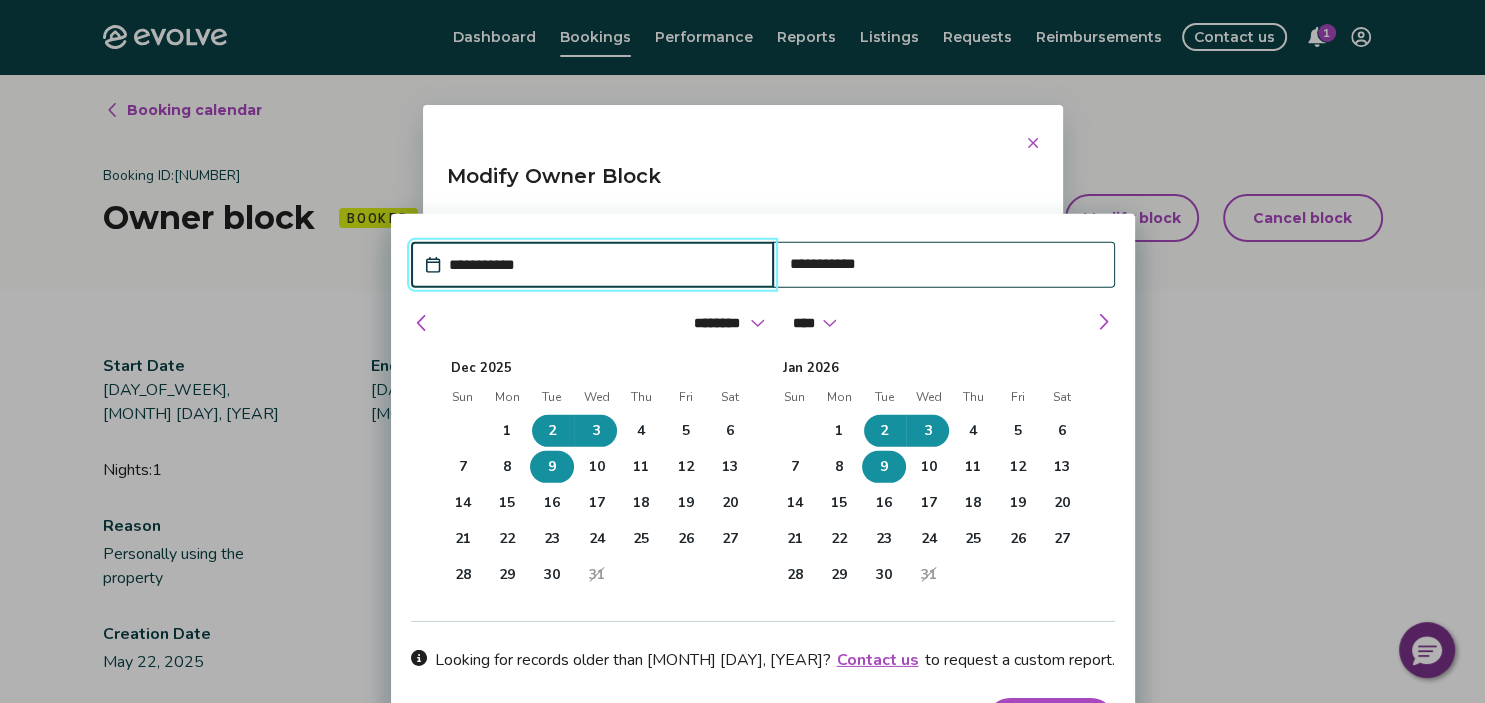 type 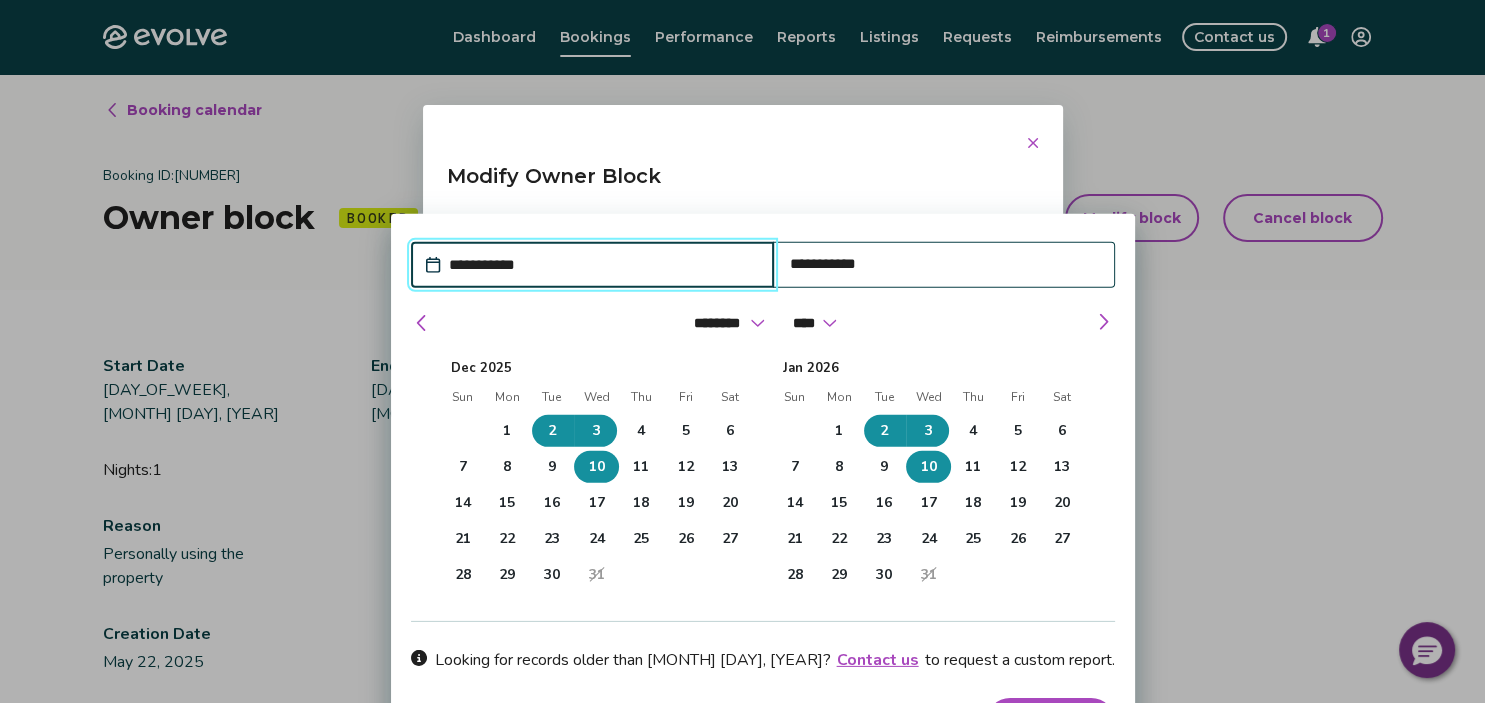 type 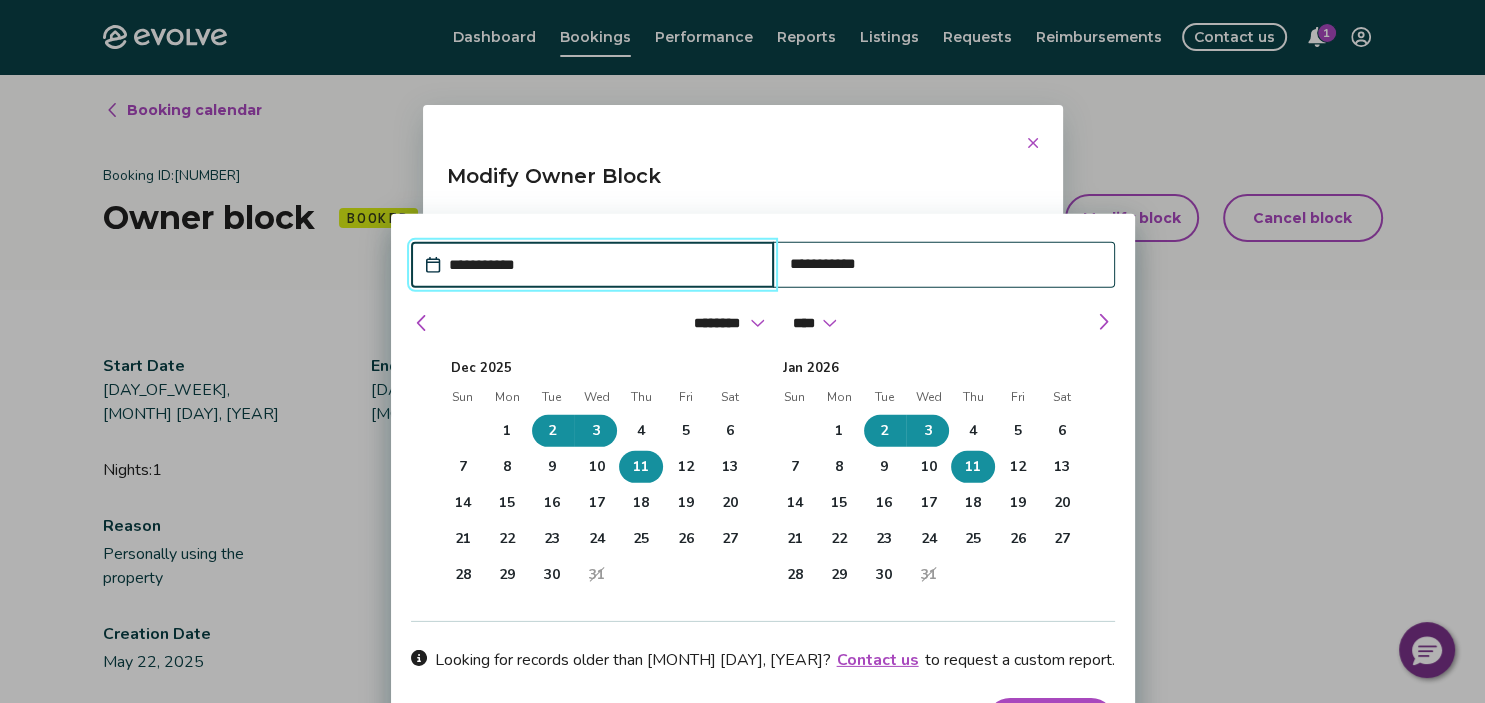 type 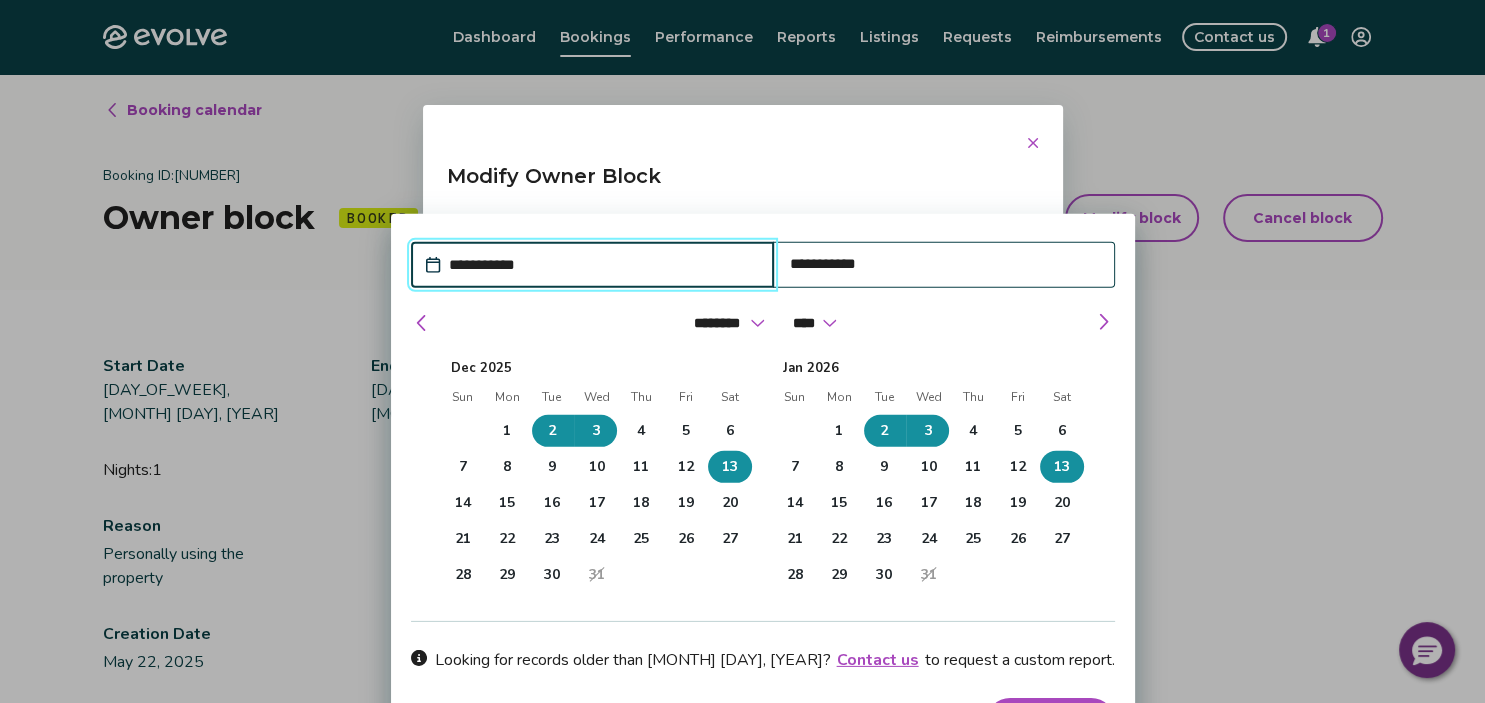 type 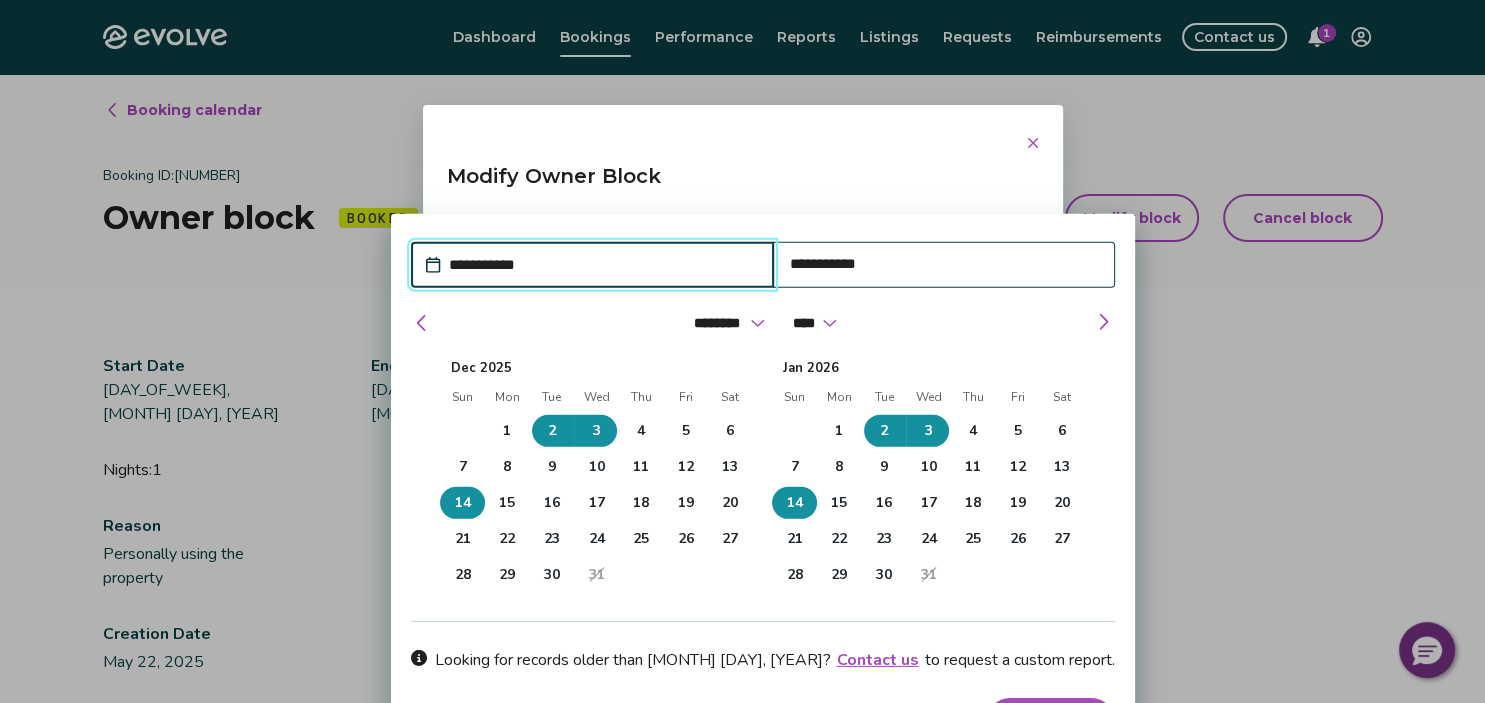 type 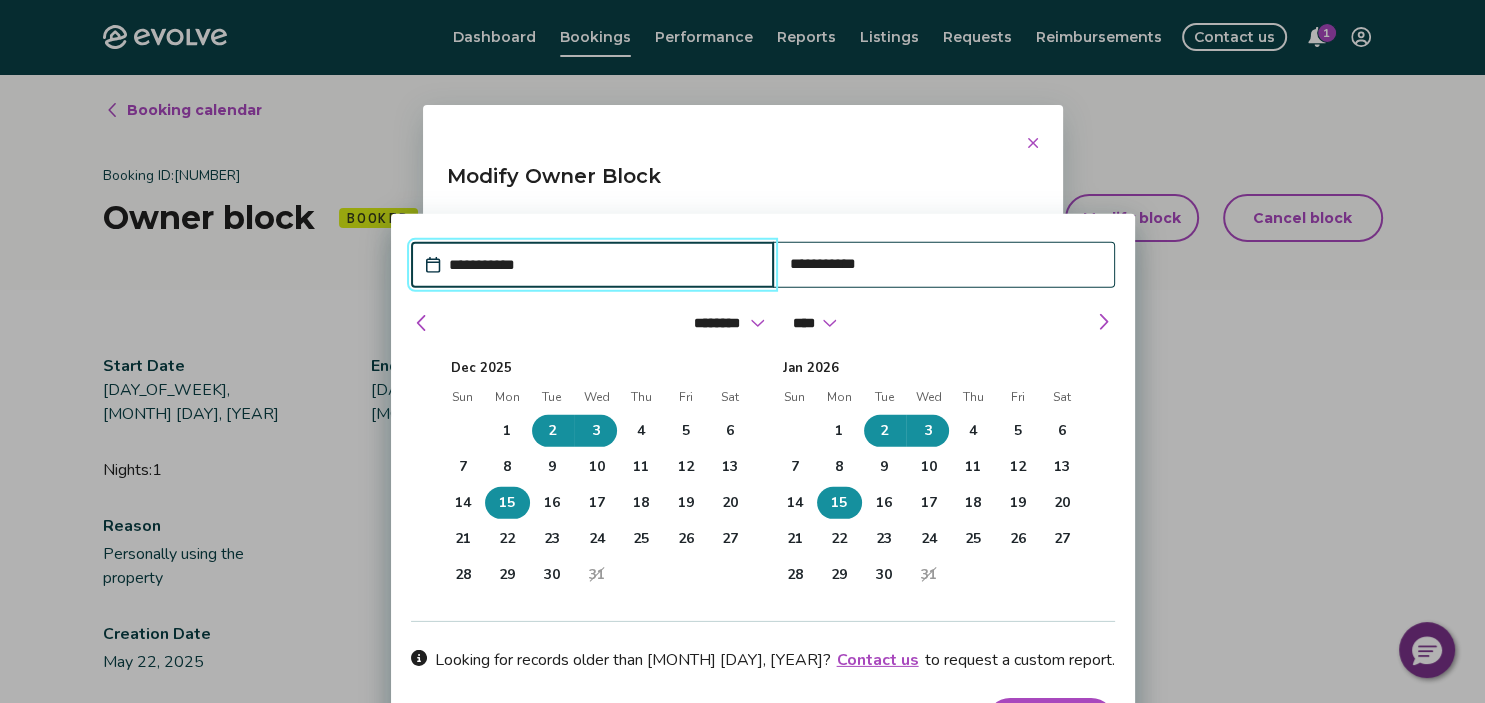 click on "15" at bounding box center [507, 503] 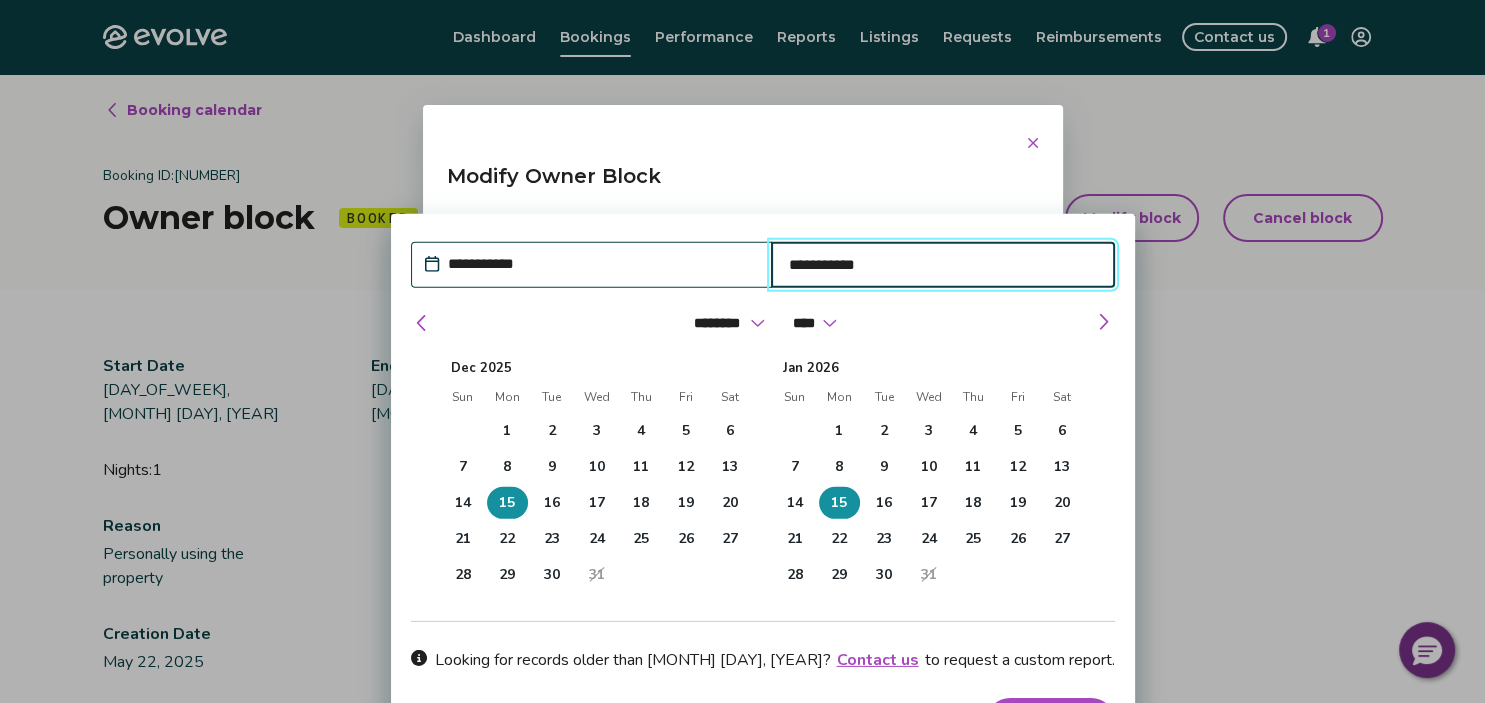 type on "*" 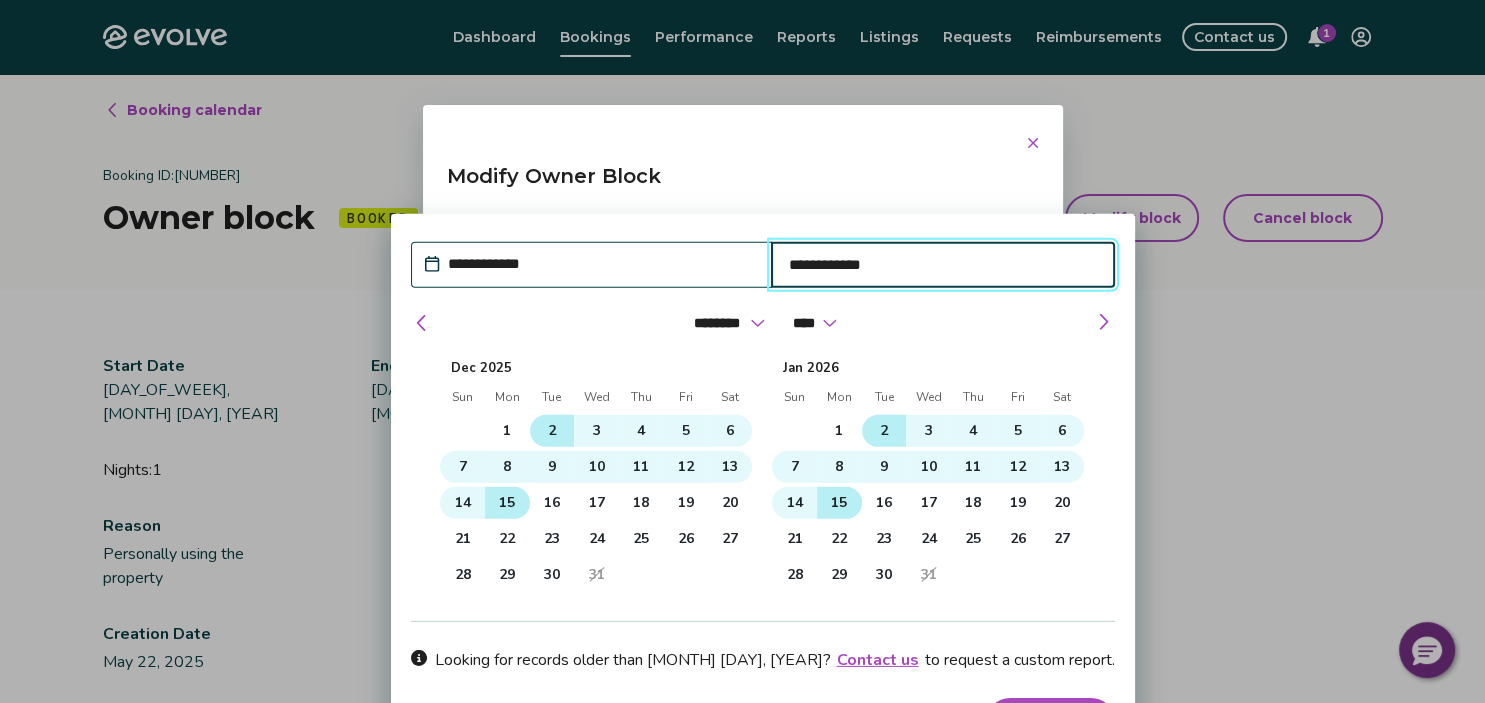click on "2" at bounding box center (552, 431) 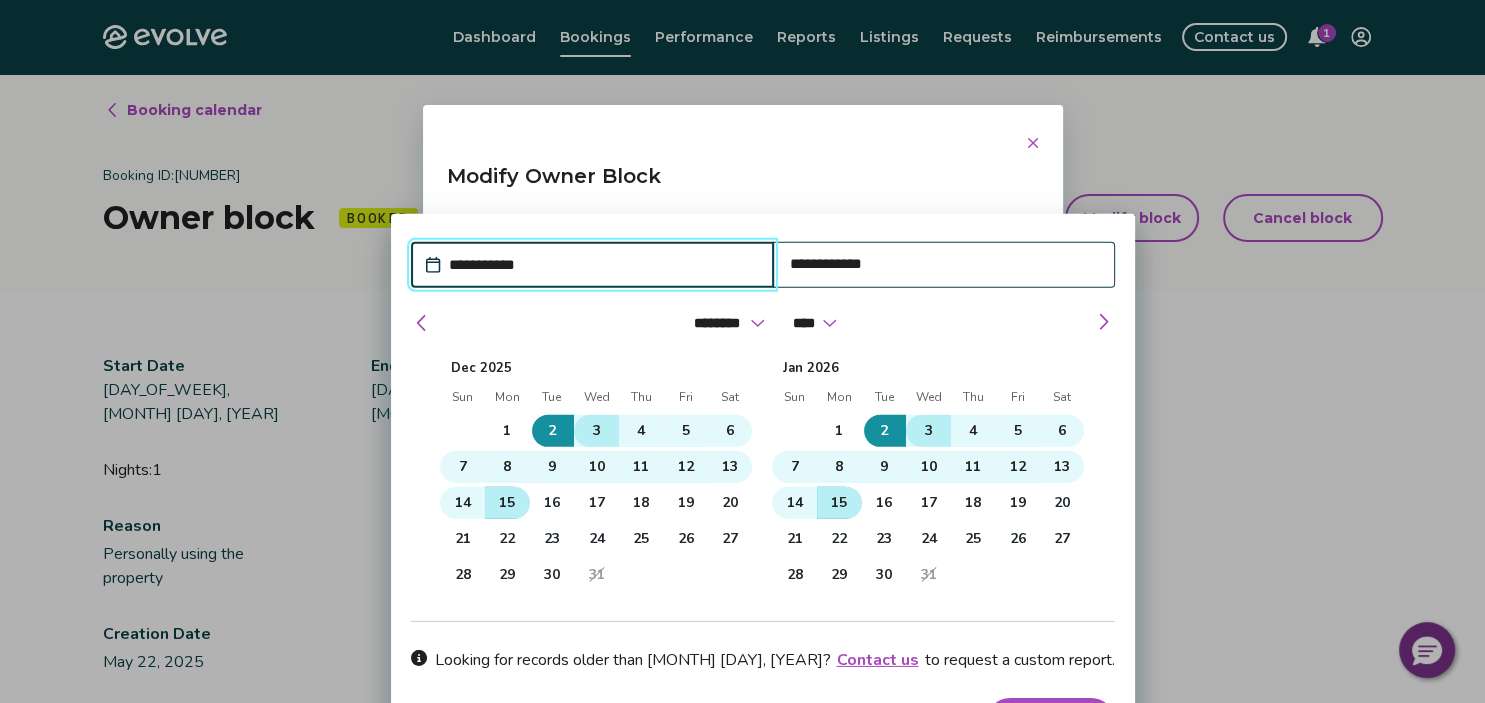 click on "3" at bounding box center (596, 431) 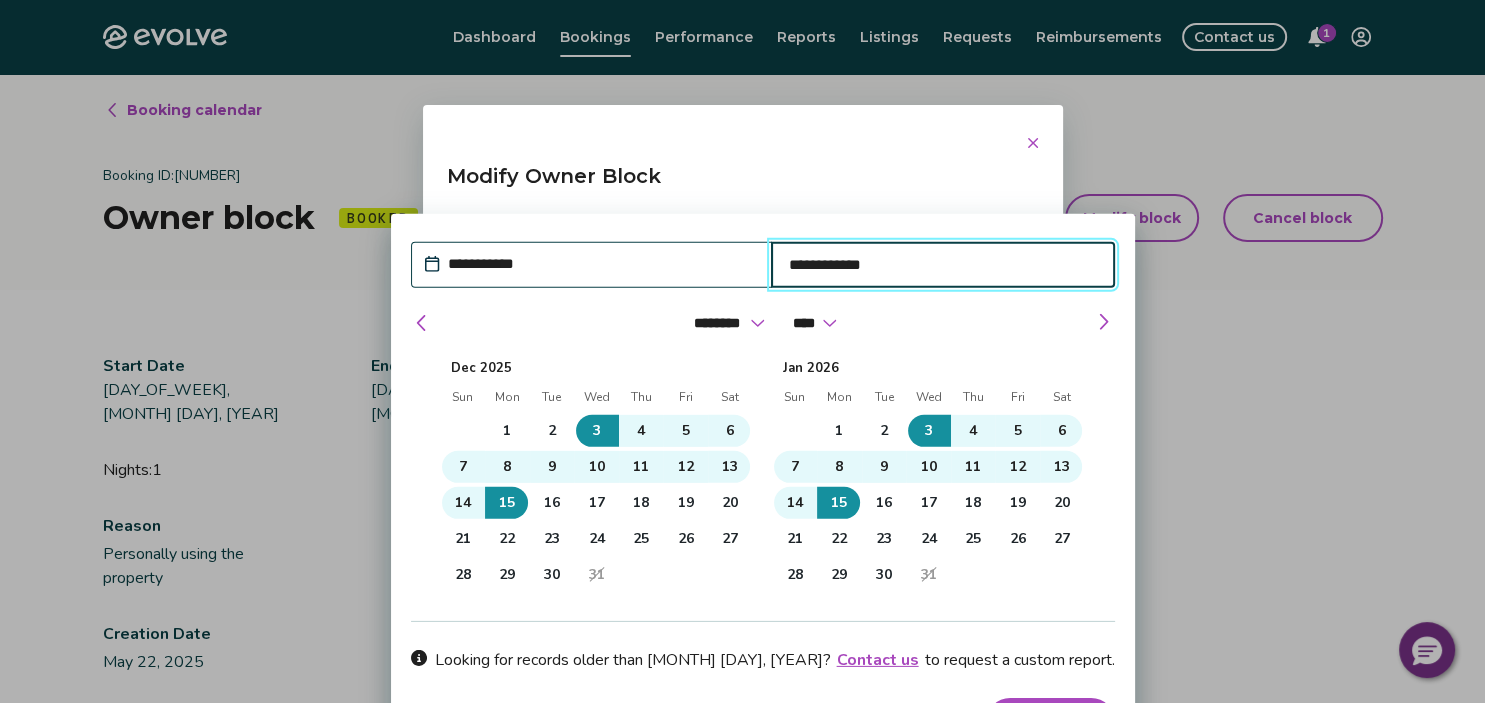 click on "**********" at bounding box center [602, 264] 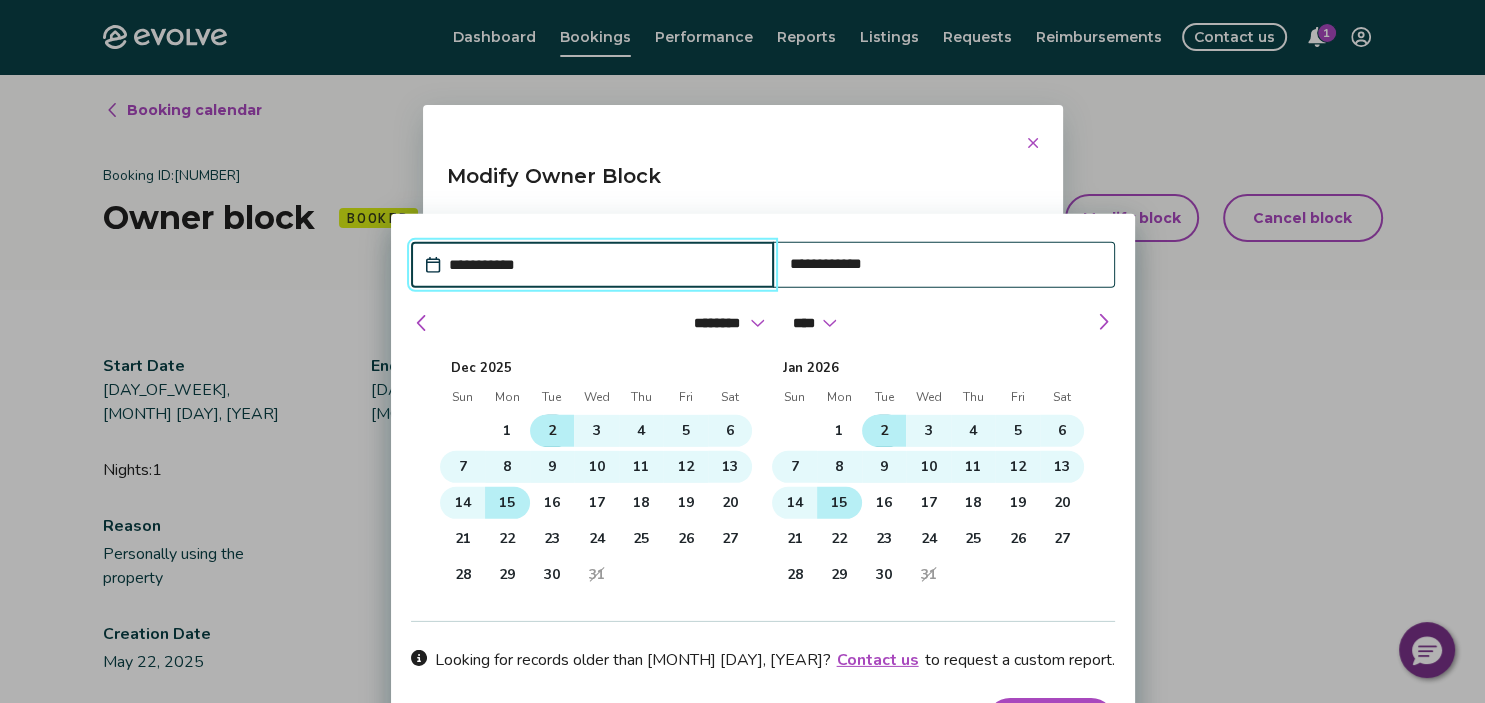 click on "2" at bounding box center [552, 431] 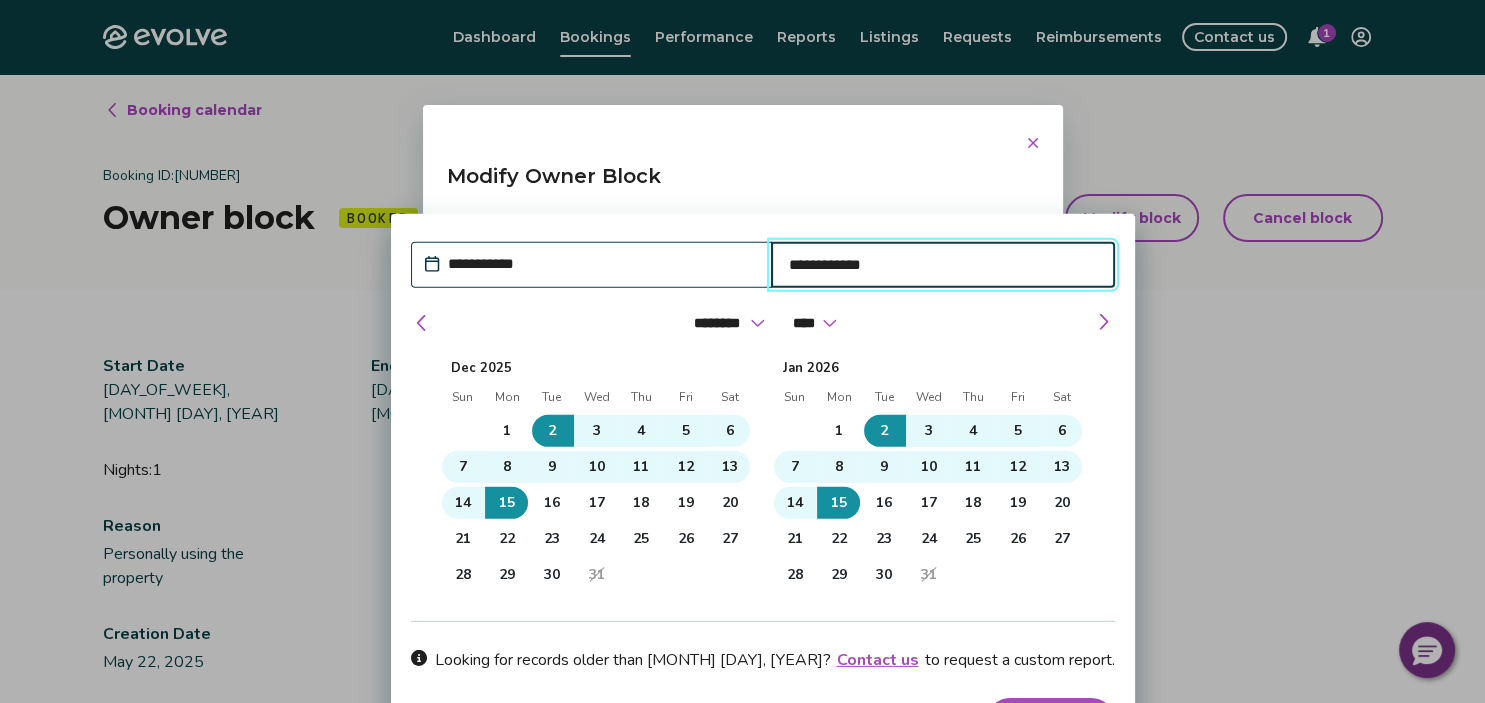 click on "**********" at bounding box center [943, 265] 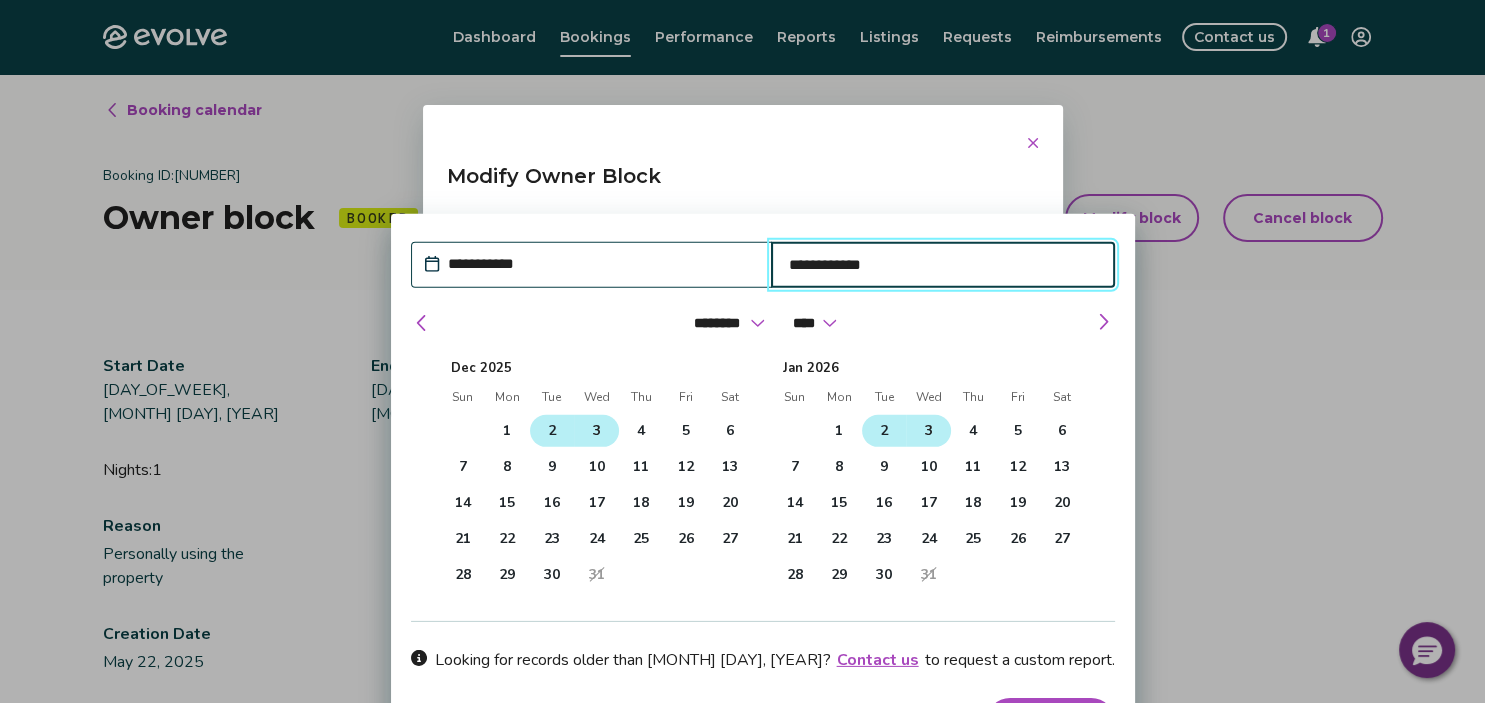 click on "3" at bounding box center (596, 431) 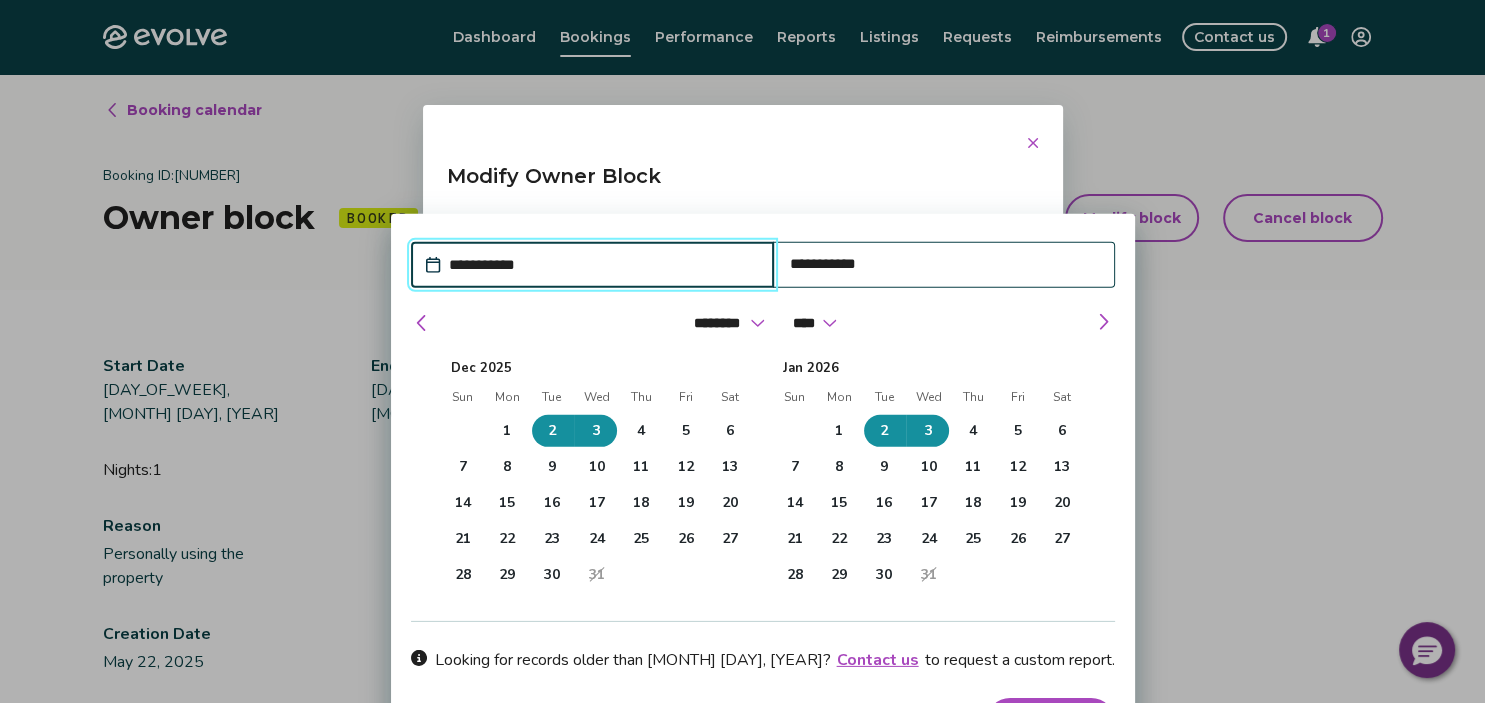click on "Apply Dates" at bounding box center (1050, 722) 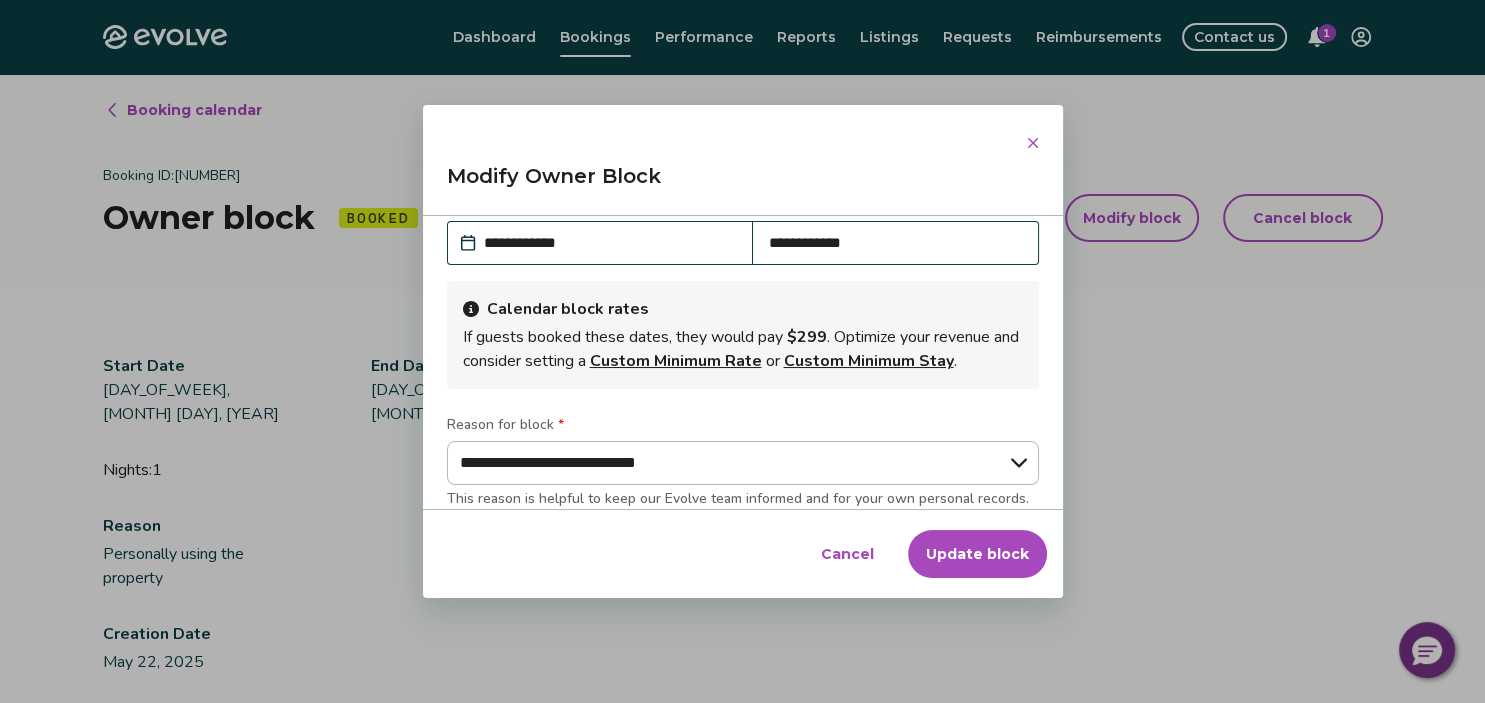 click on "Update block" at bounding box center (977, 554) 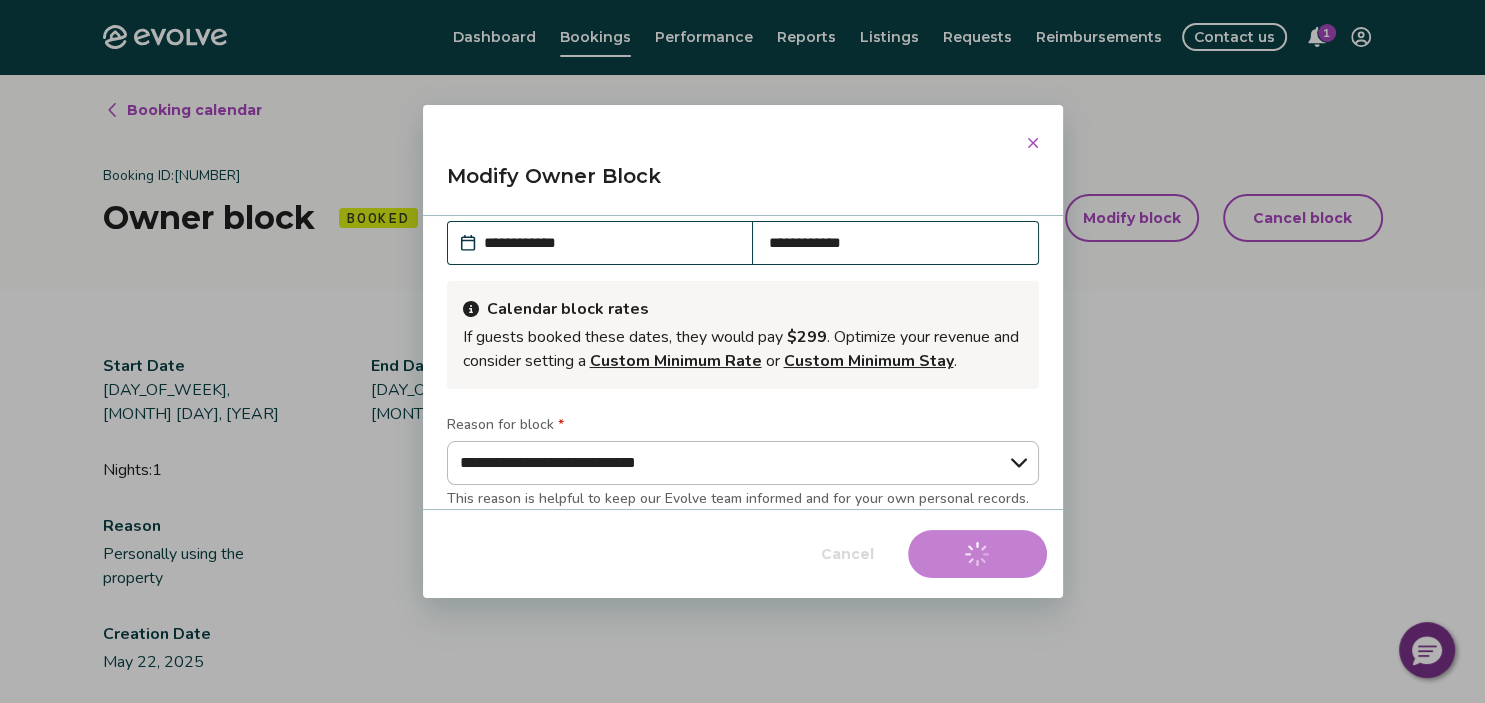 type on "*" 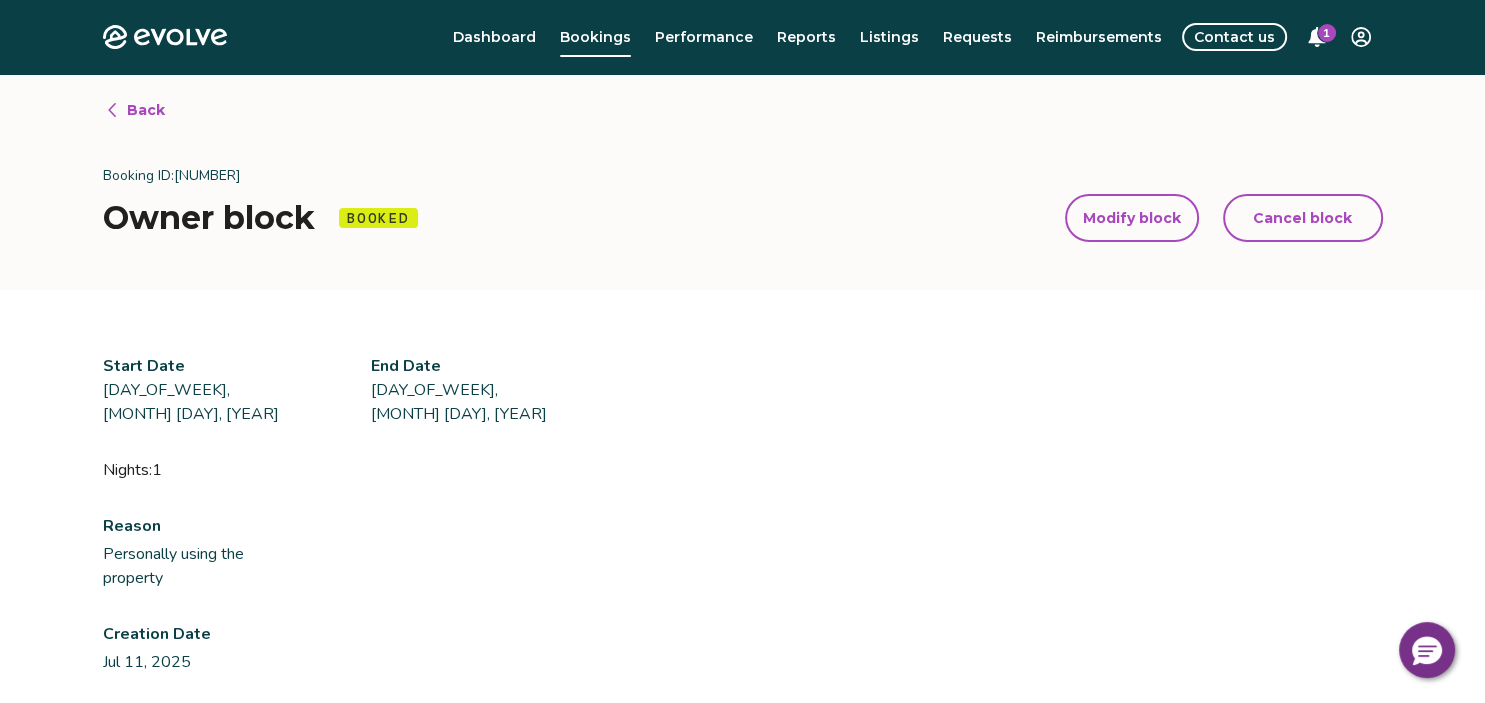 click on "1" at bounding box center (1327, 33) 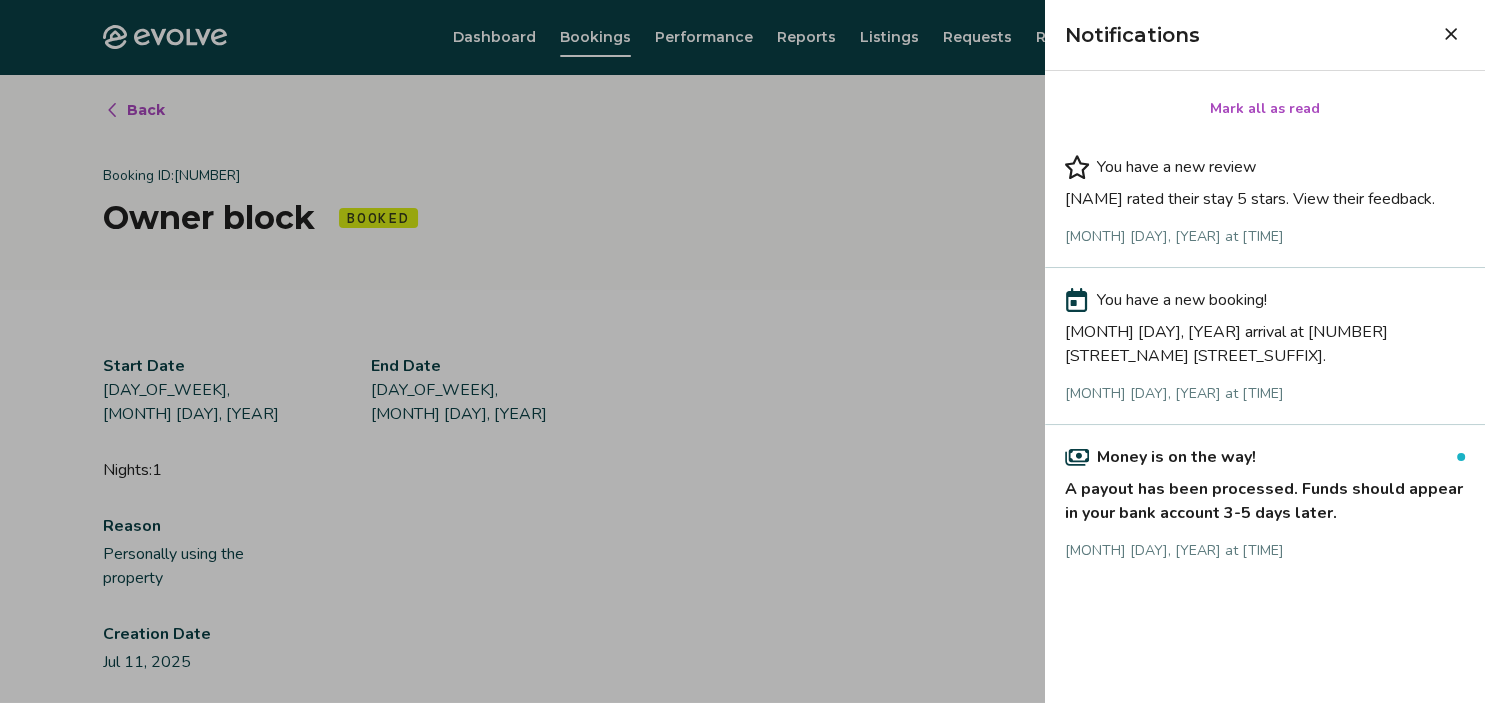 click at bounding box center [742, 351] 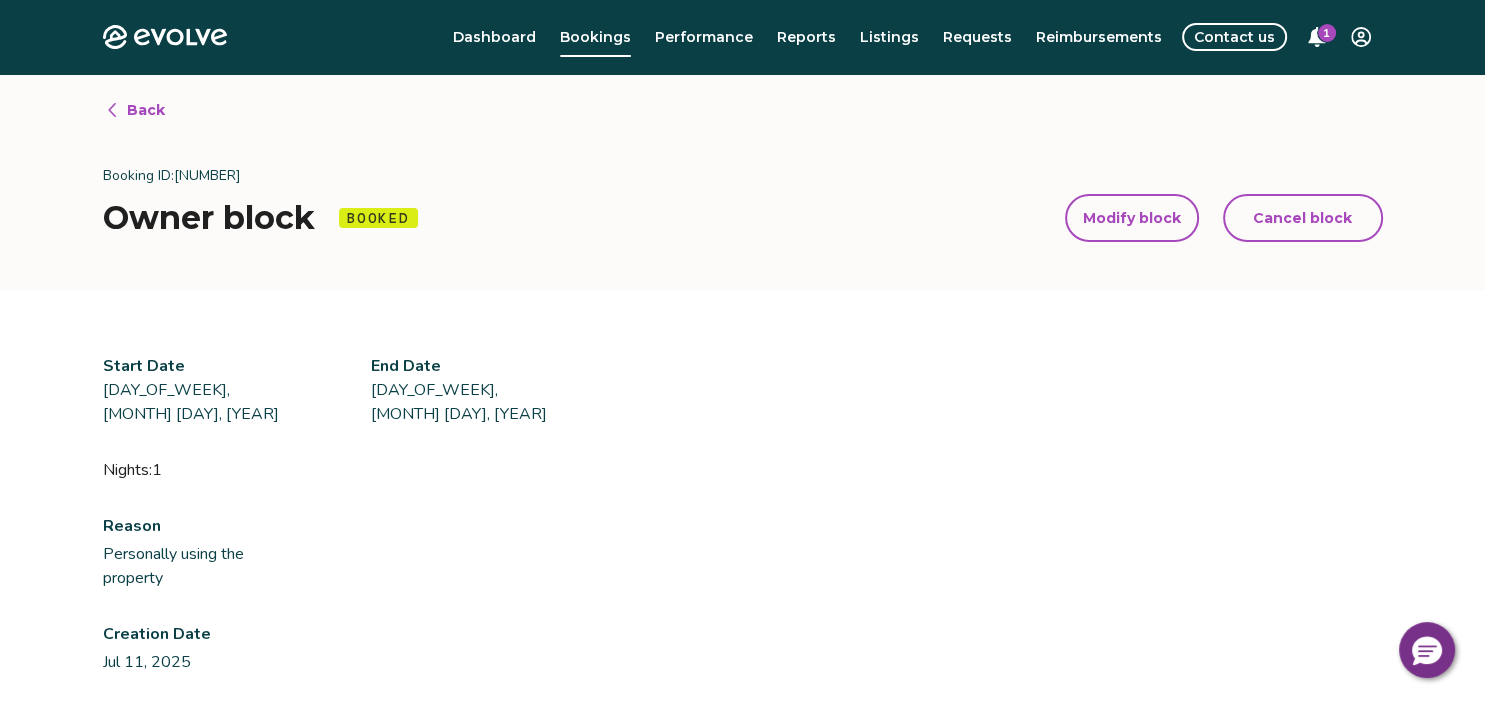 click on "Back" at bounding box center [146, 110] 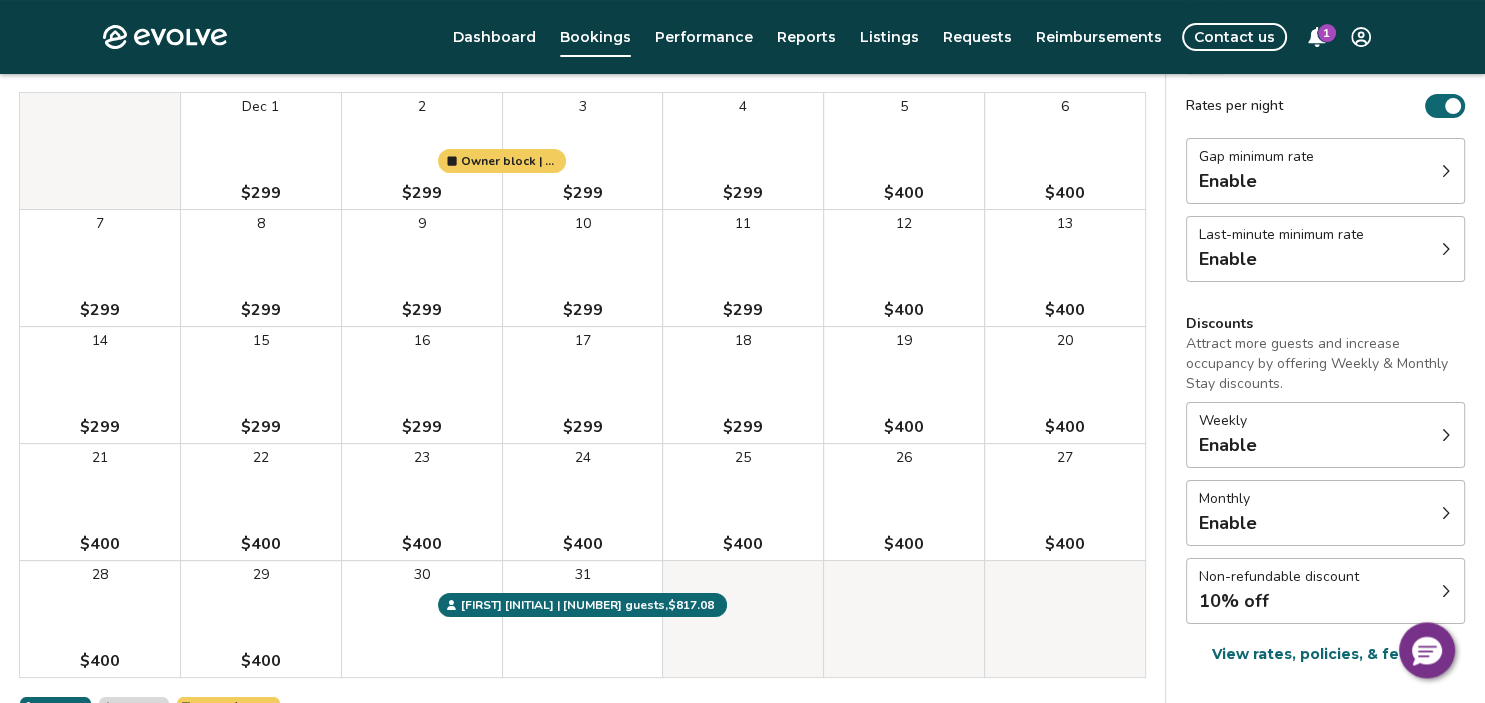 scroll, scrollTop: 124, scrollLeft: 0, axis: vertical 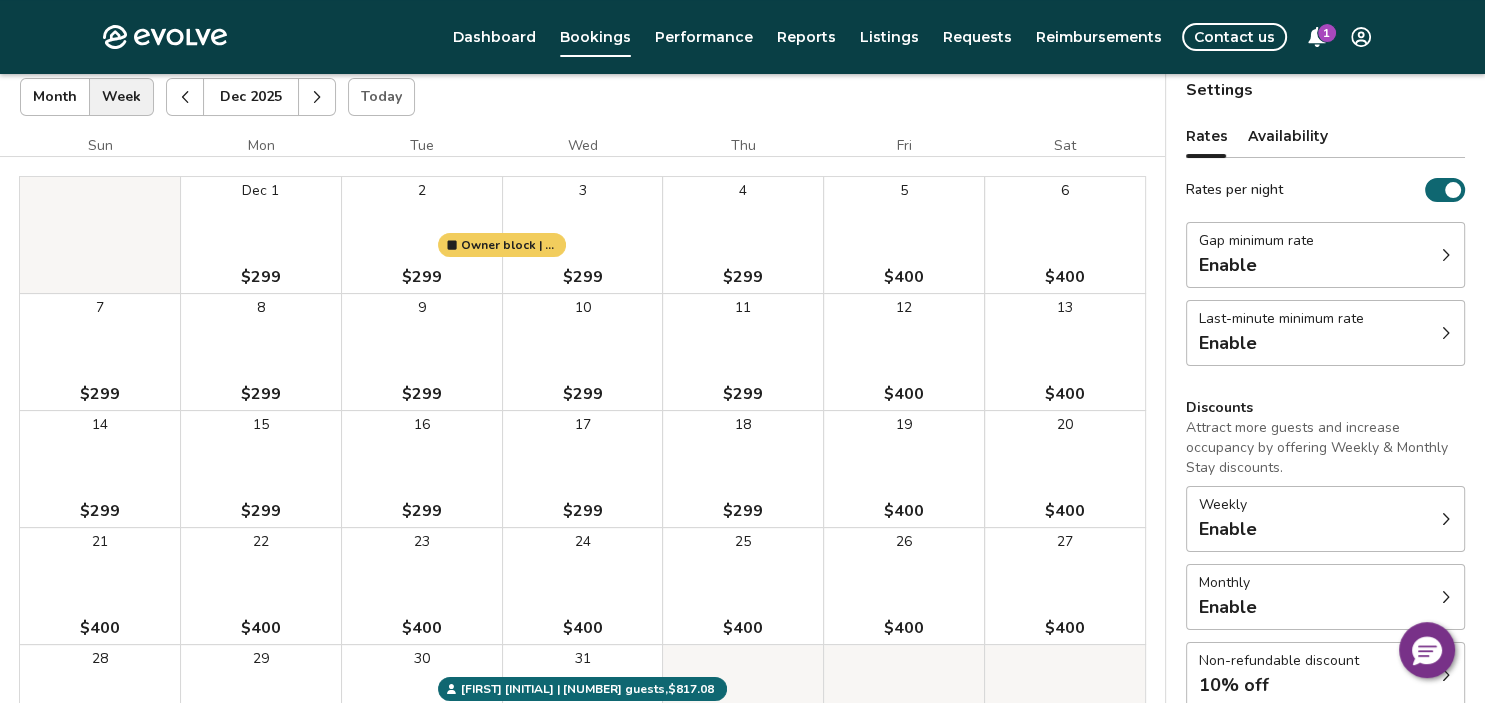 click 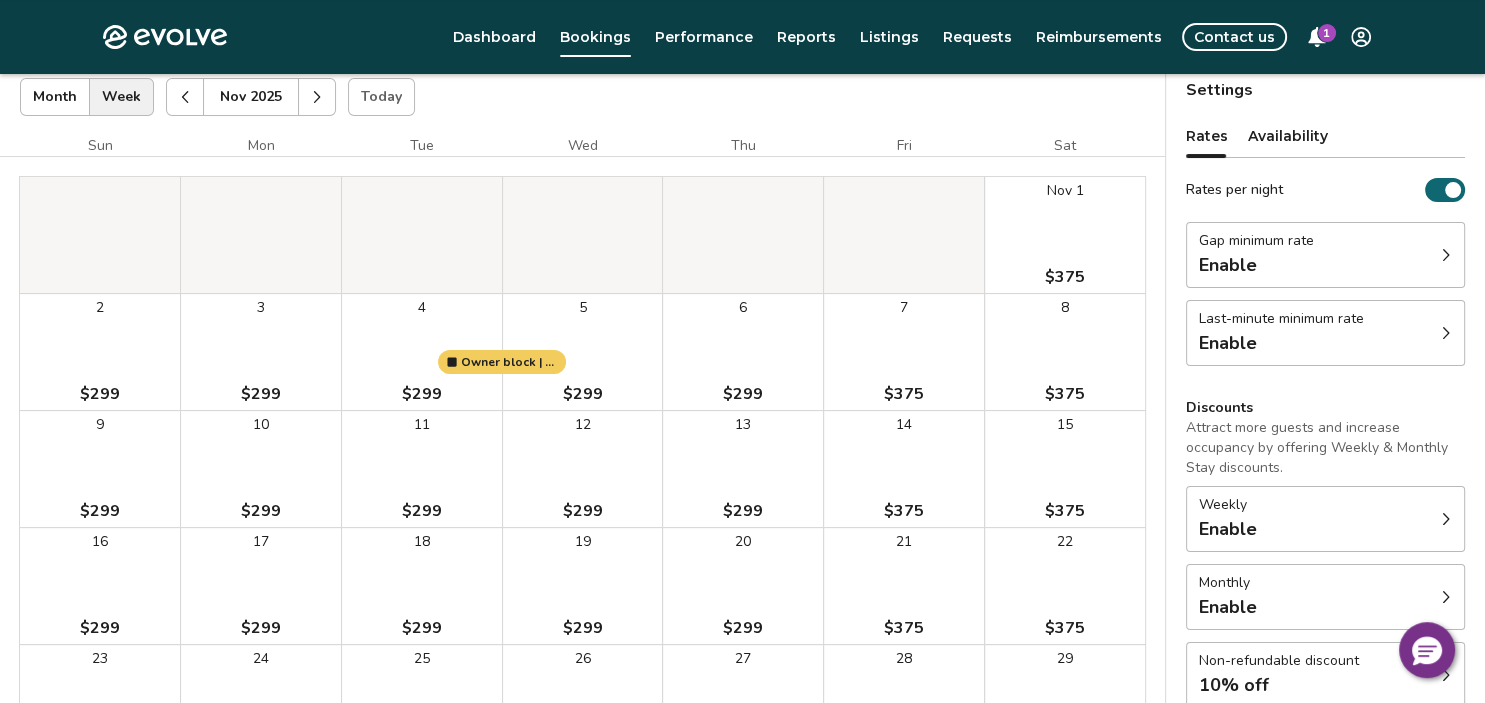 click at bounding box center [317, 97] 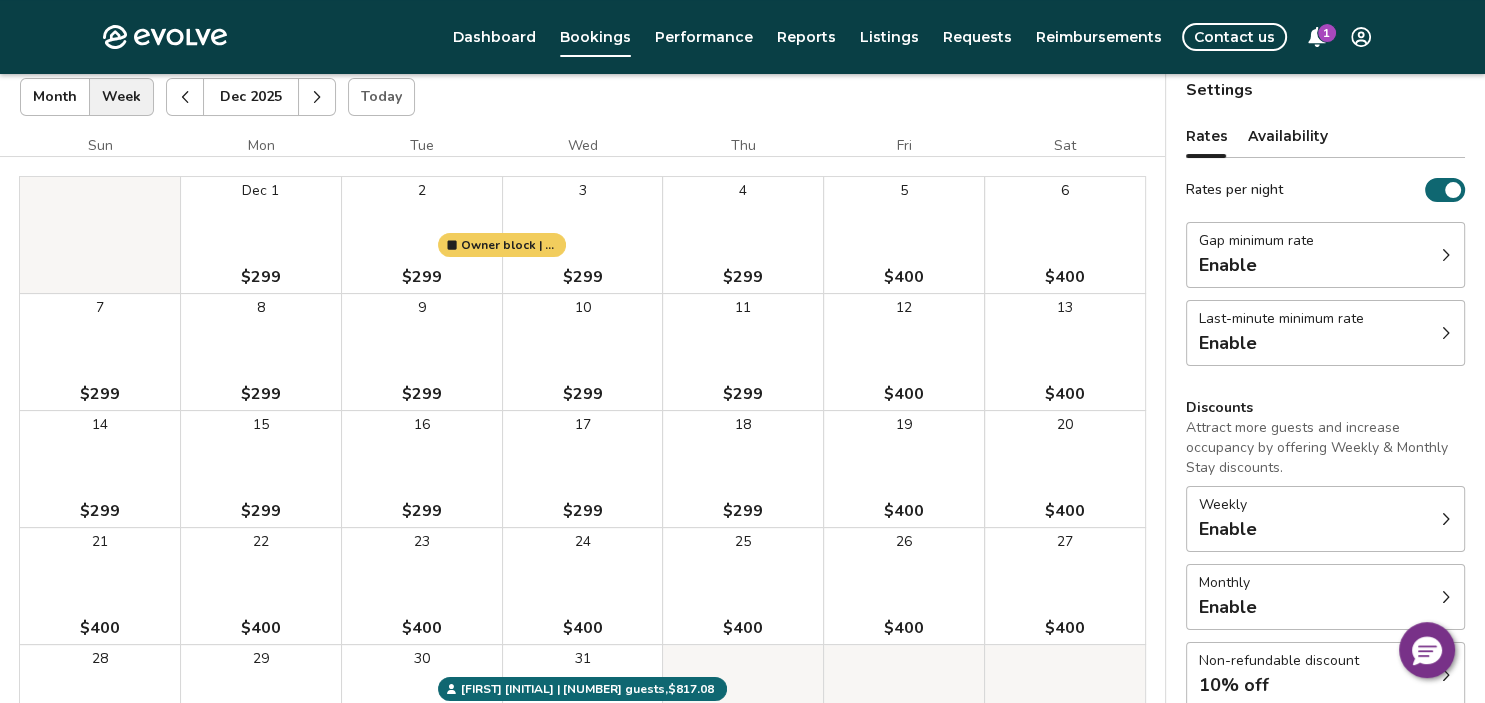 scroll, scrollTop: 214, scrollLeft: 0, axis: vertical 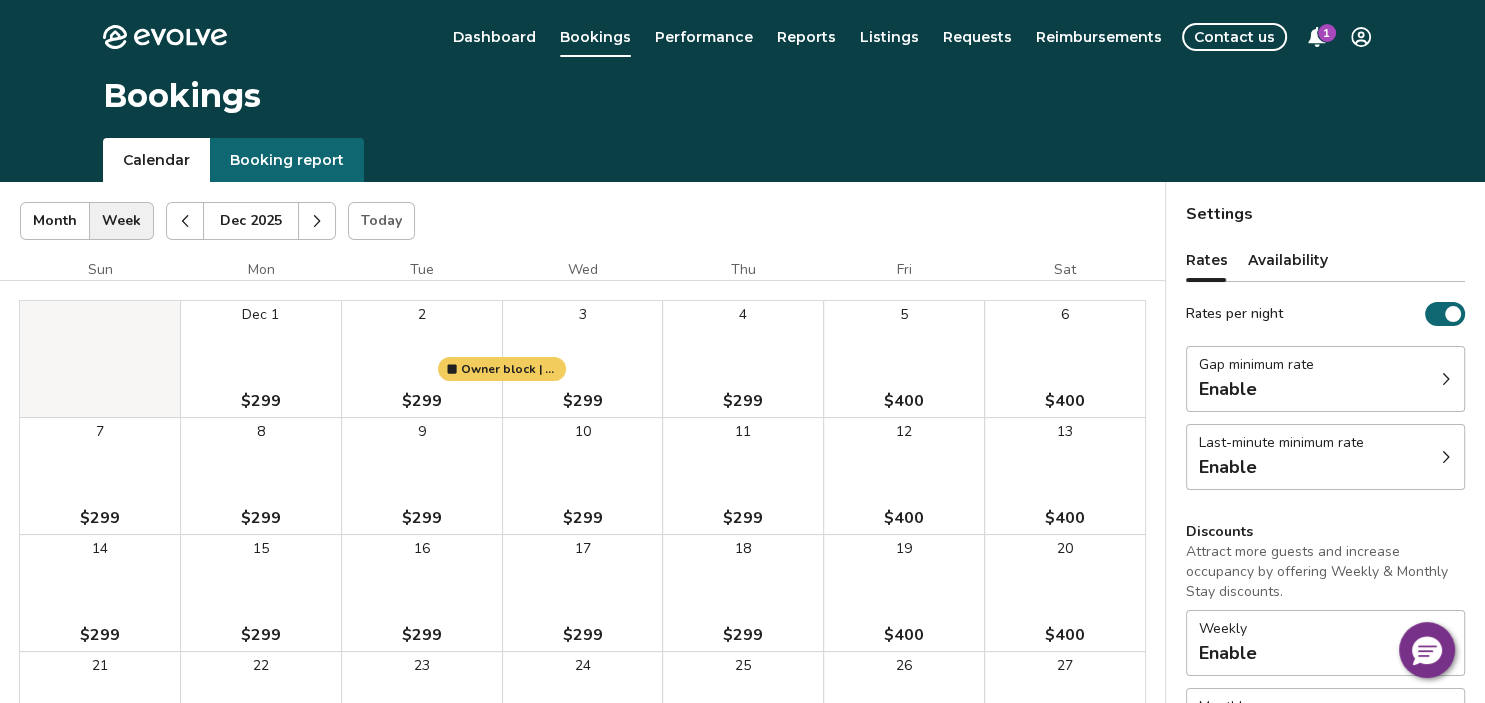 click at bounding box center [185, 221] 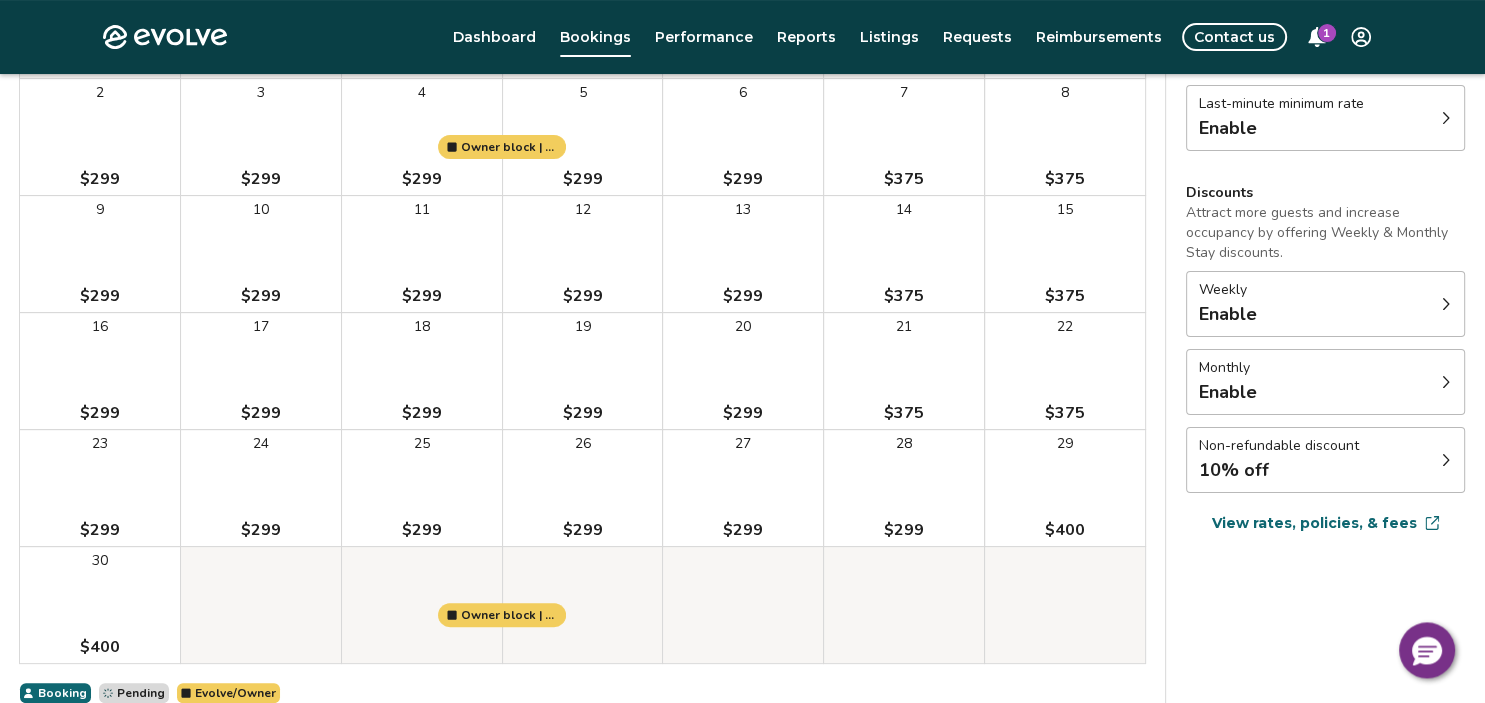 scroll, scrollTop: 0, scrollLeft: 0, axis: both 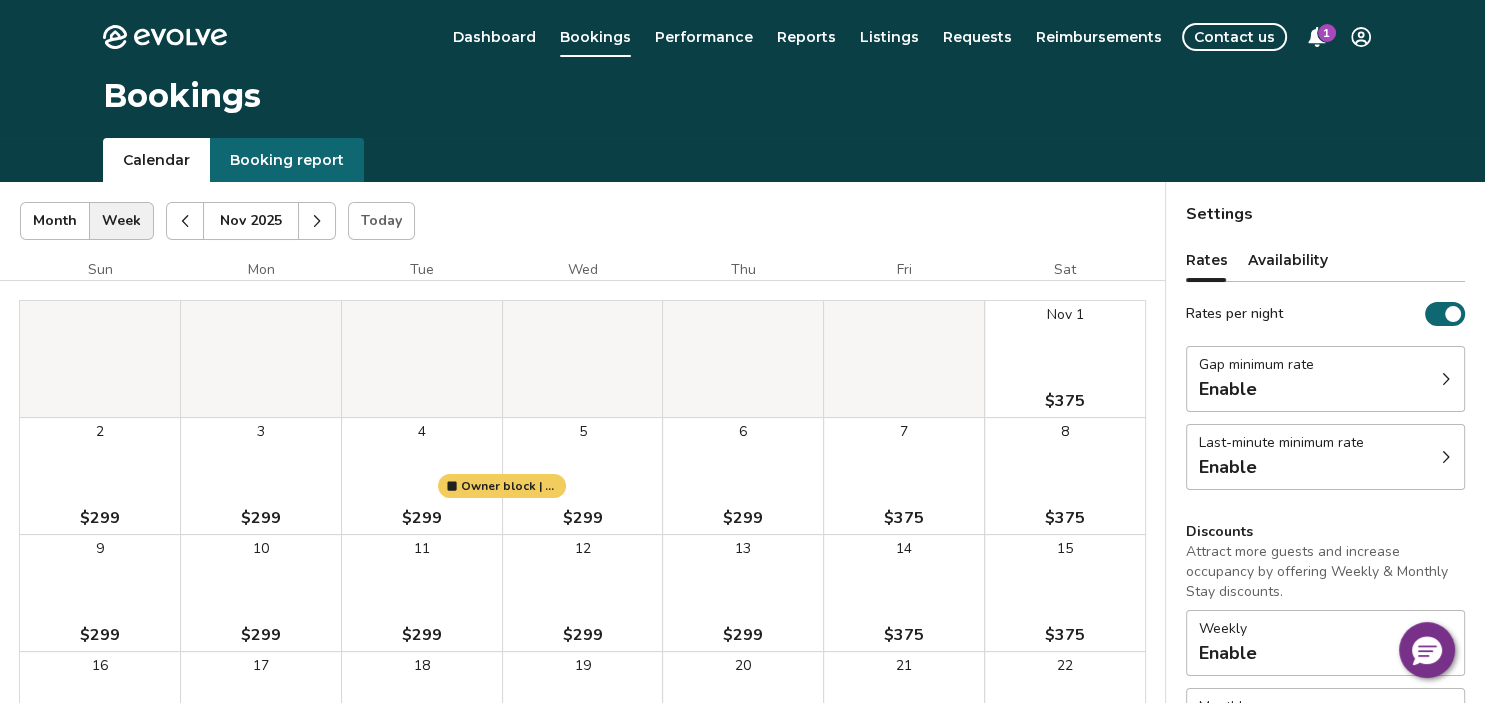 click at bounding box center (185, 221) 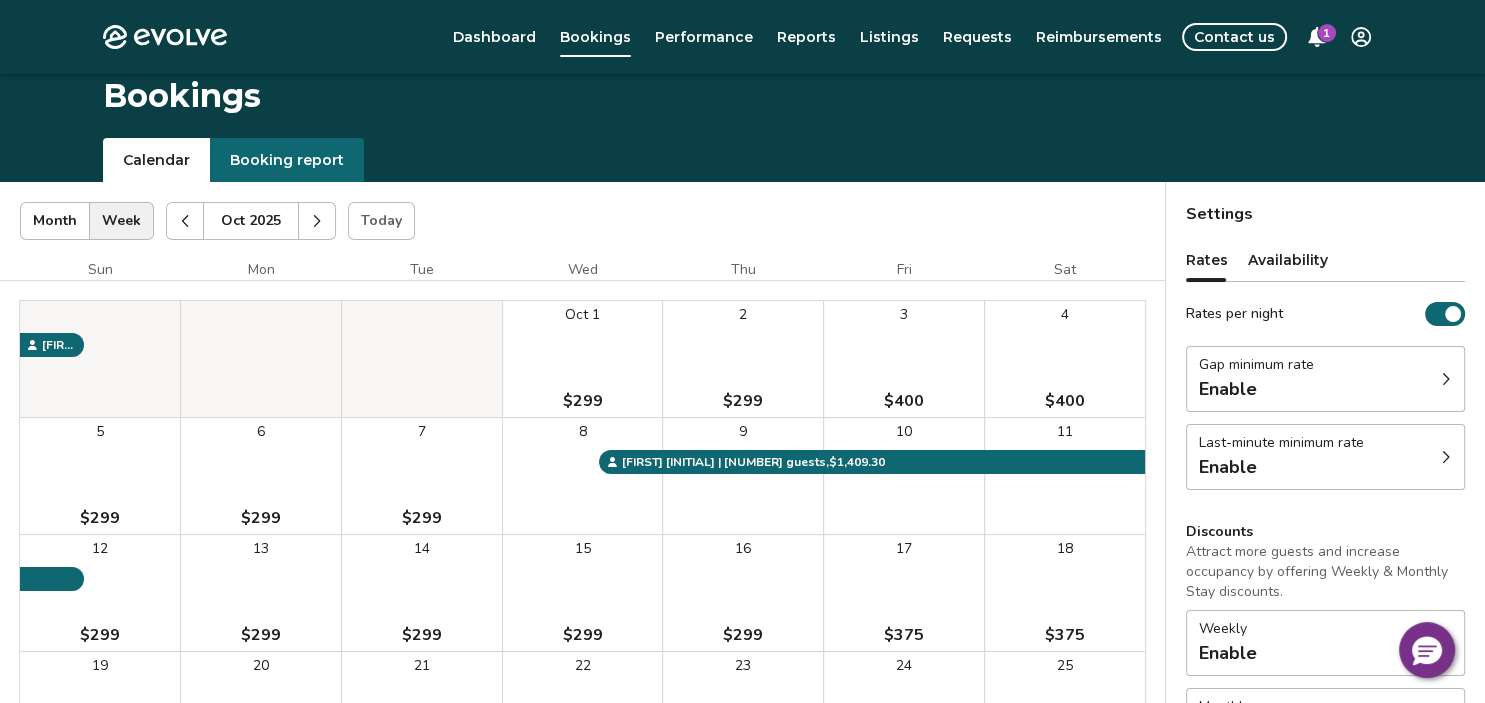 scroll, scrollTop: 331, scrollLeft: 0, axis: vertical 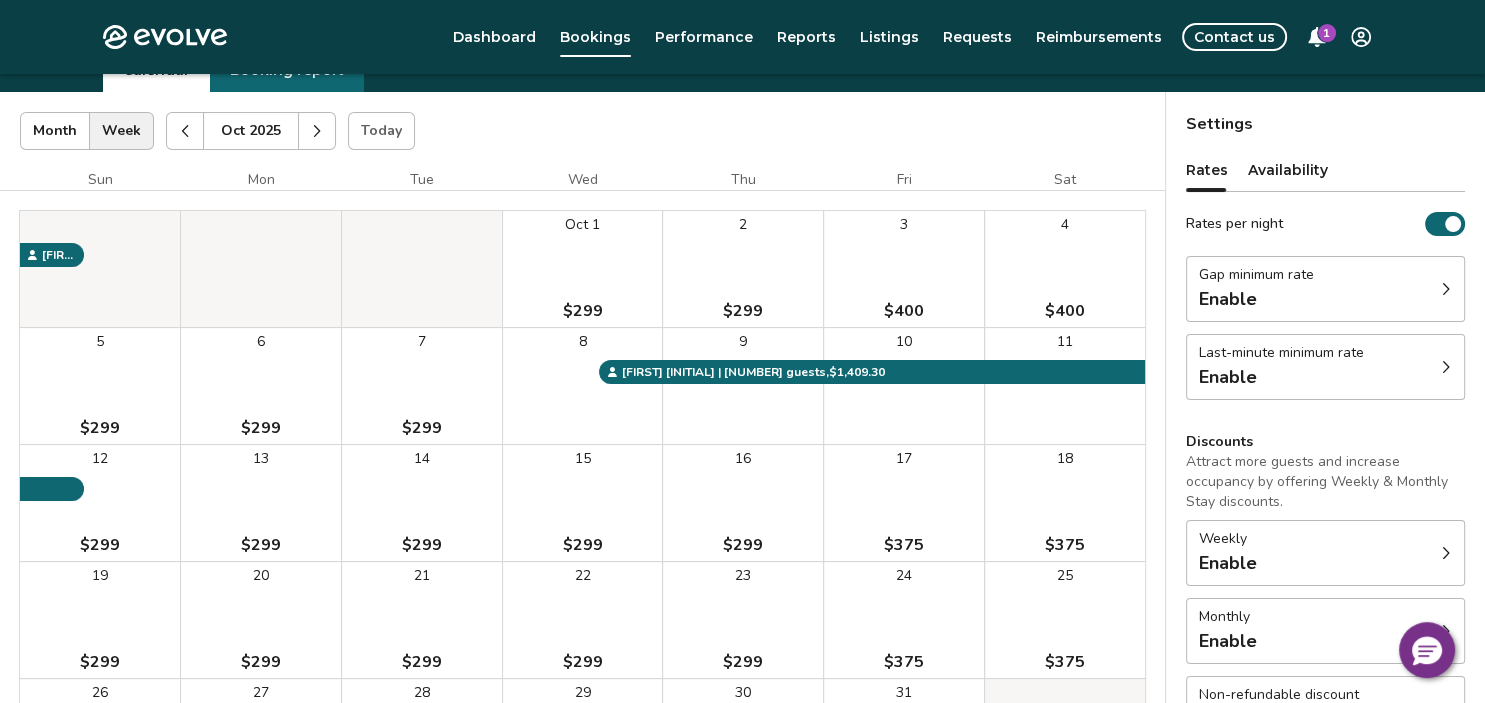 click at bounding box center [185, 131] 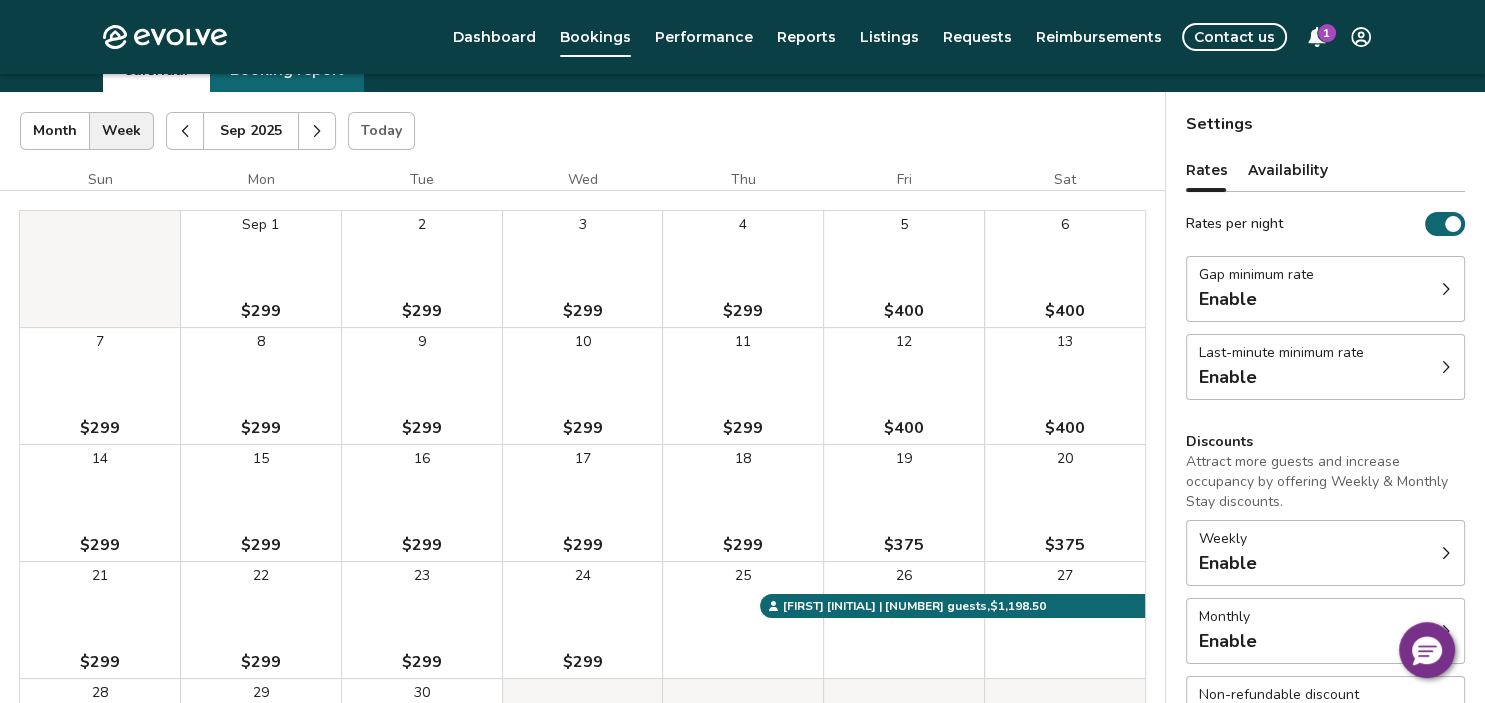 click 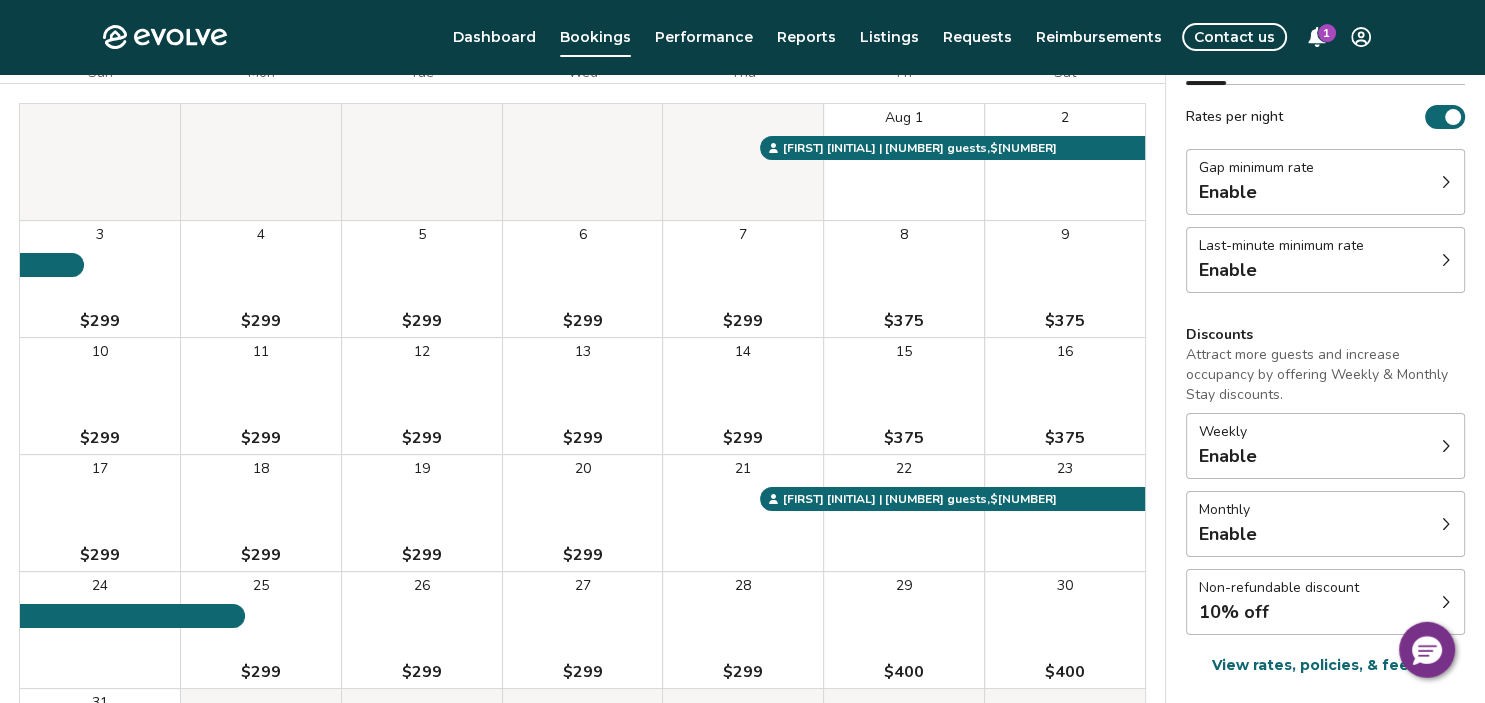 scroll, scrollTop: 0, scrollLeft: 0, axis: both 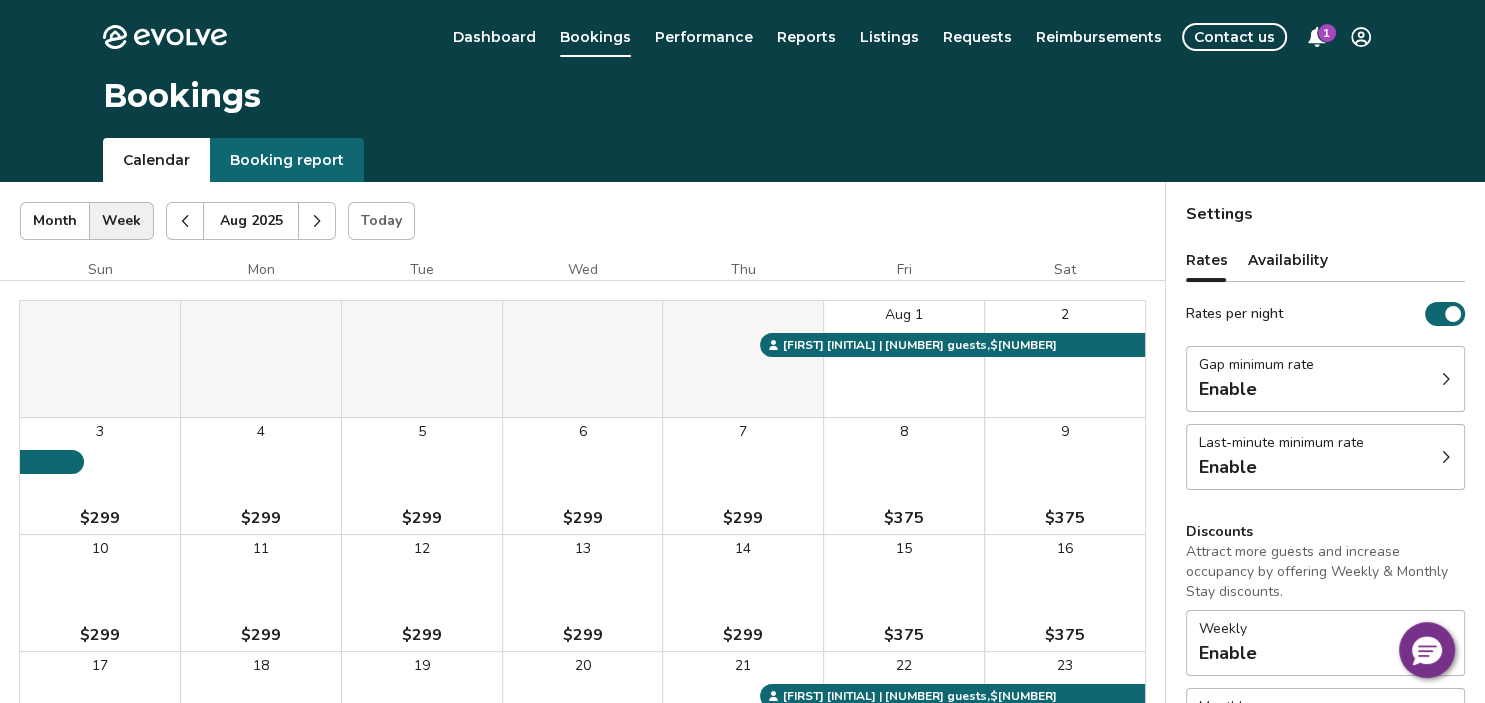 click at bounding box center [185, 221] 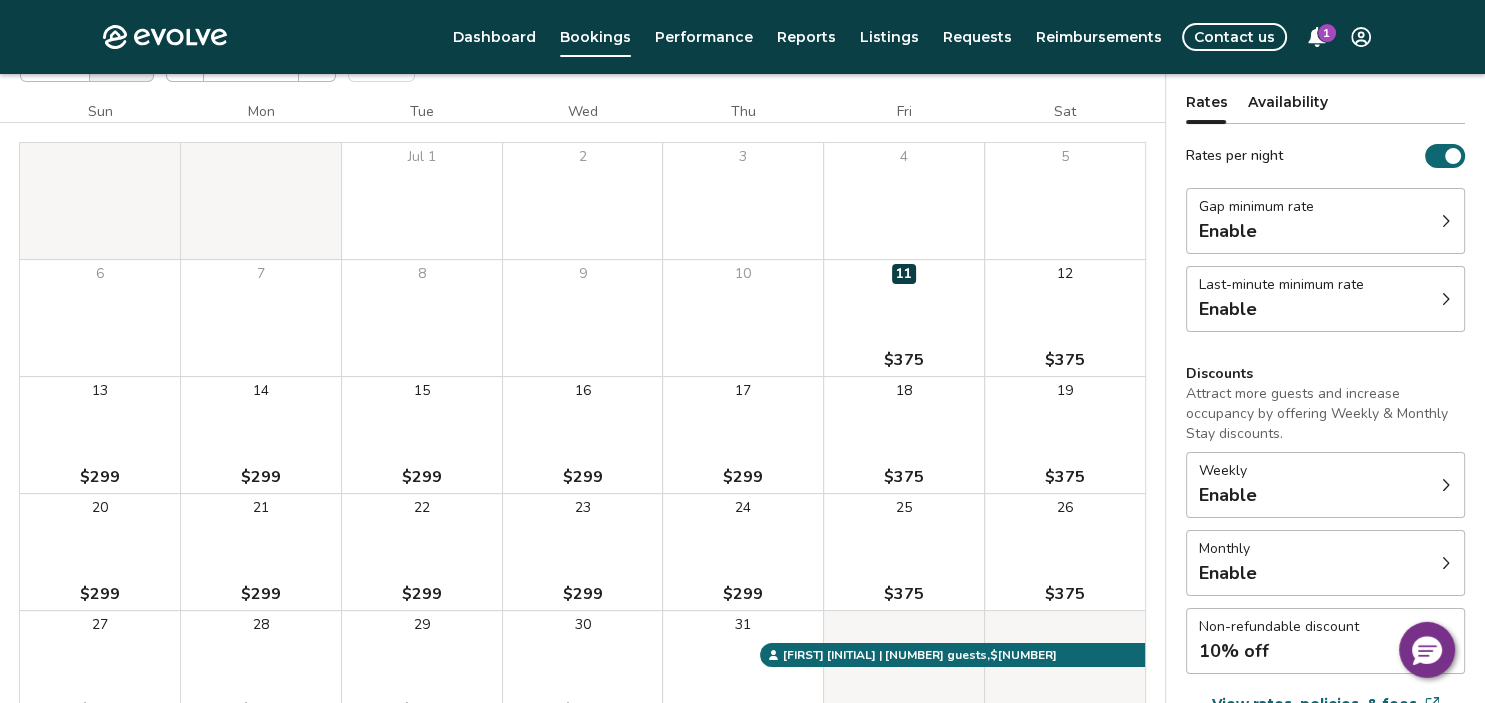 scroll, scrollTop: 164, scrollLeft: 0, axis: vertical 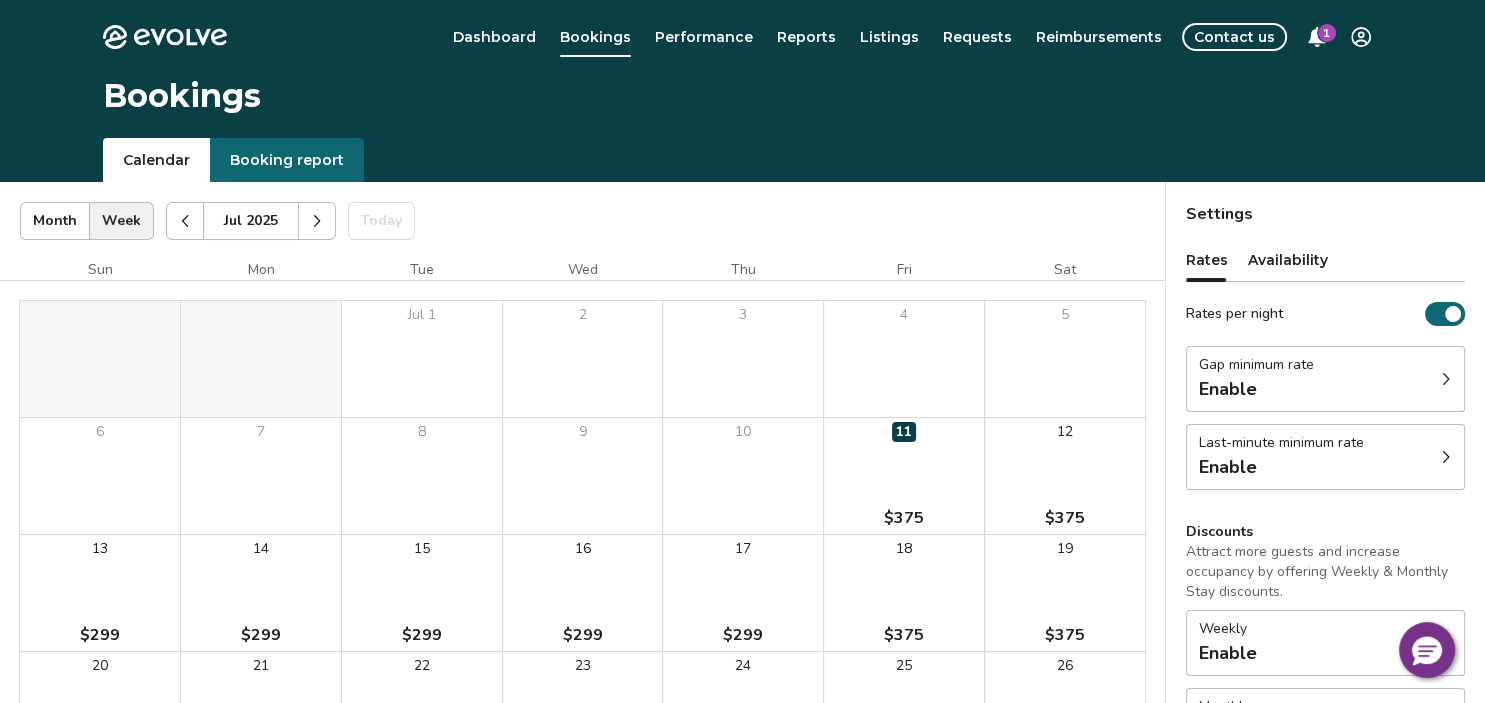 click 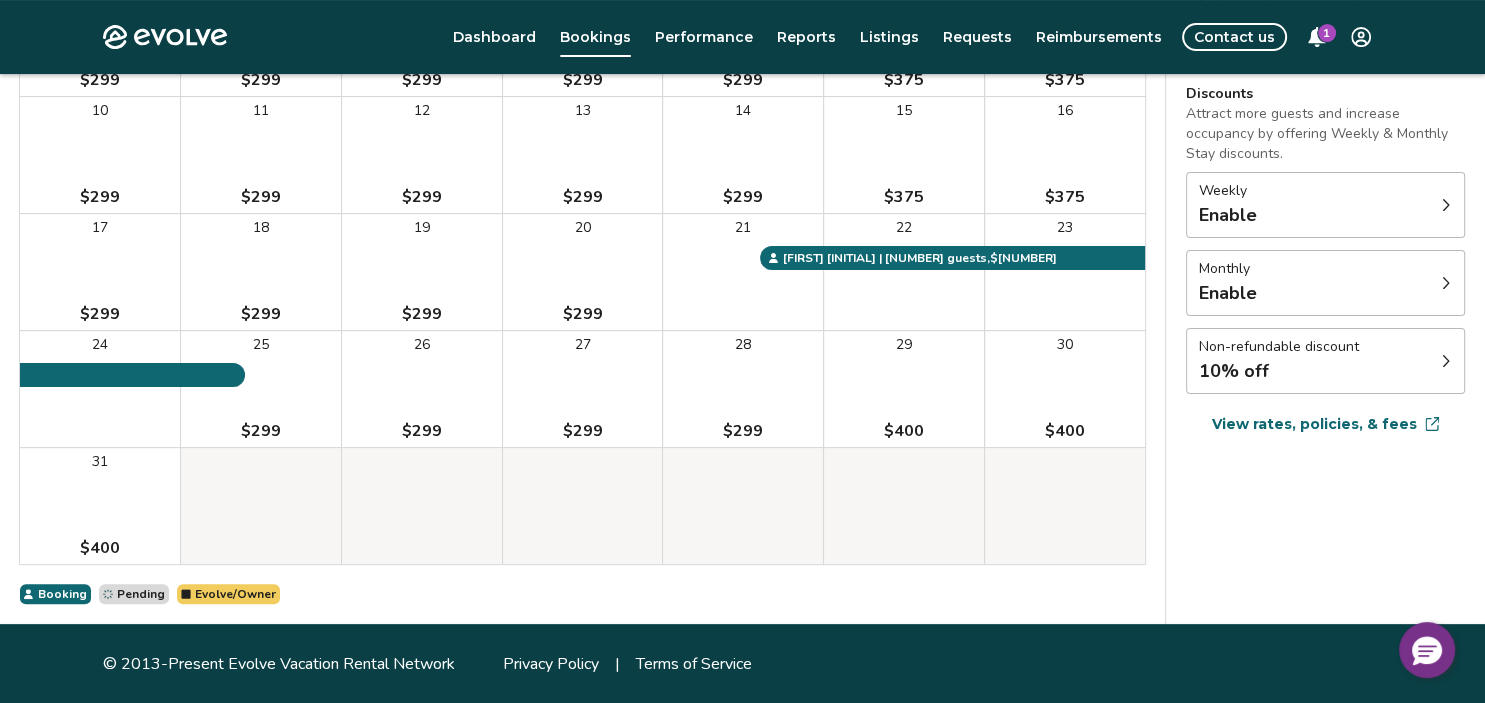scroll, scrollTop: 0, scrollLeft: 0, axis: both 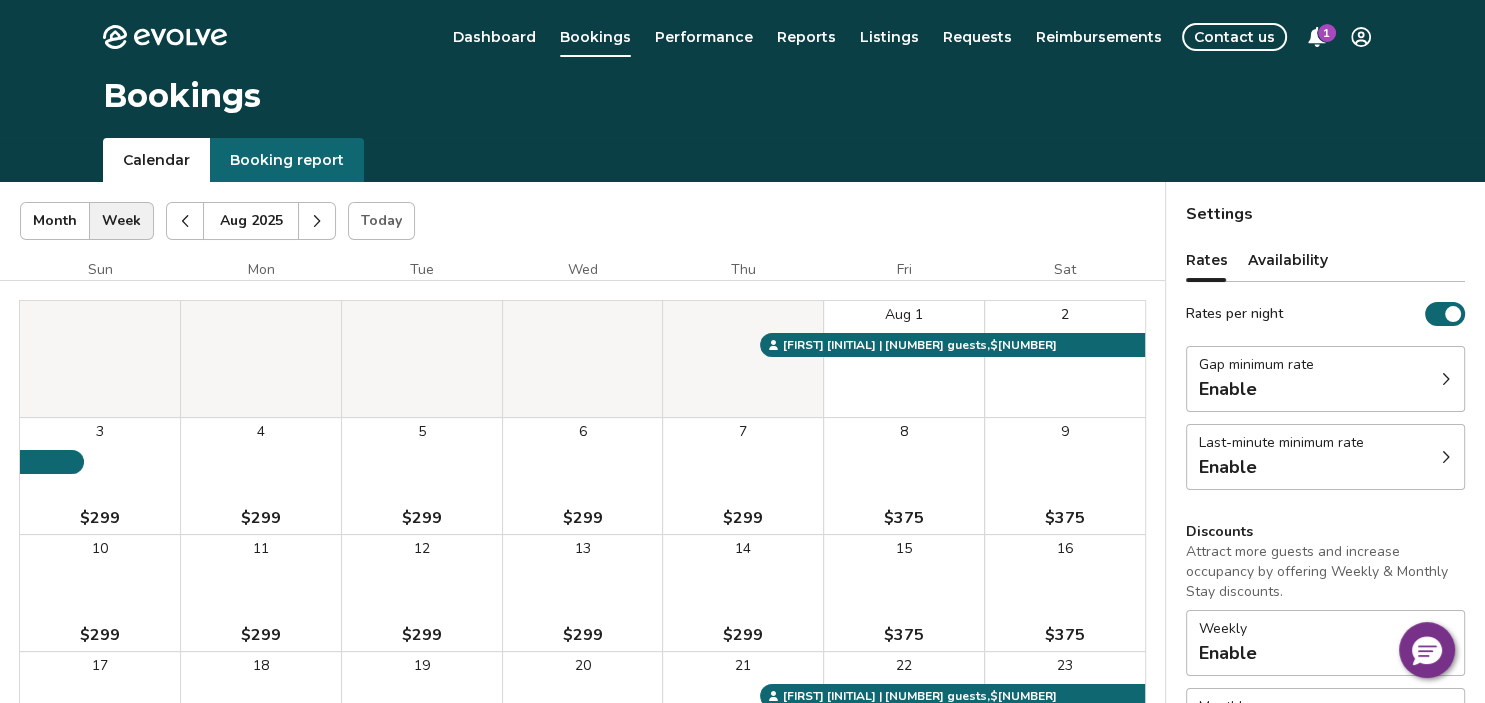 click 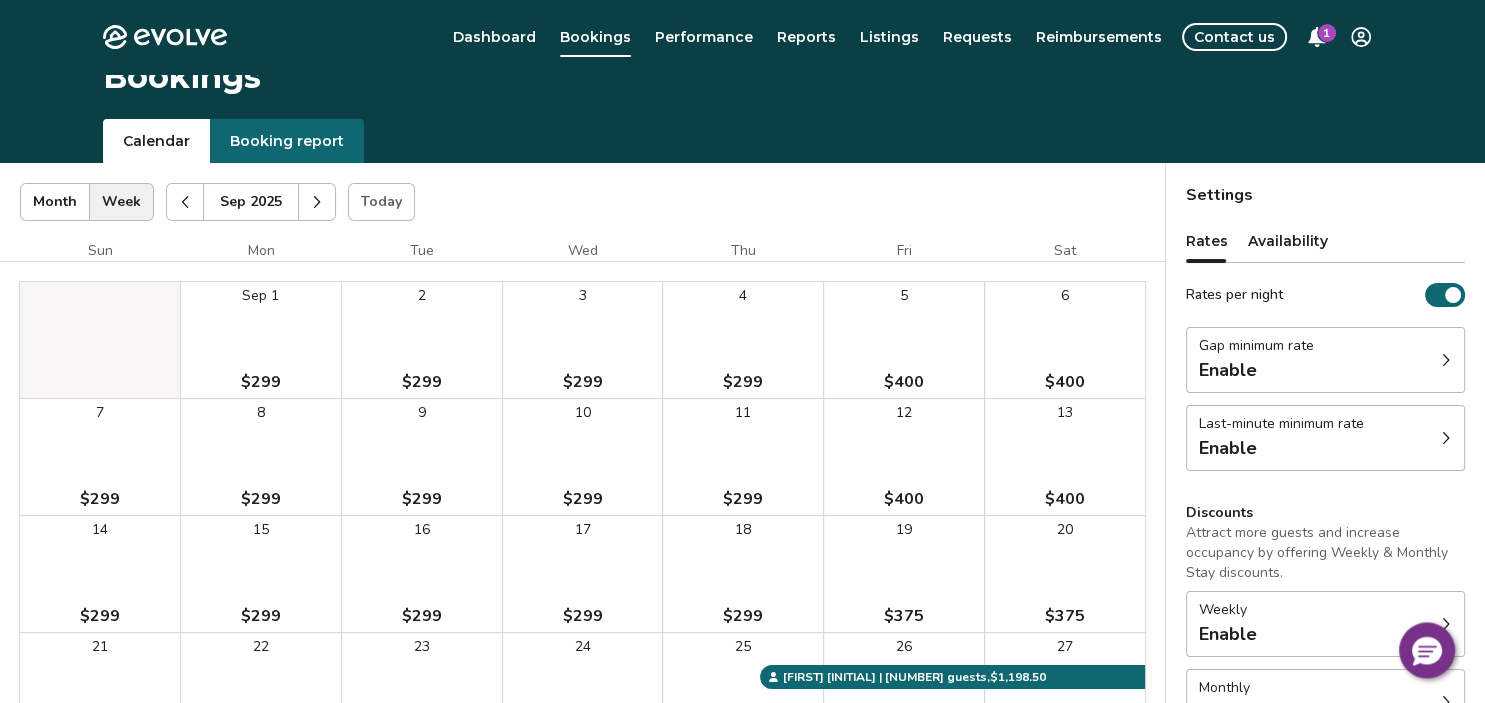 scroll, scrollTop: 0, scrollLeft: 0, axis: both 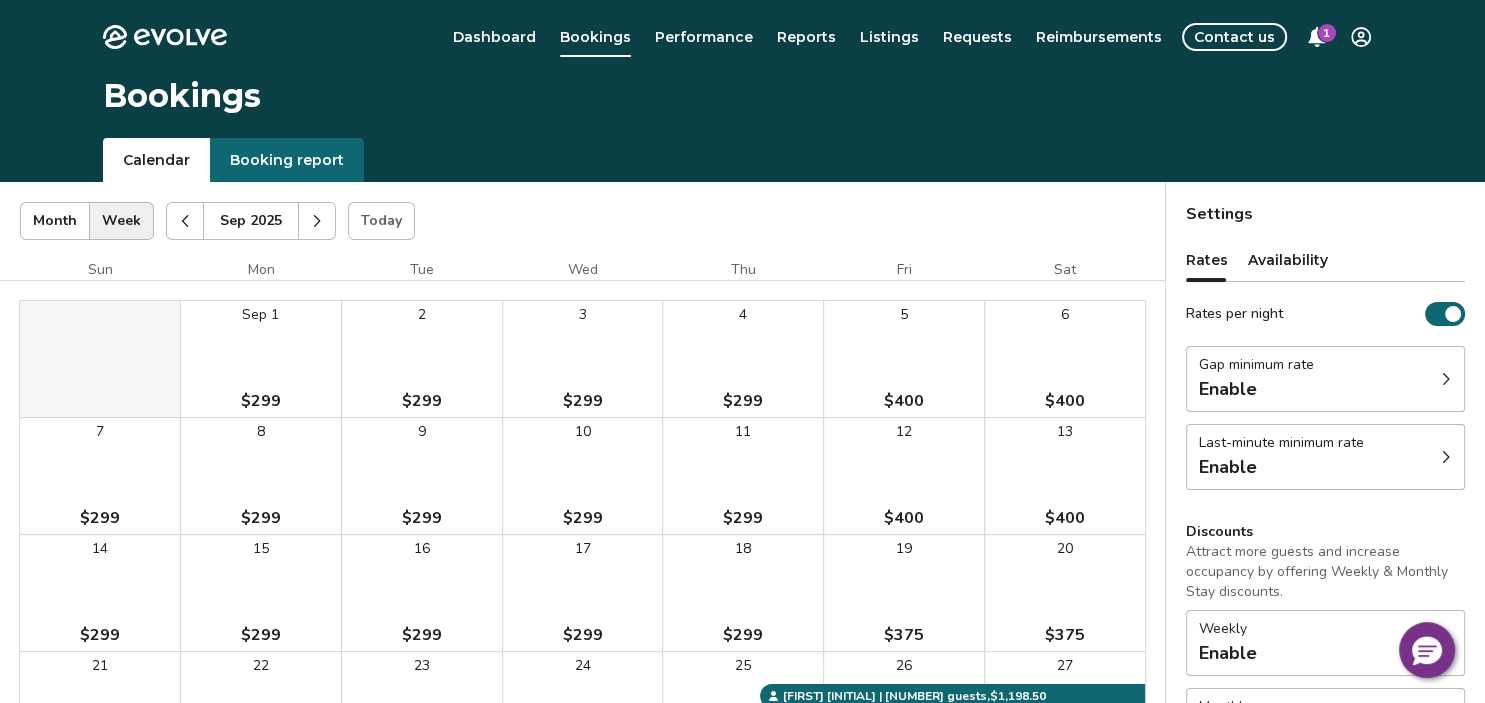 click at bounding box center (317, 221) 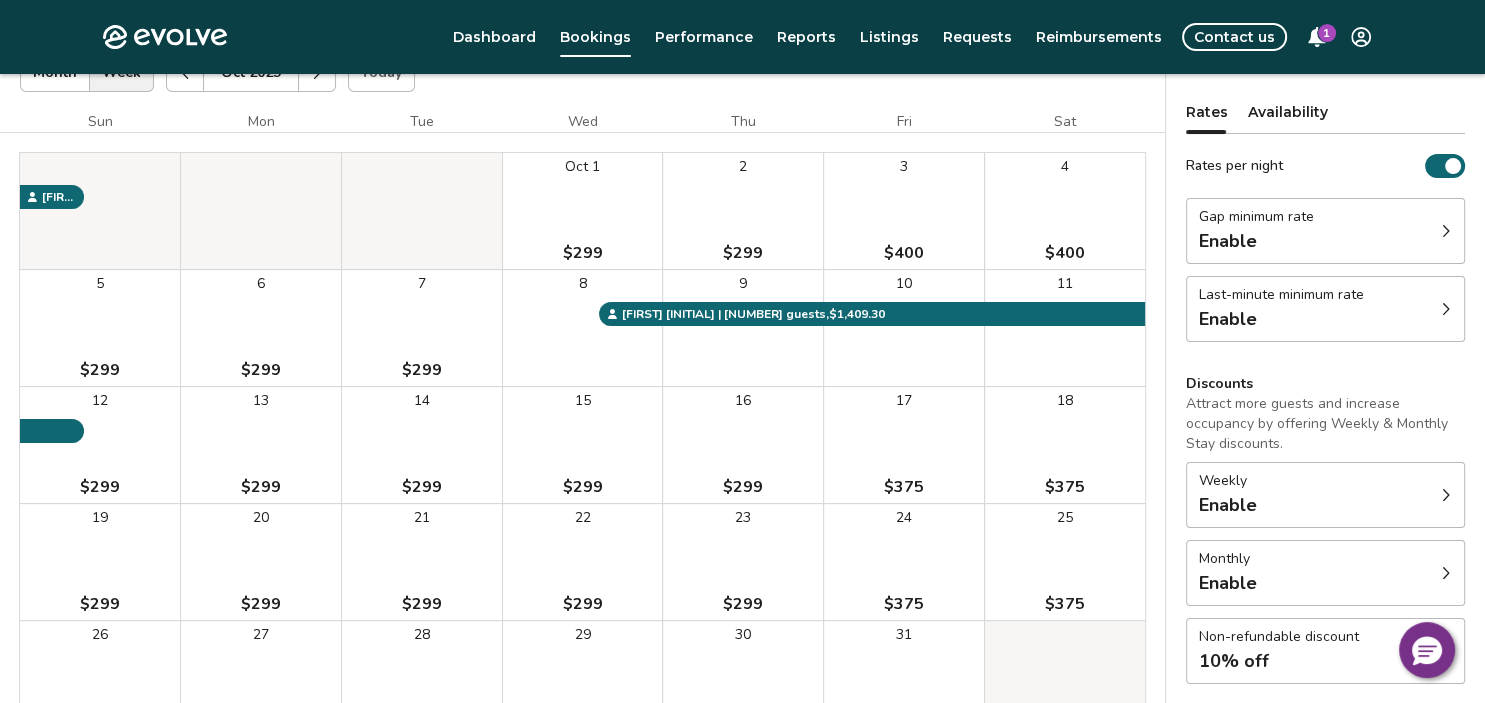 scroll, scrollTop: 0, scrollLeft: 0, axis: both 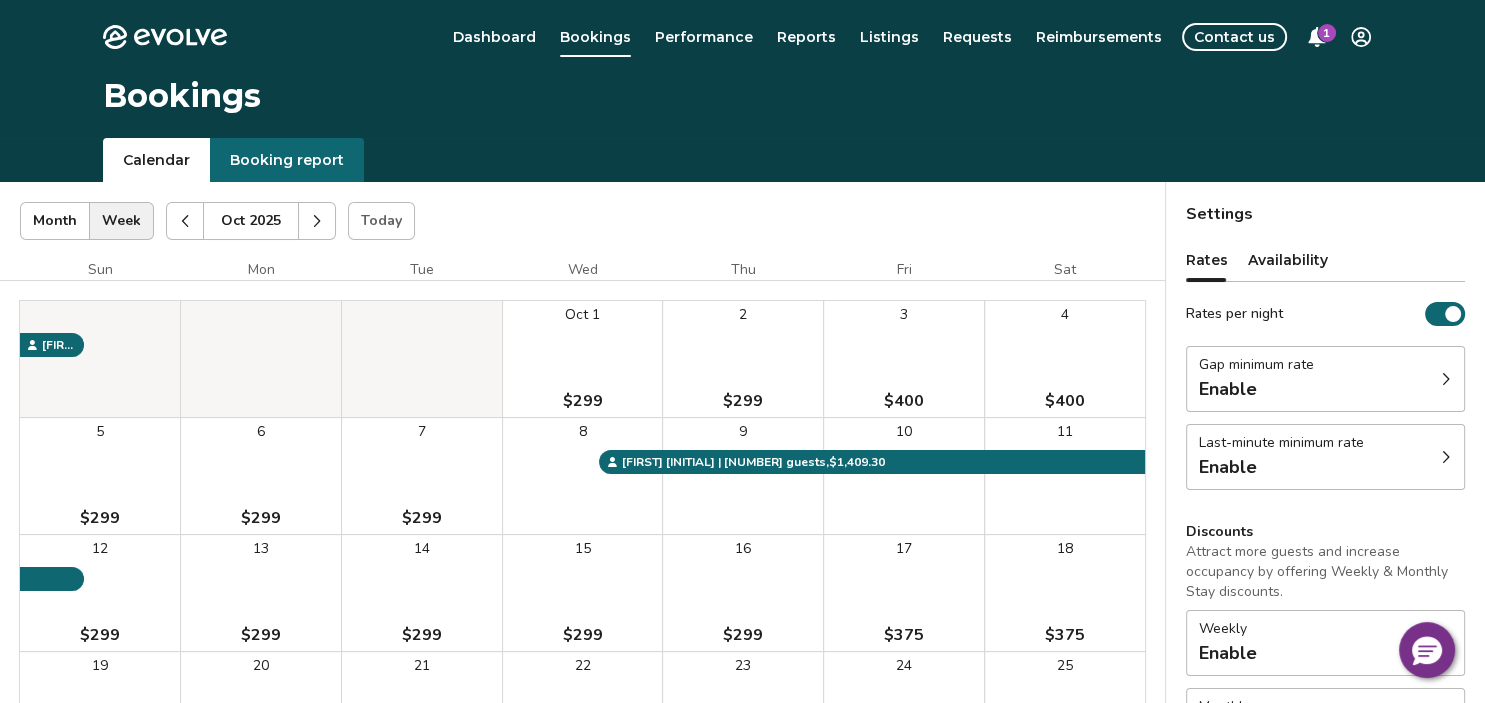 click at bounding box center (317, 221) 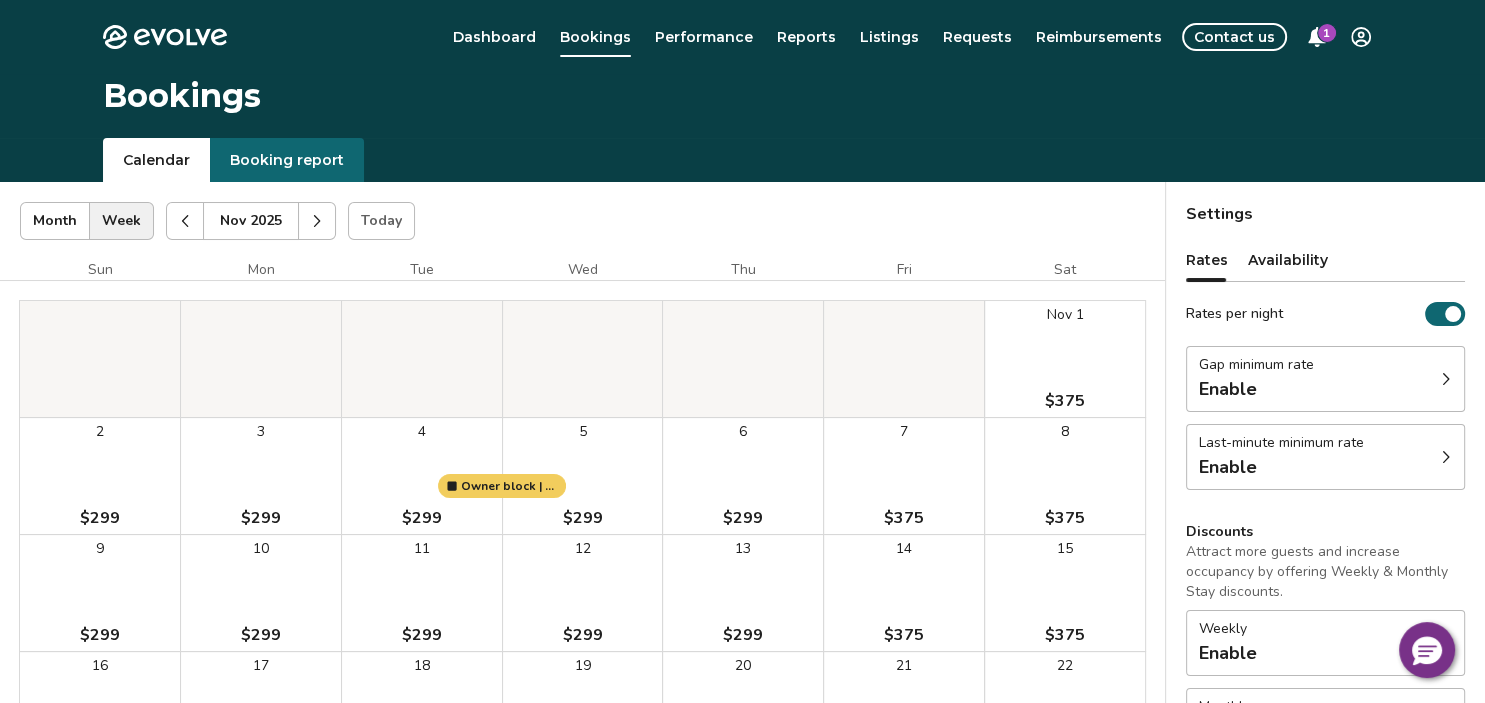 click 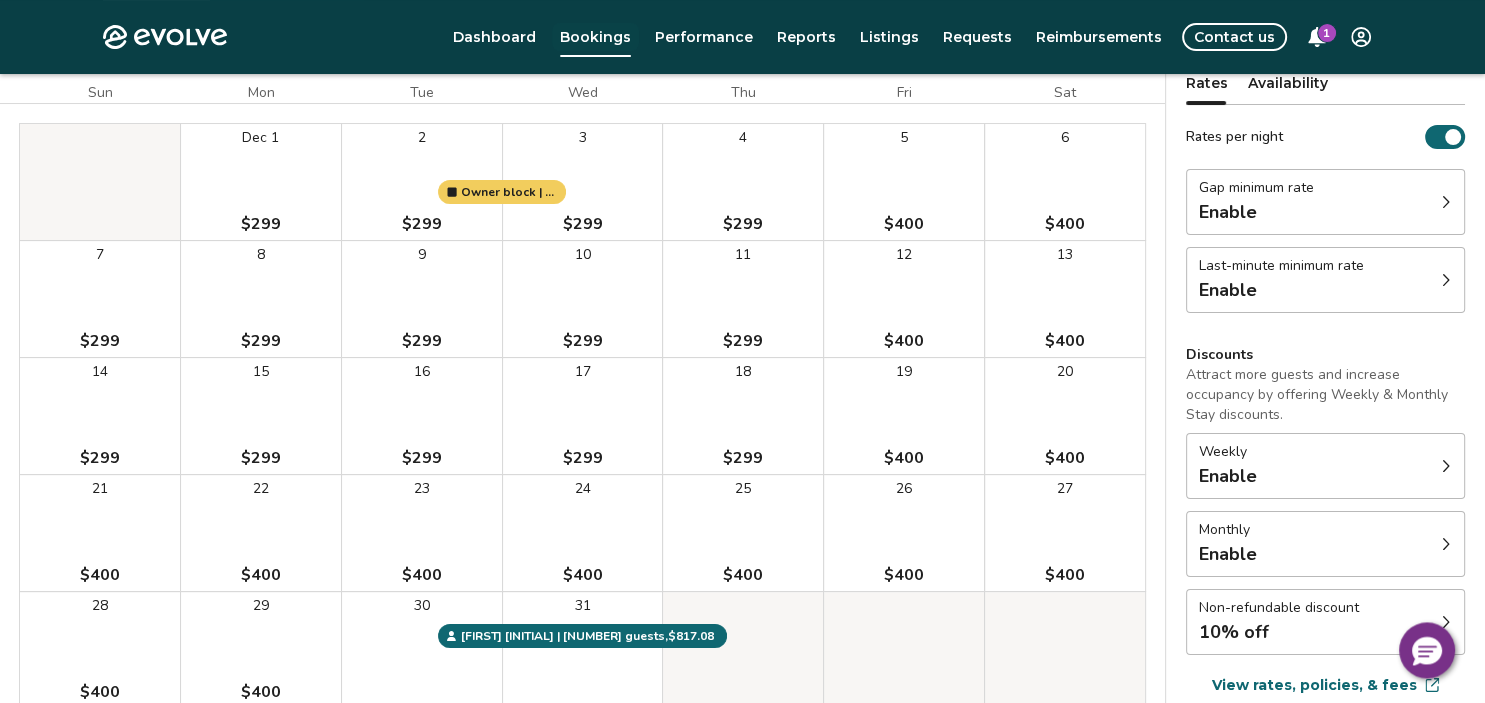 scroll, scrollTop: 0, scrollLeft: 0, axis: both 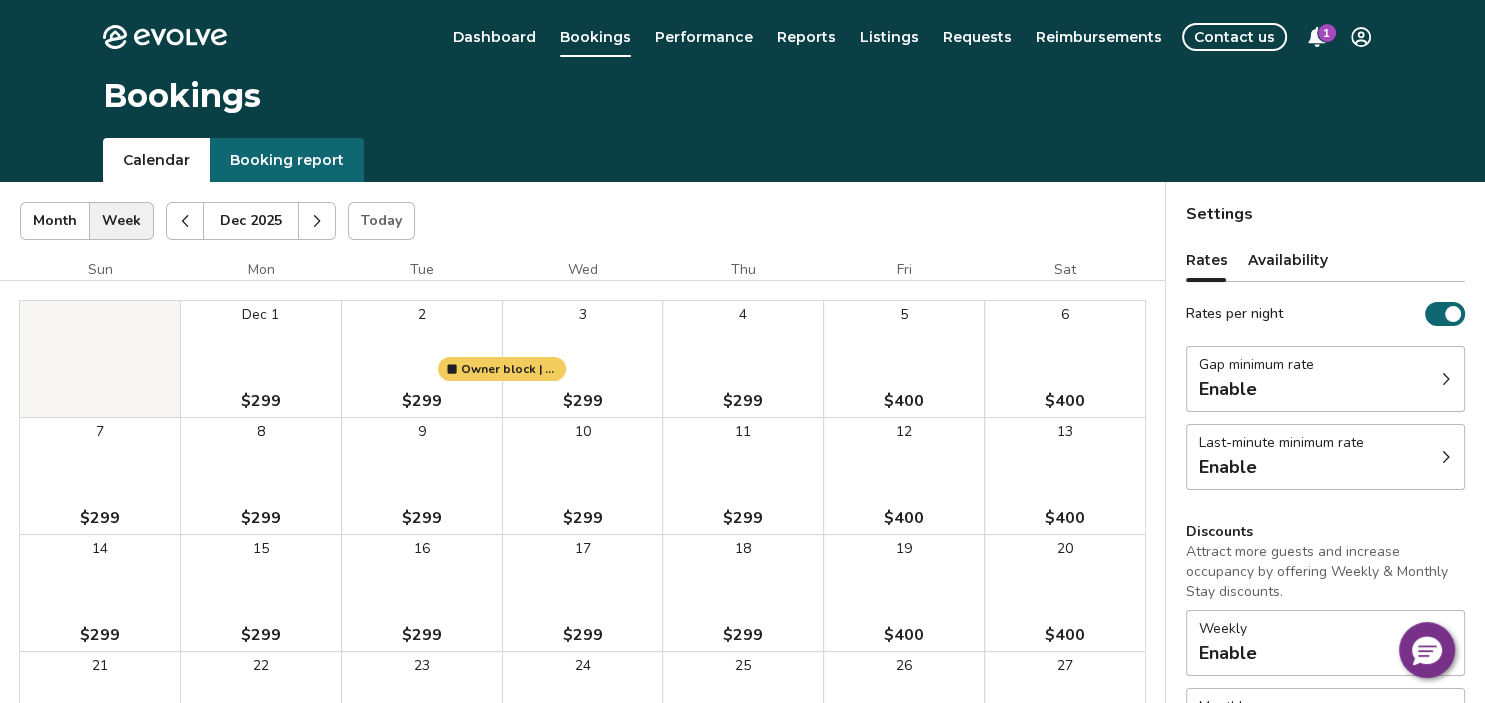 click at bounding box center (317, 221) 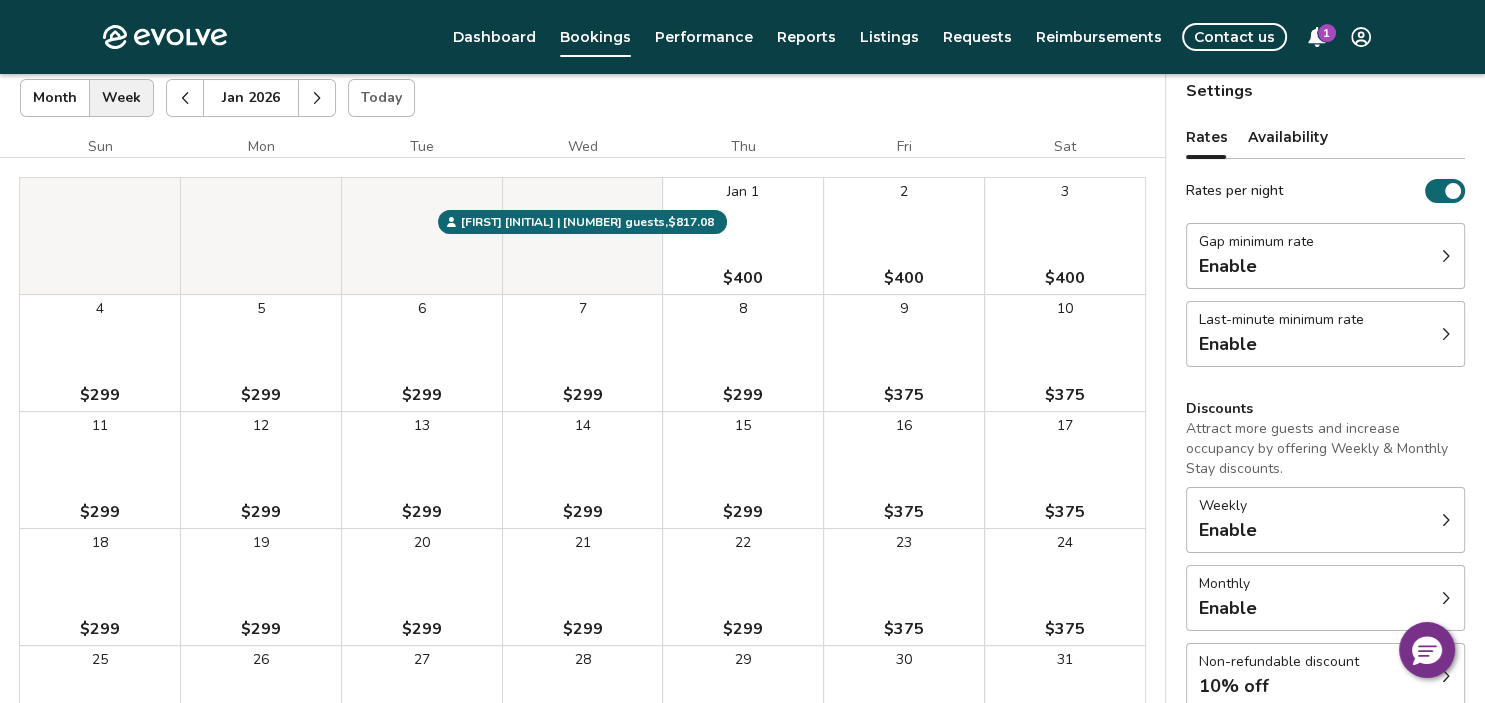 scroll, scrollTop: 0, scrollLeft: 0, axis: both 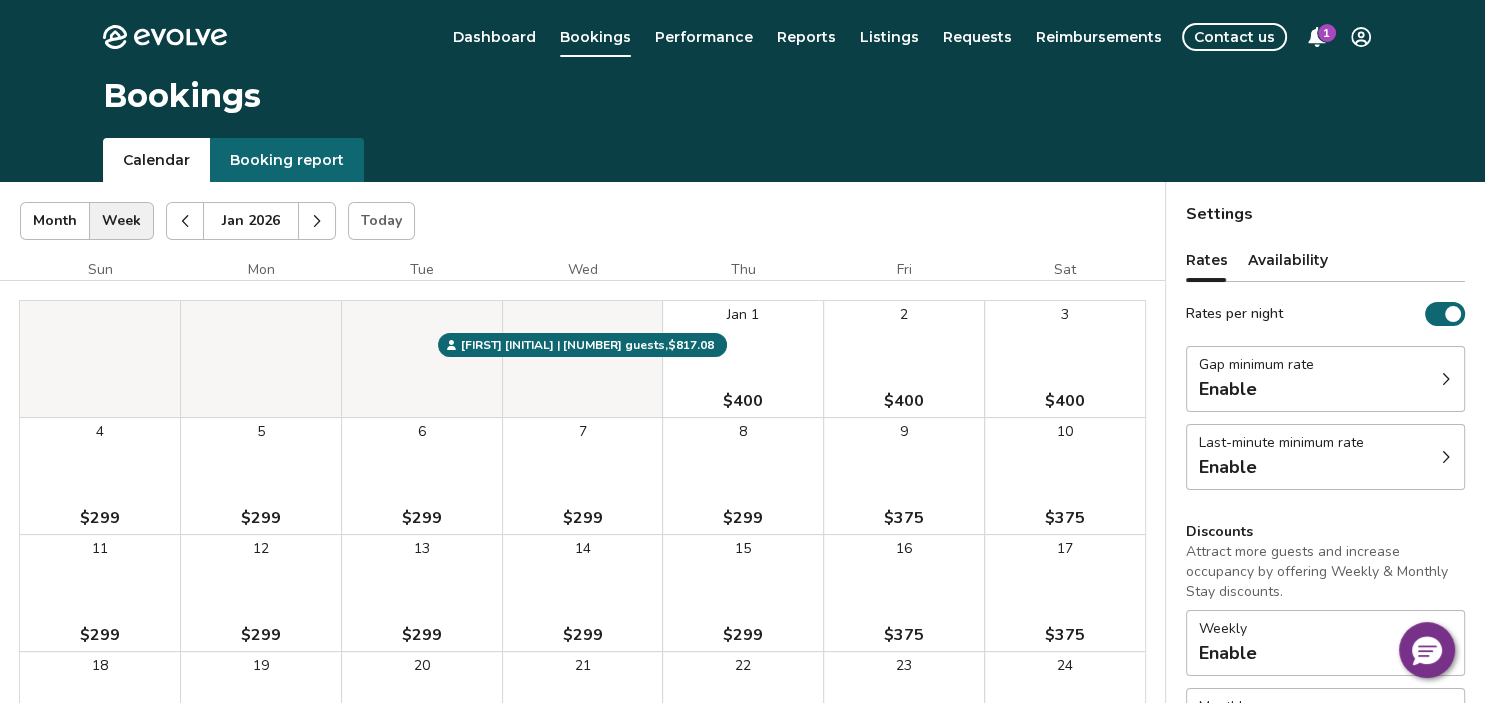 click at bounding box center [317, 221] 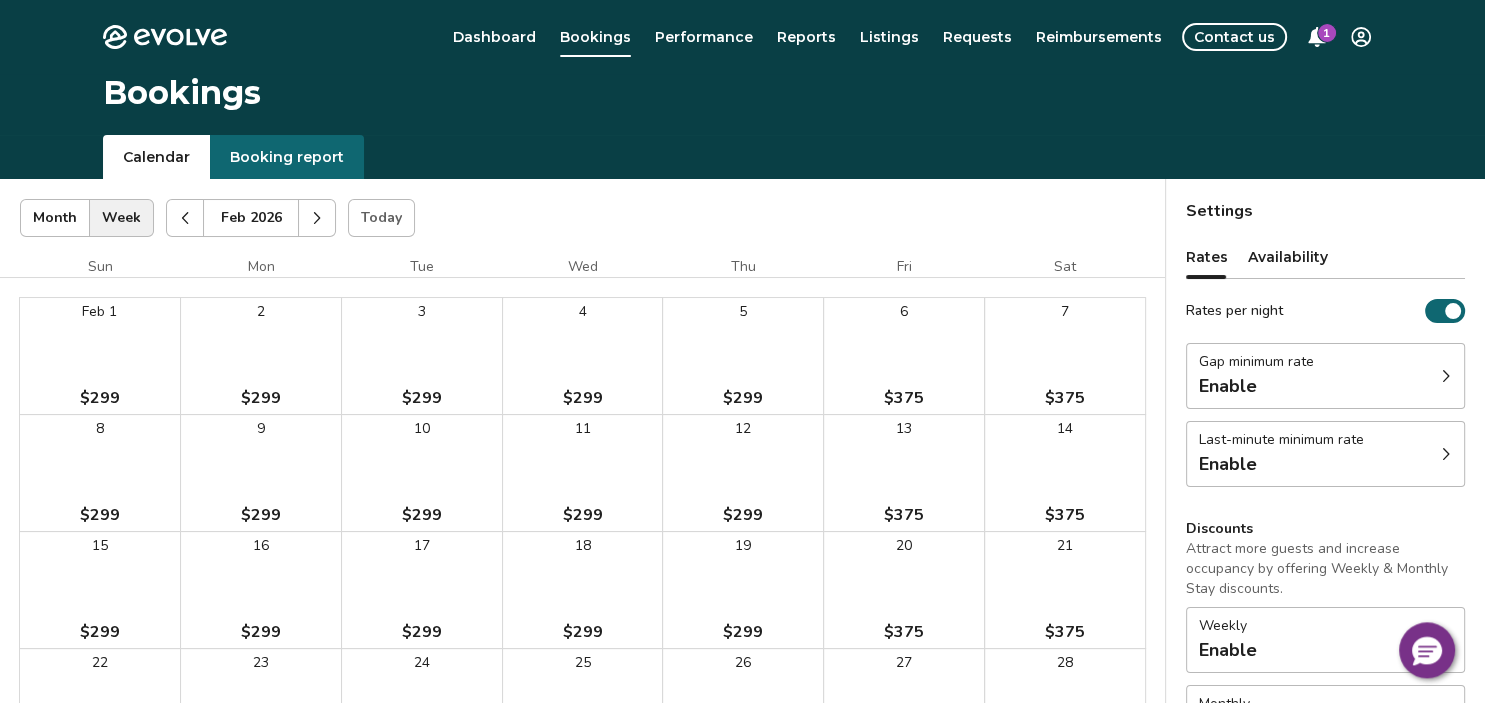 scroll, scrollTop: 0, scrollLeft: 0, axis: both 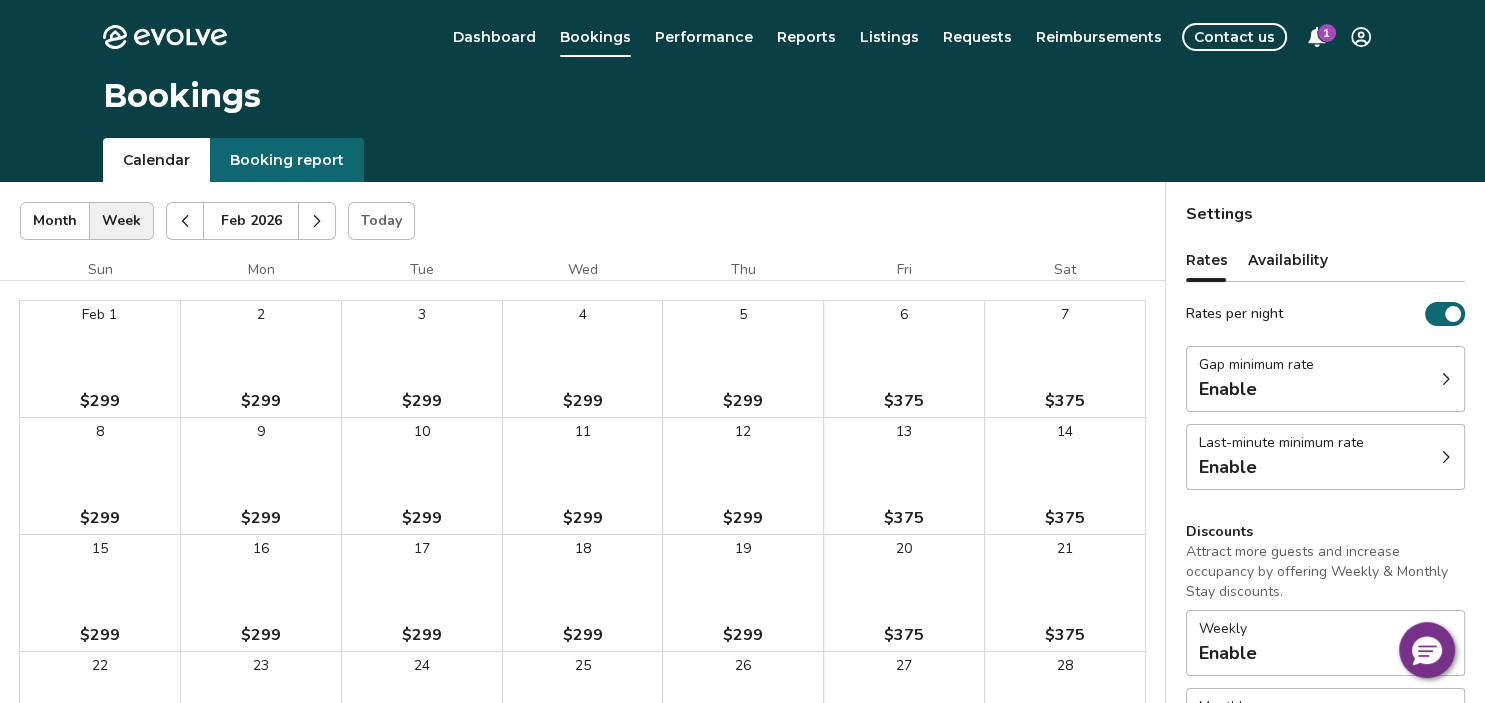 click 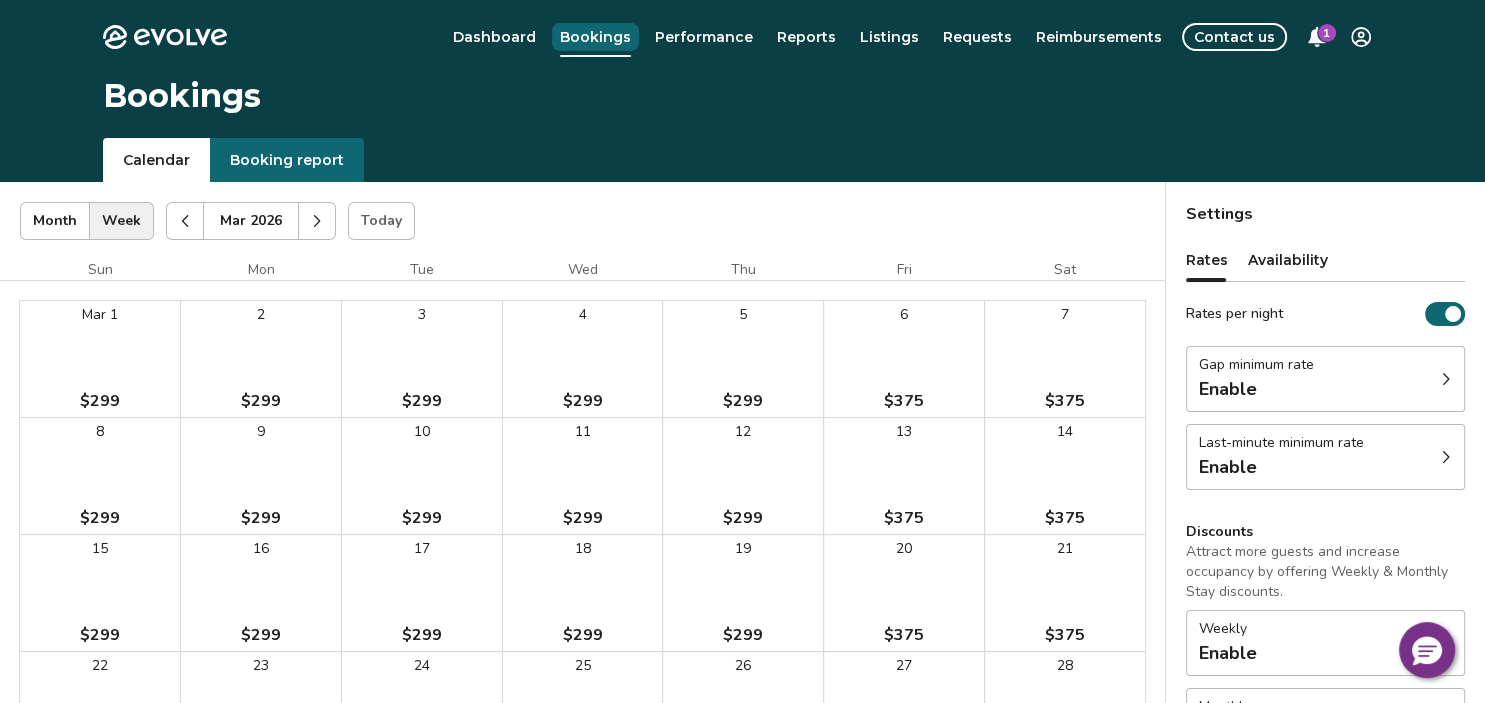 click on "Bookings" at bounding box center (595, 37) 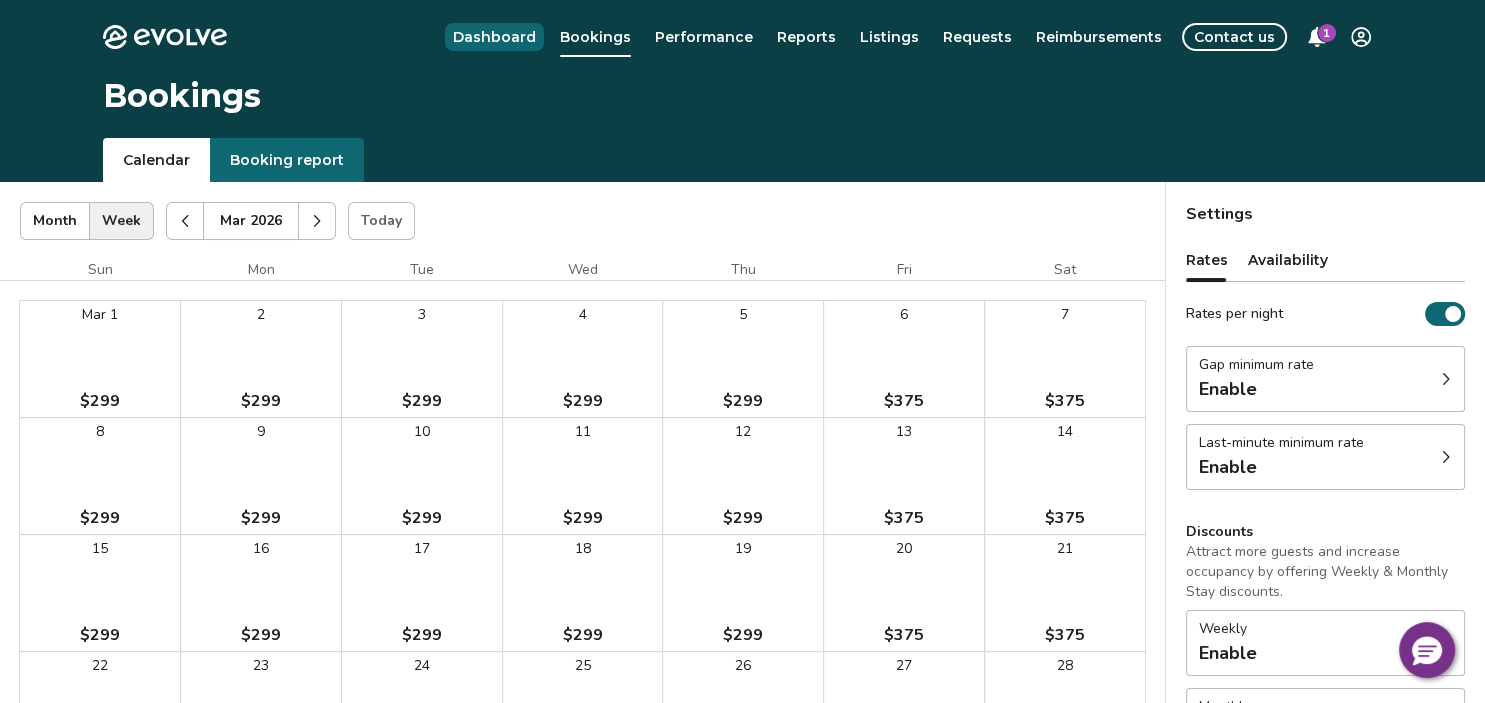 click on "Dashboard" at bounding box center [494, 37] 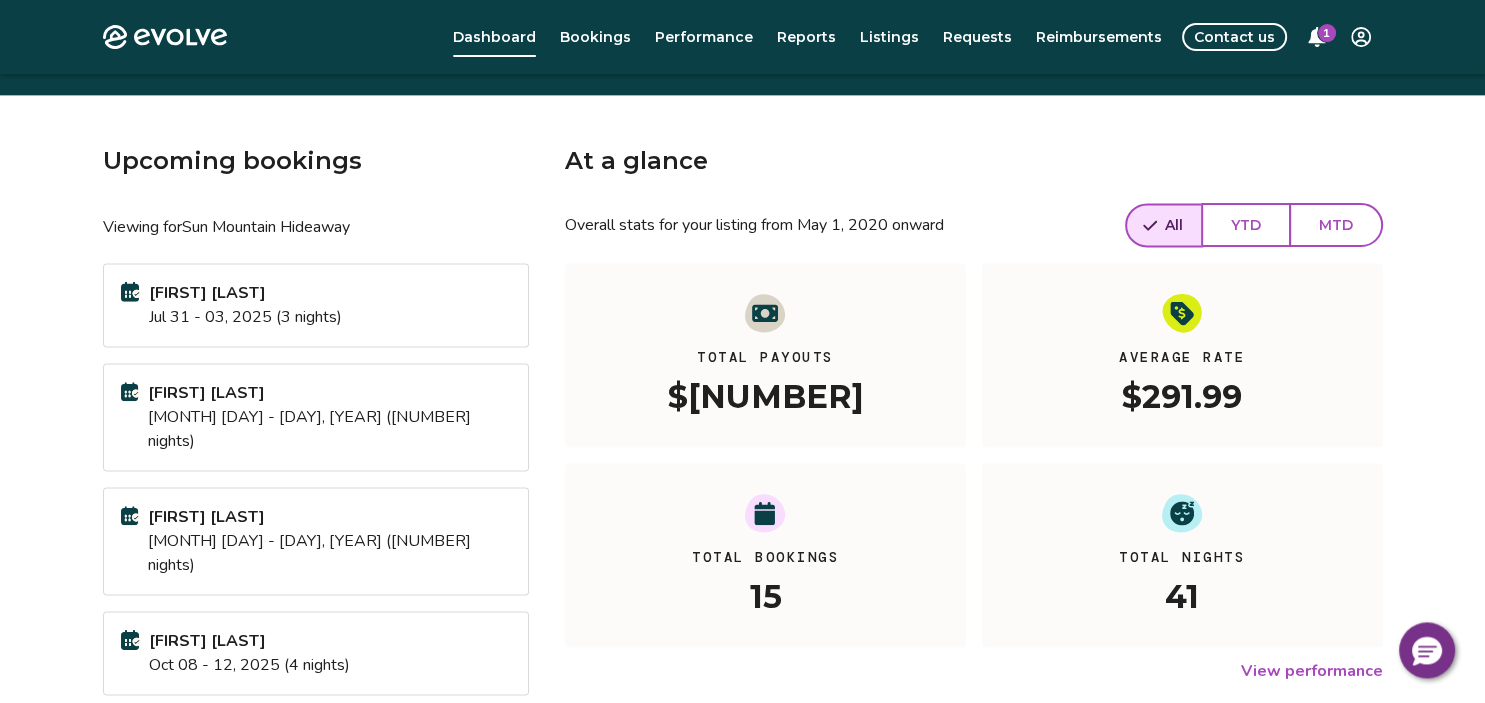 scroll, scrollTop: 51, scrollLeft: 0, axis: vertical 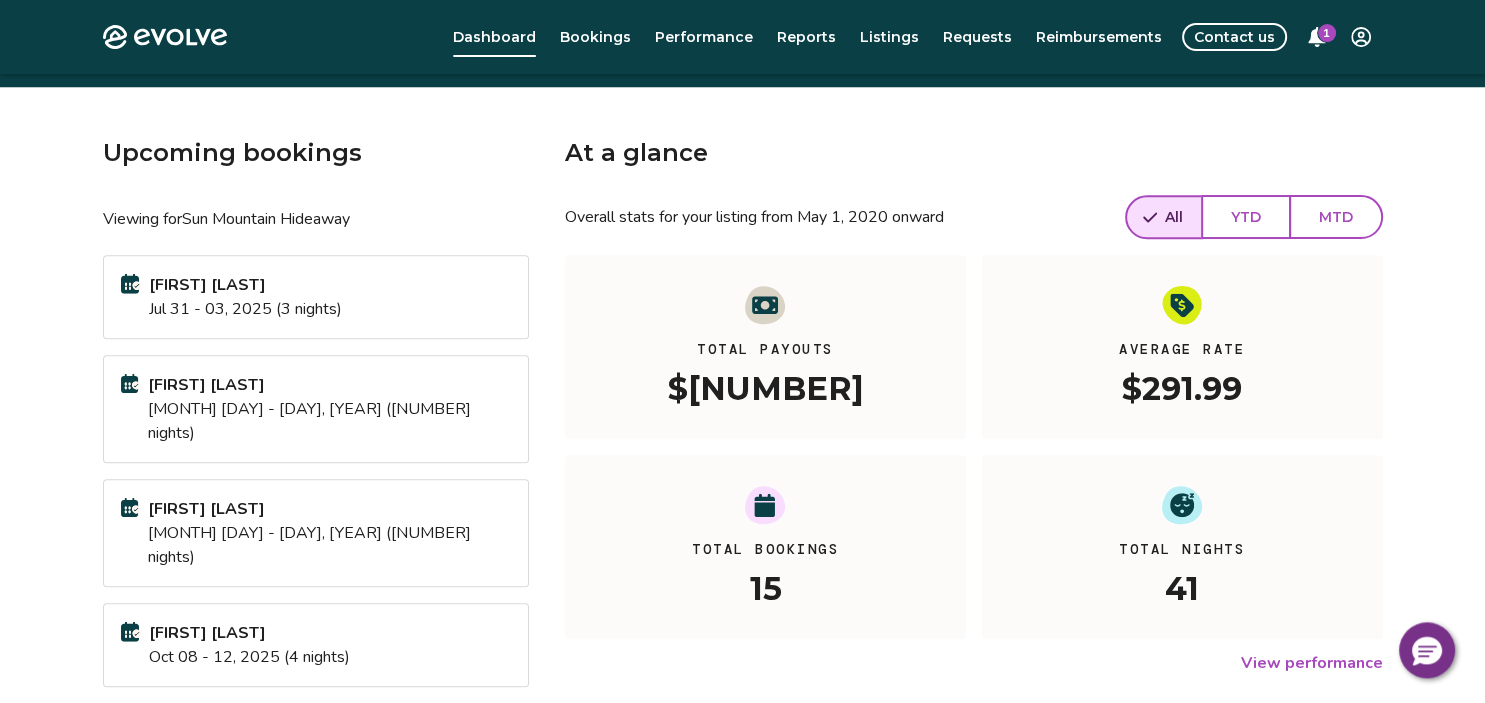 click on "[FIRST] [LAST]" at bounding box center (245, 285) 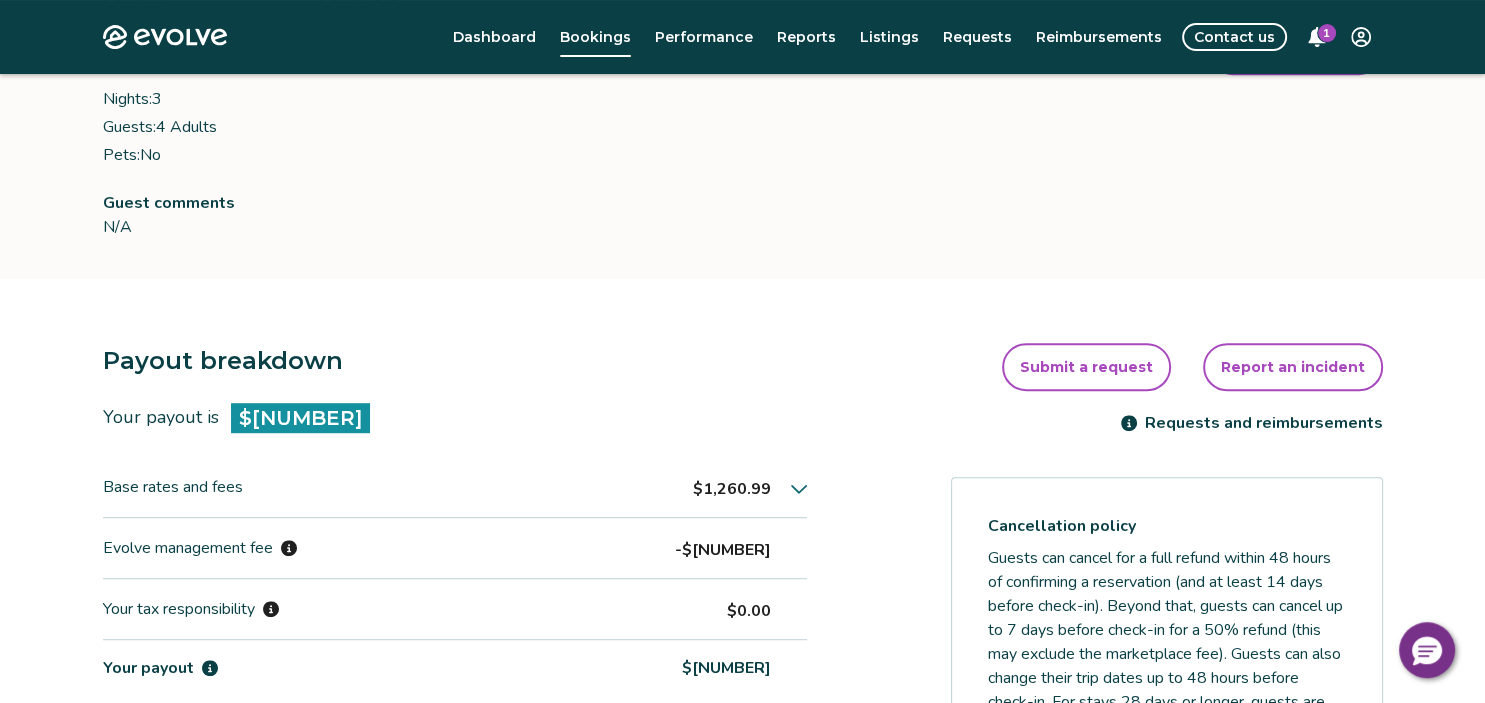 scroll, scrollTop: 295, scrollLeft: 0, axis: vertical 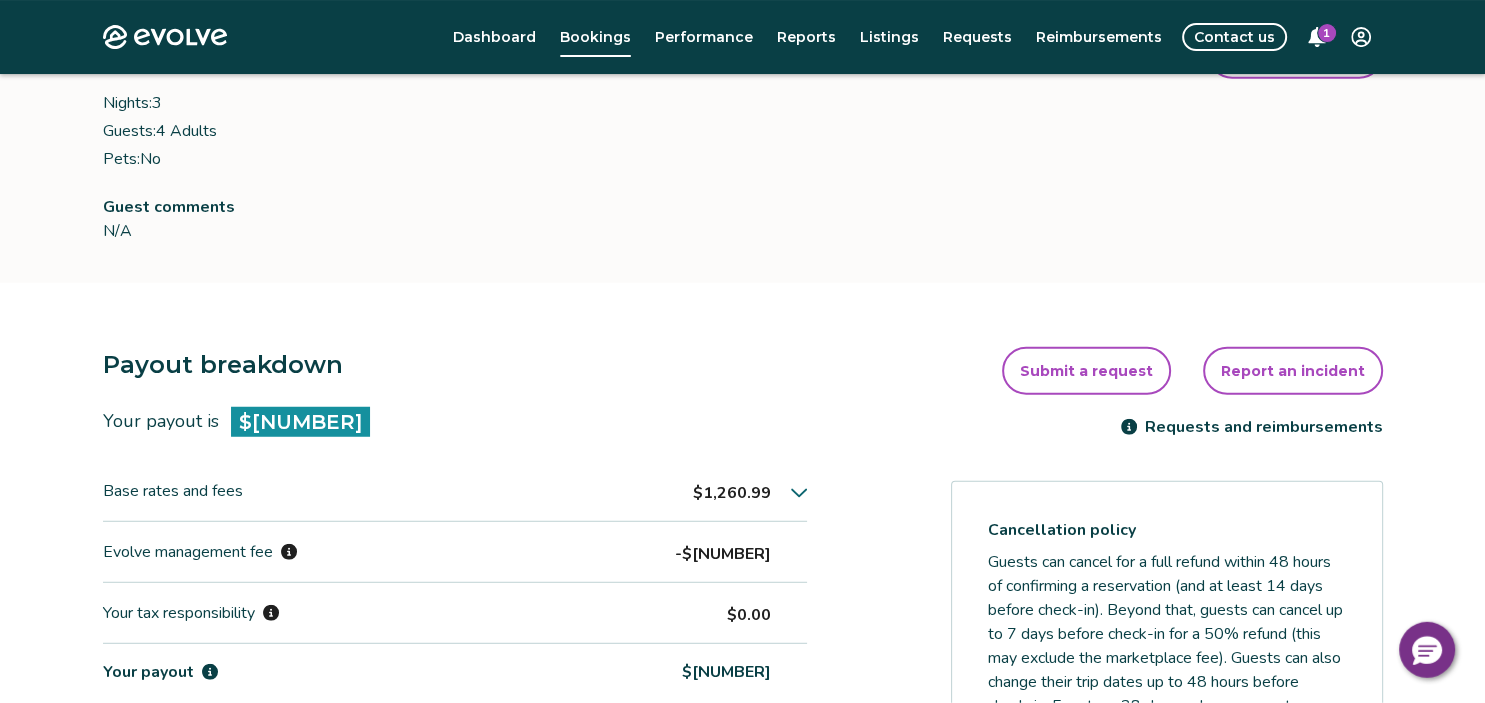 click 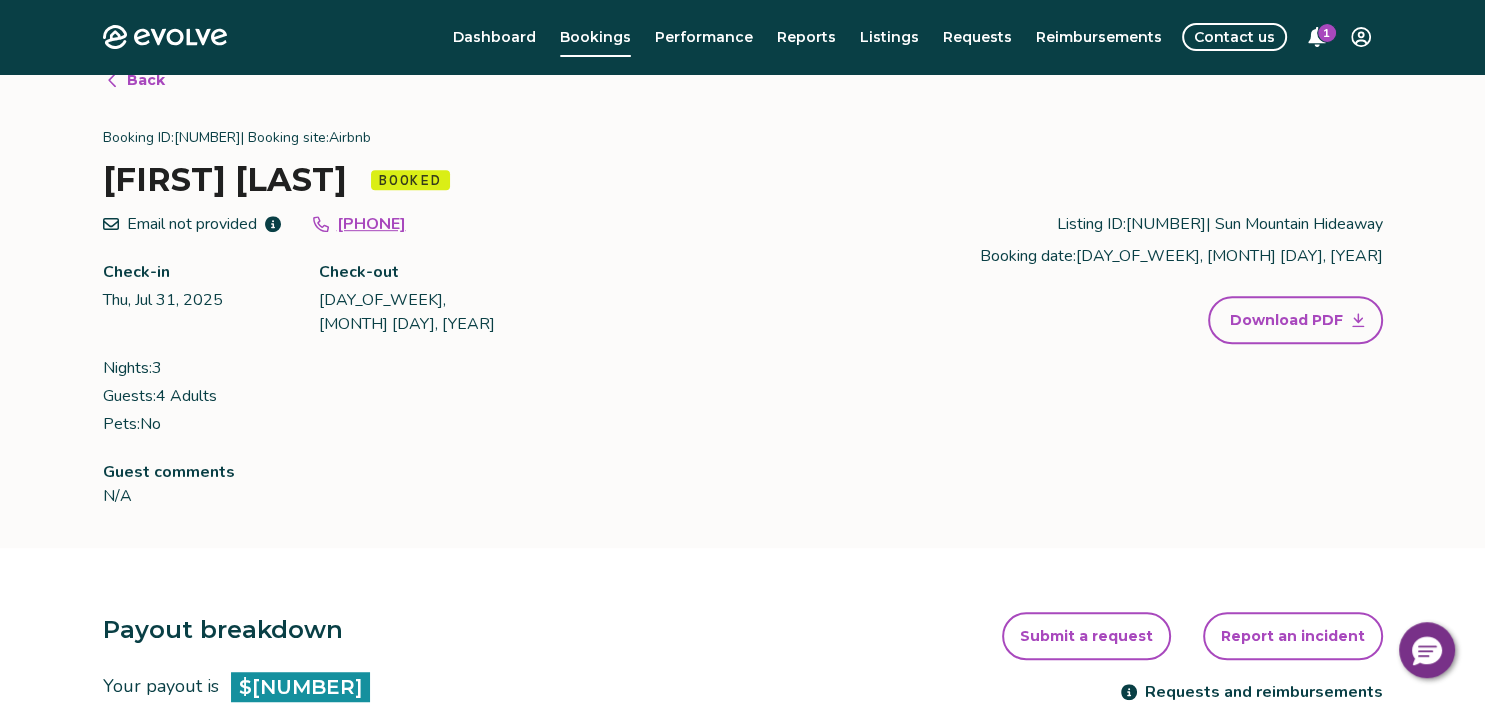 scroll, scrollTop: 0, scrollLeft: 0, axis: both 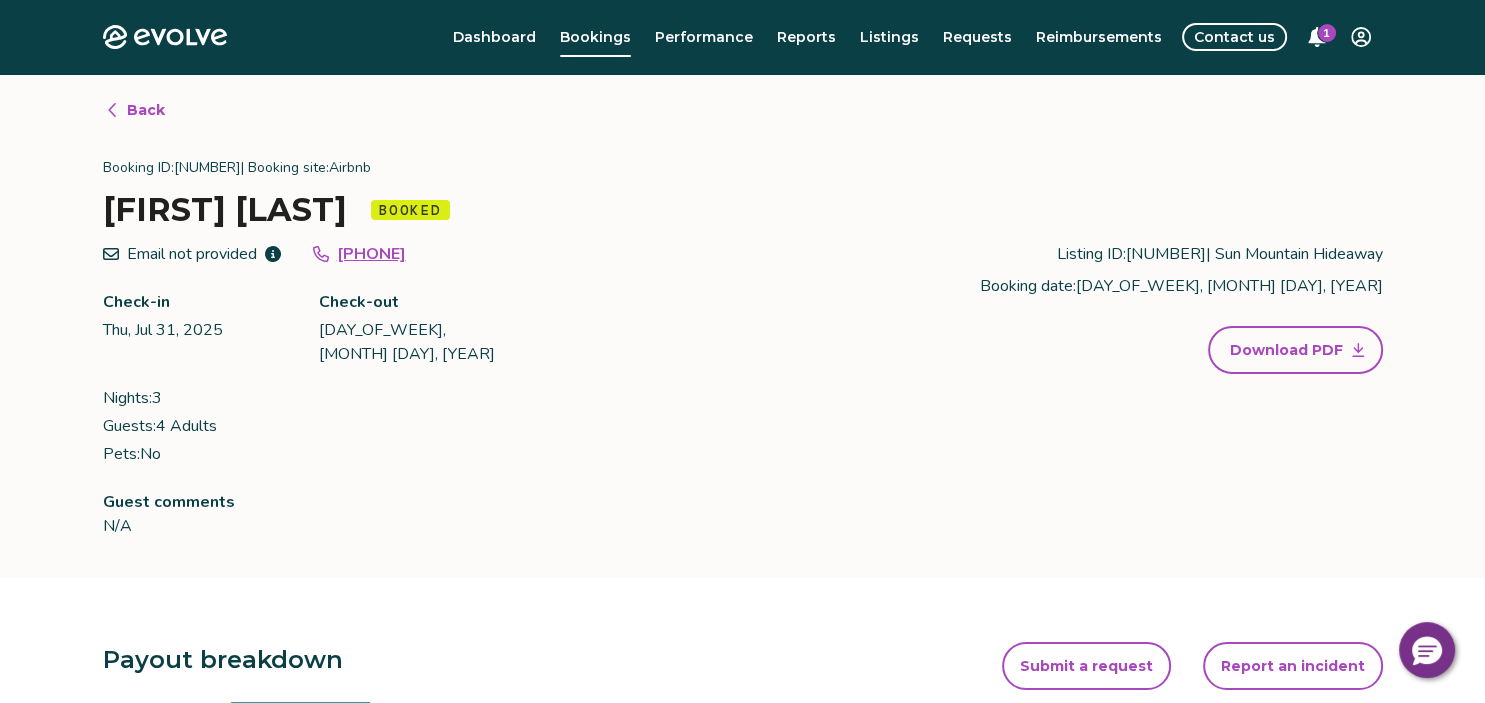 click 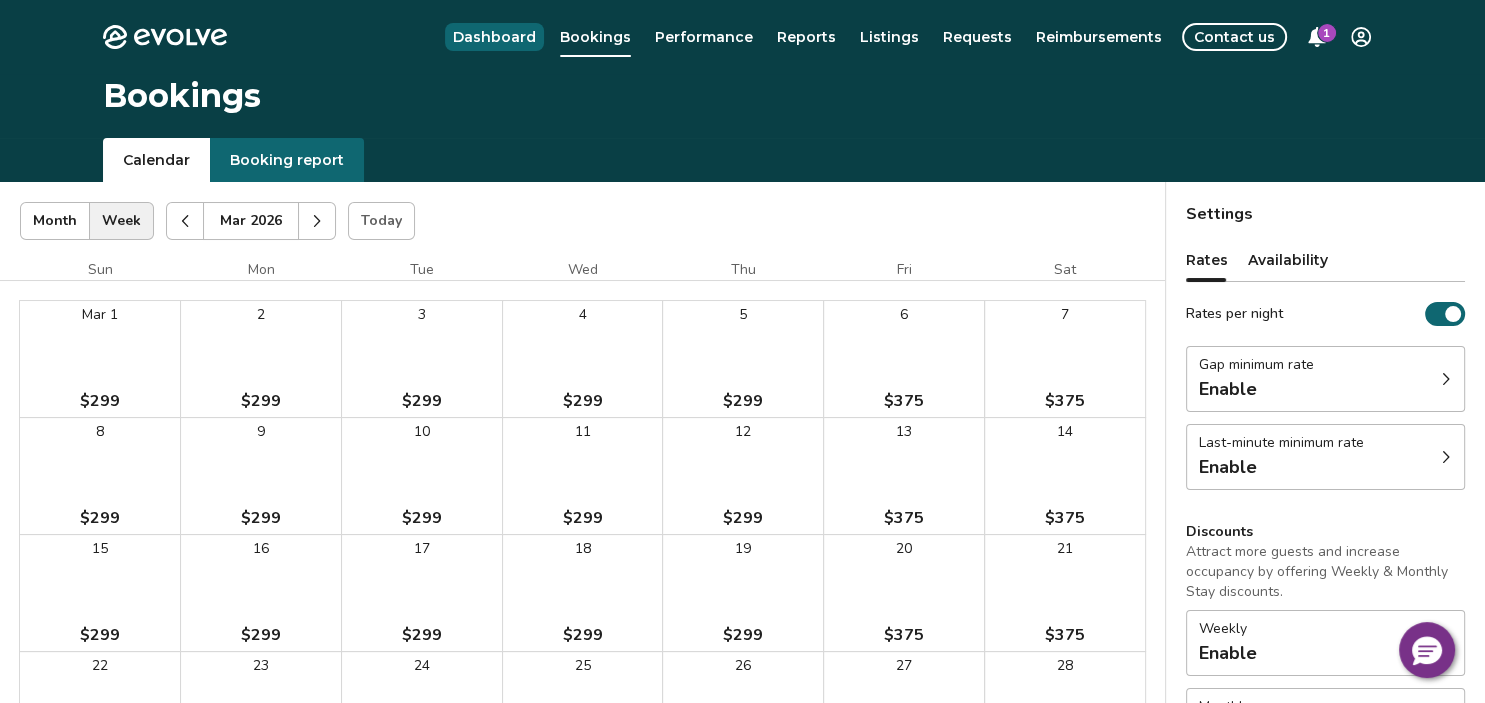 click on "Dashboard" at bounding box center [494, 37] 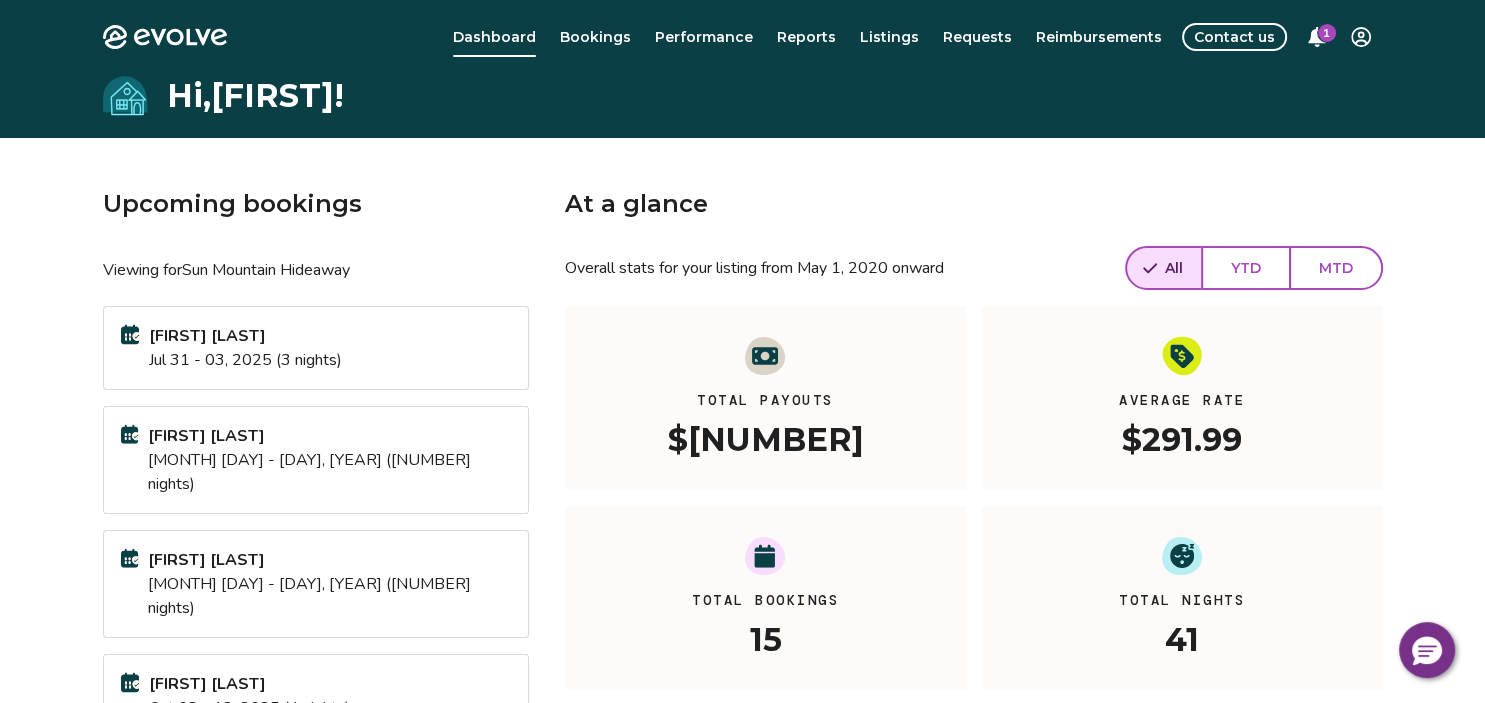 click on "[MONTH] [DAY] - [DAY], [YEAR] ([NUMBER] nights)" at bounding box center (329, 472) 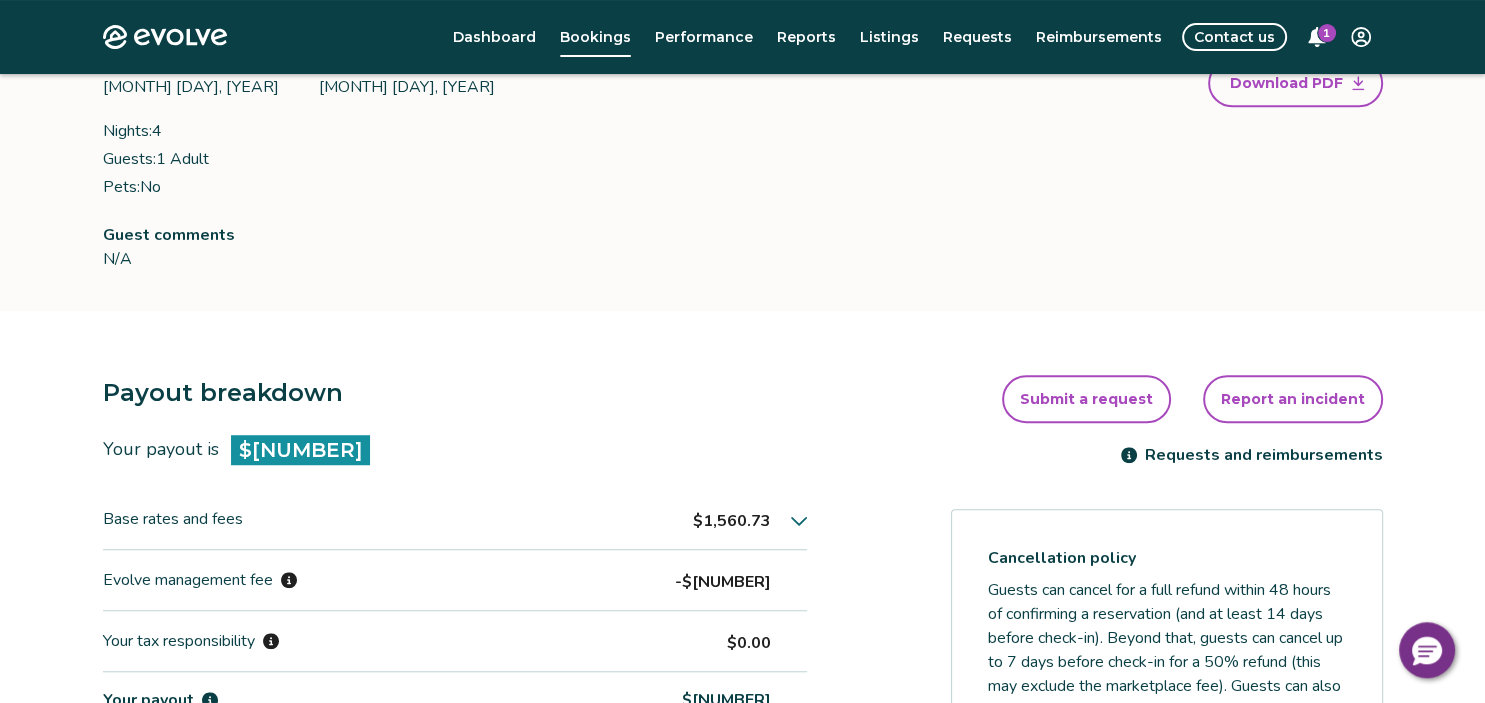 scroll, scrollTop: 347, scrollLeft: 0, axis: vertical 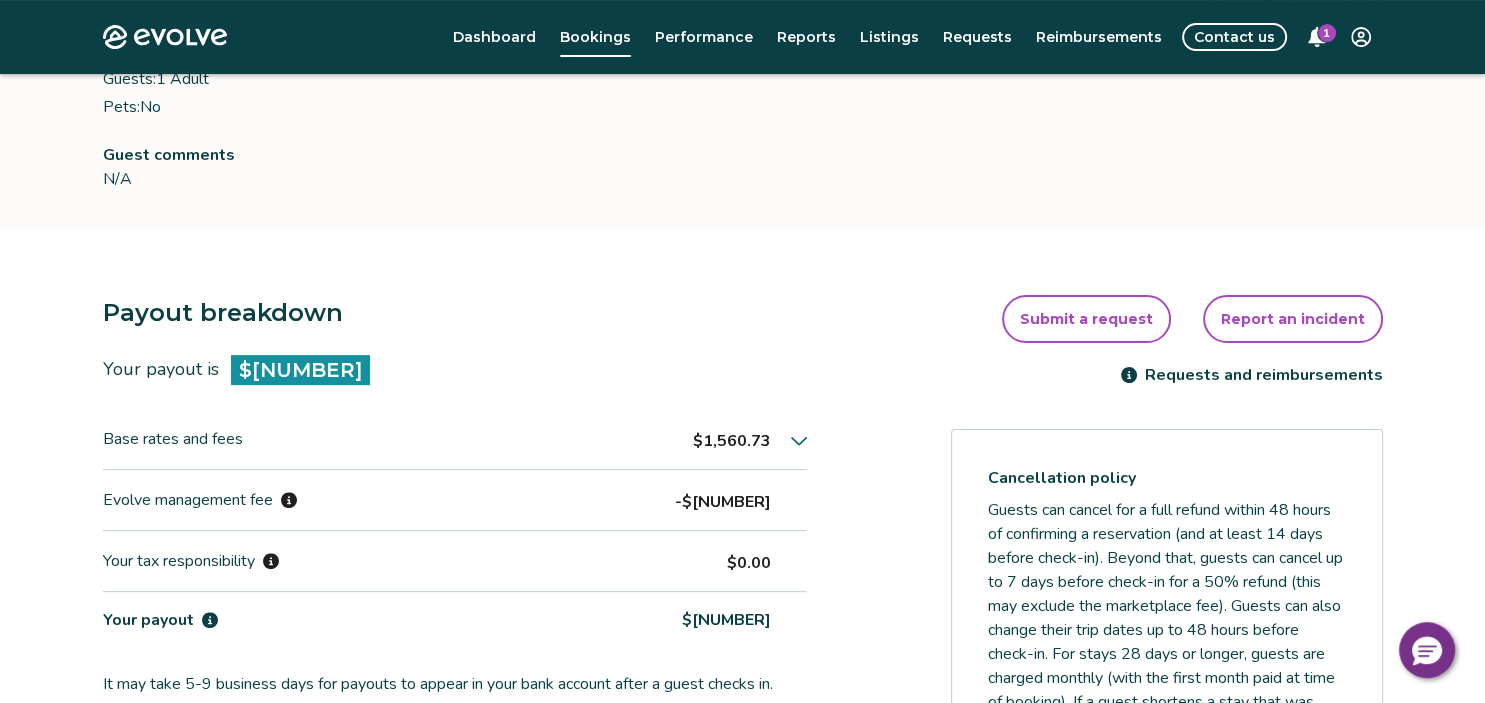 click 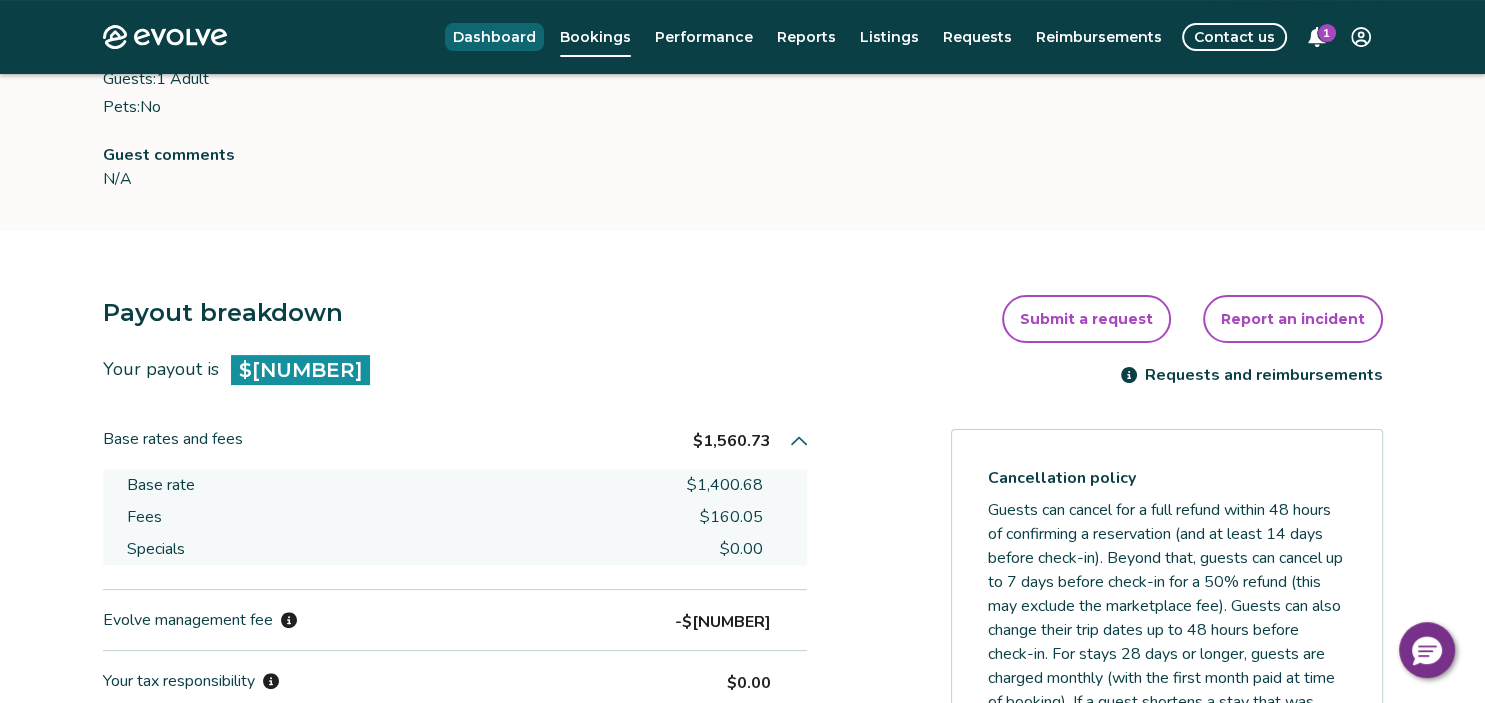 click on "Dashboard" at bounding box center [494, 37] 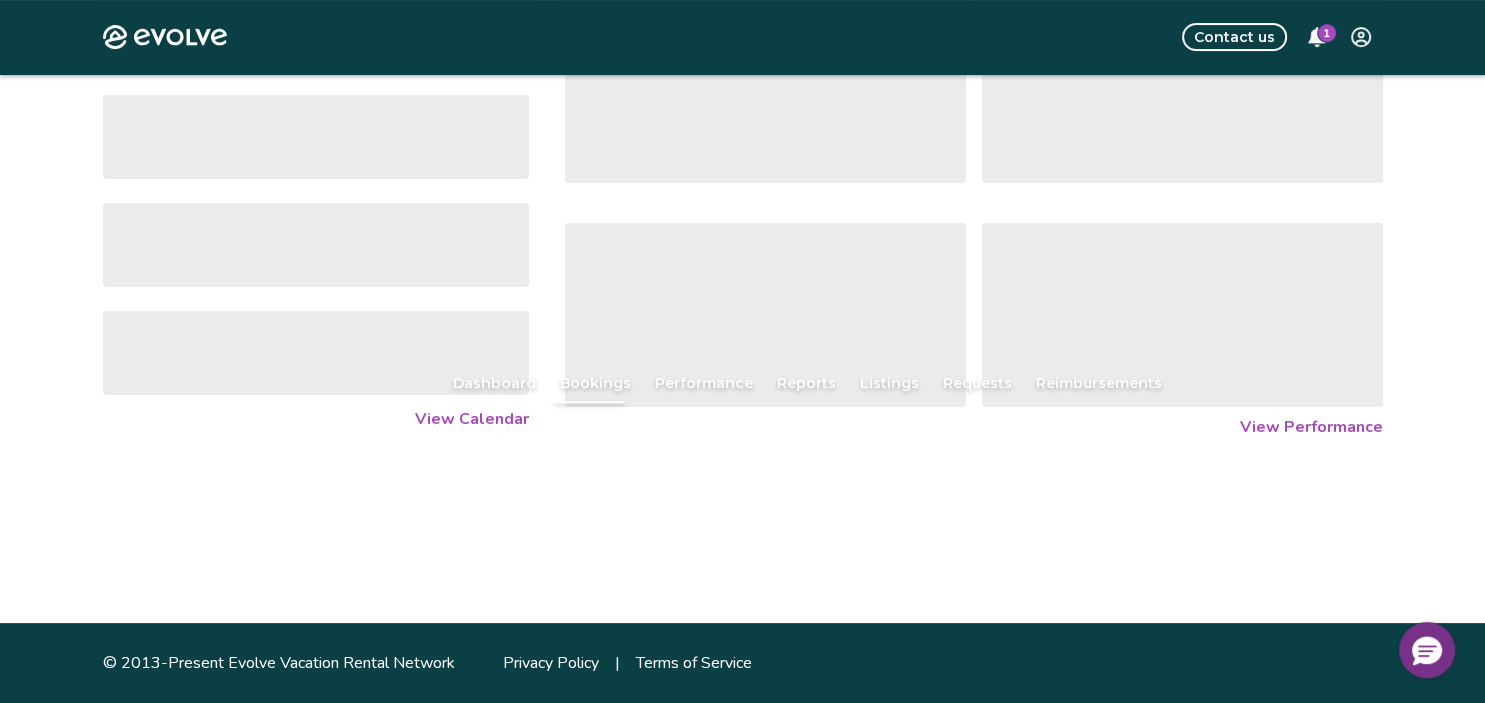 scroll, scrollTop: 0, scrollLeft: 0, axis: both 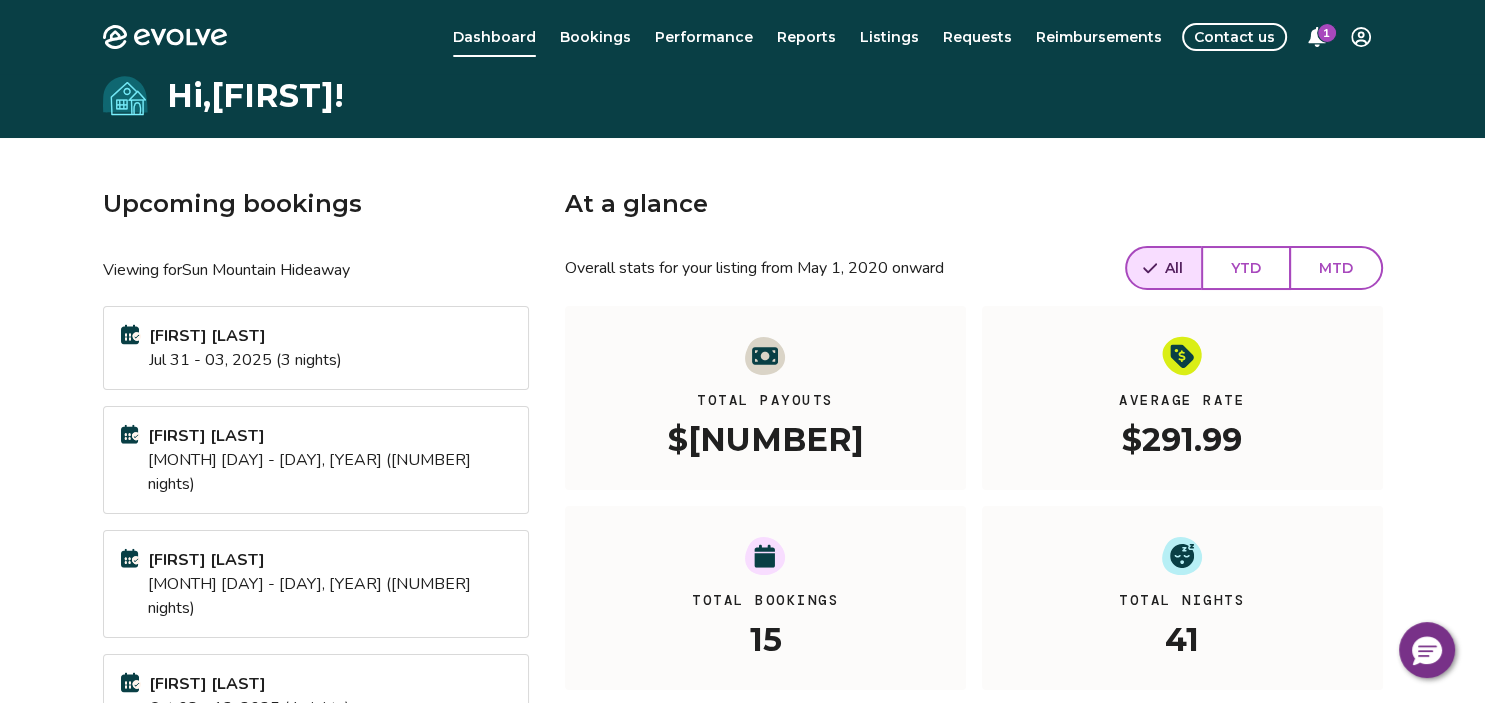 click on "Sean Rarey Sep 25 - 28, 2025 (3 nights)" at bounding box center [316, 584] 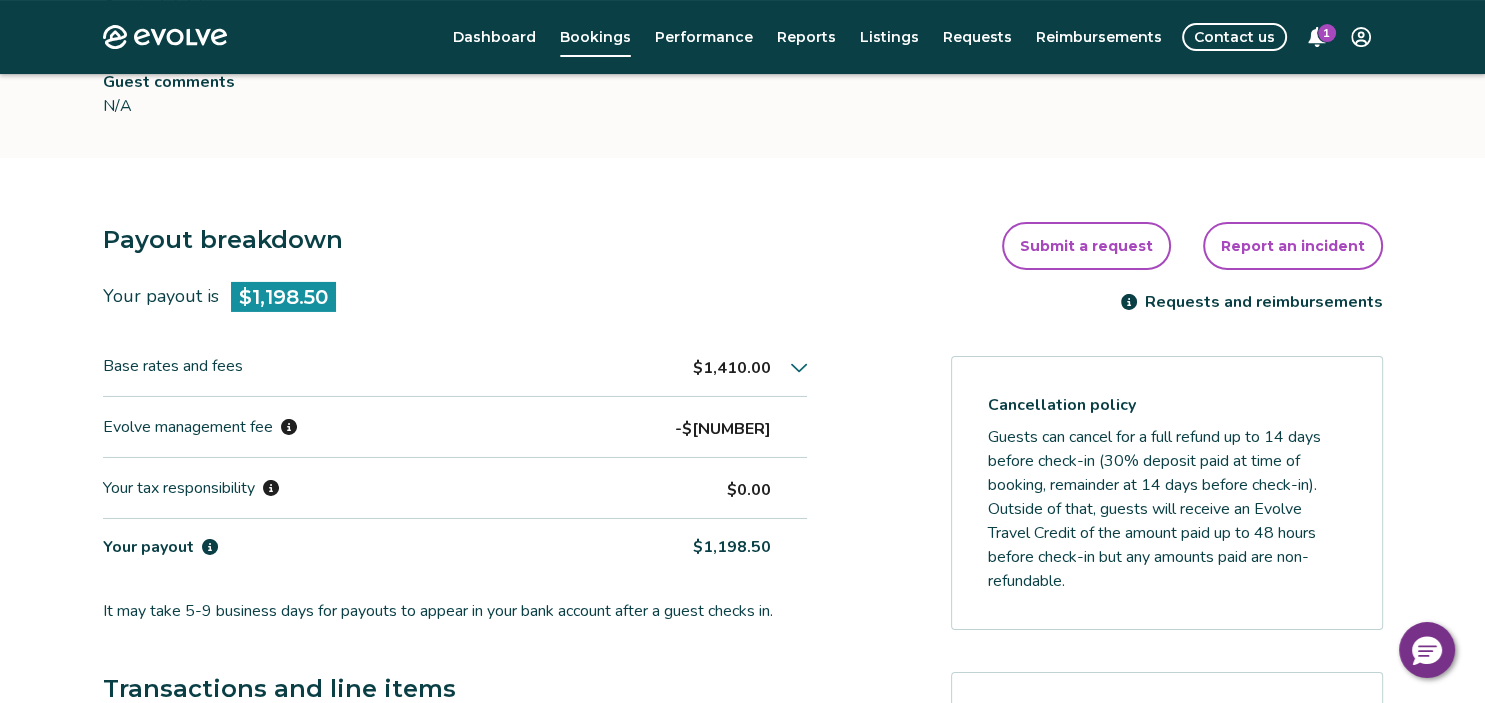 scroll, scrollTop: 424, scrollLeft: 0, axis: vertical 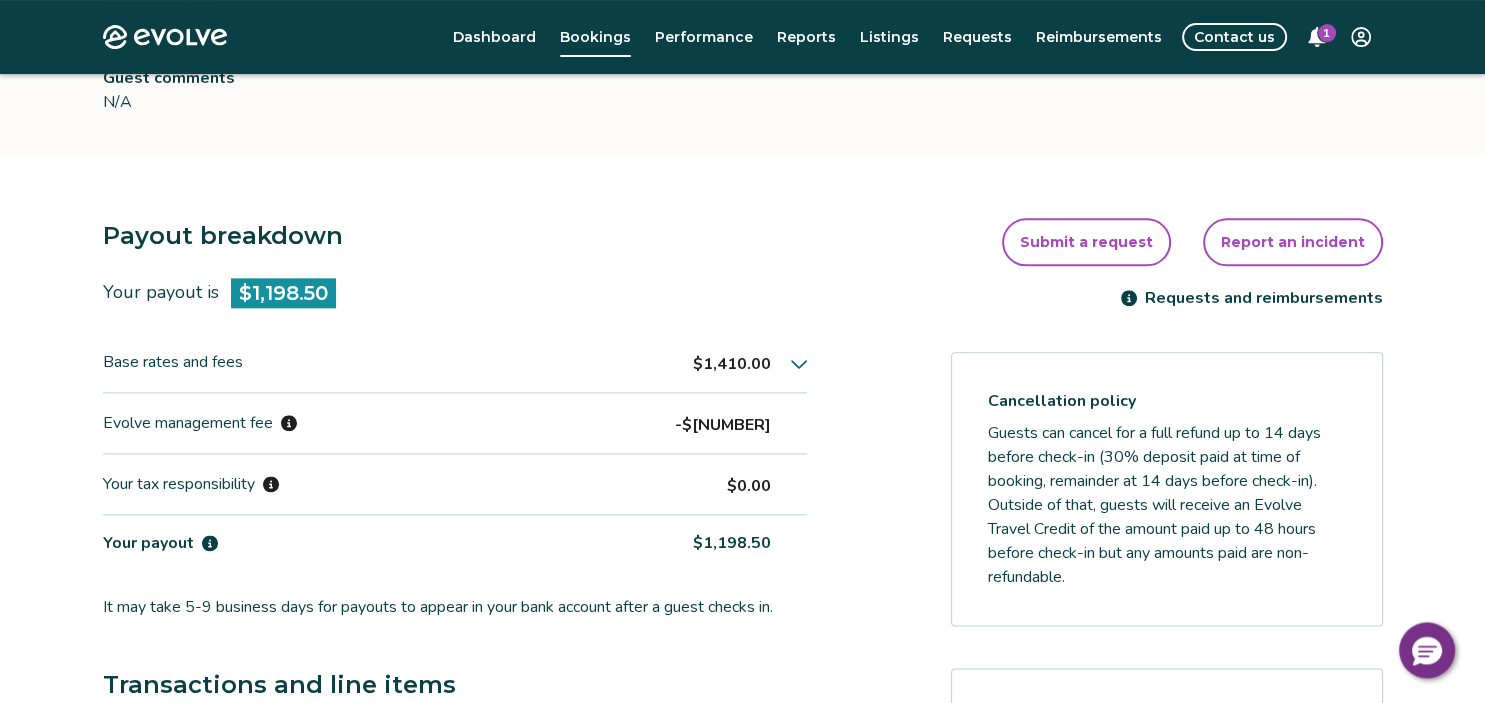 click 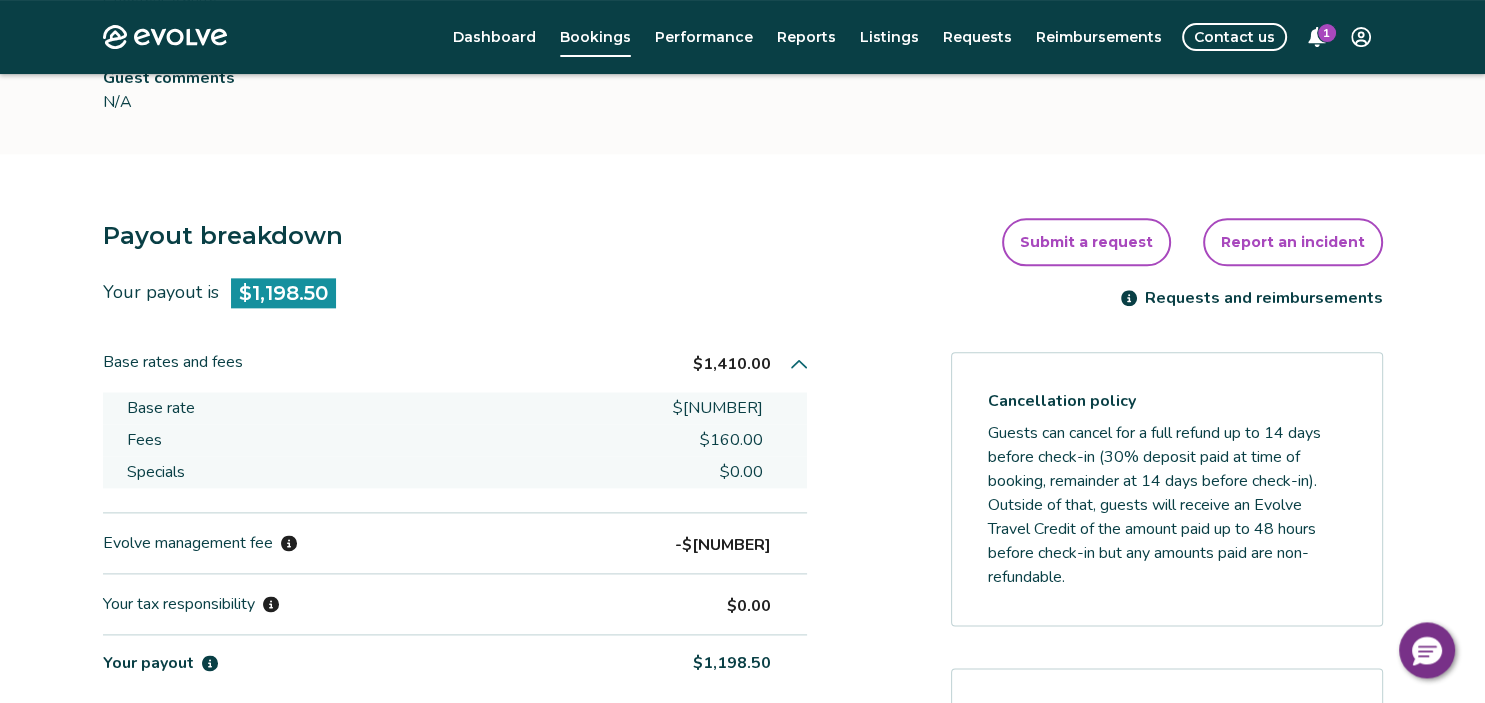 scroll, scrollTop: 0, scrollLeft: 0, axis: both 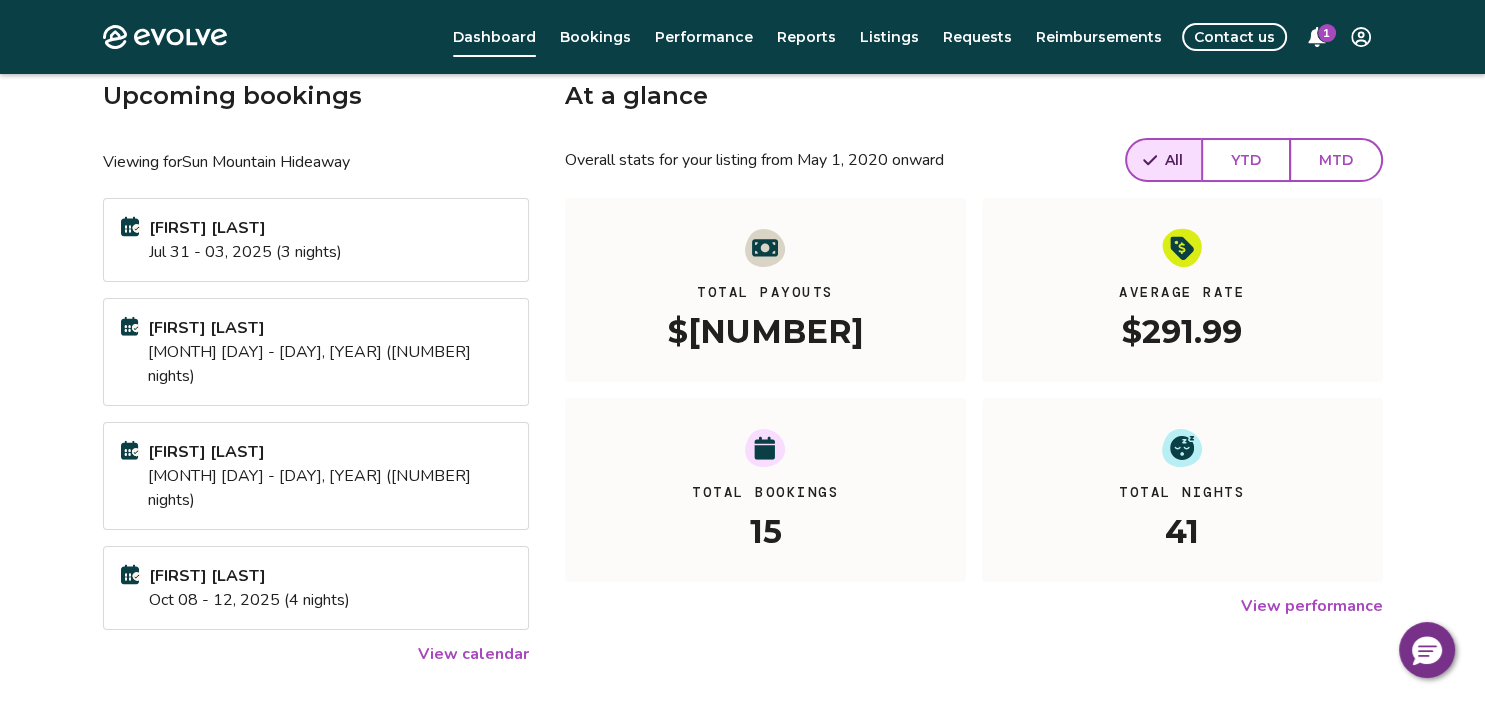 click on "Oct 08 - 12, 2025 (4 nights)" at bounding box center [249, 600] 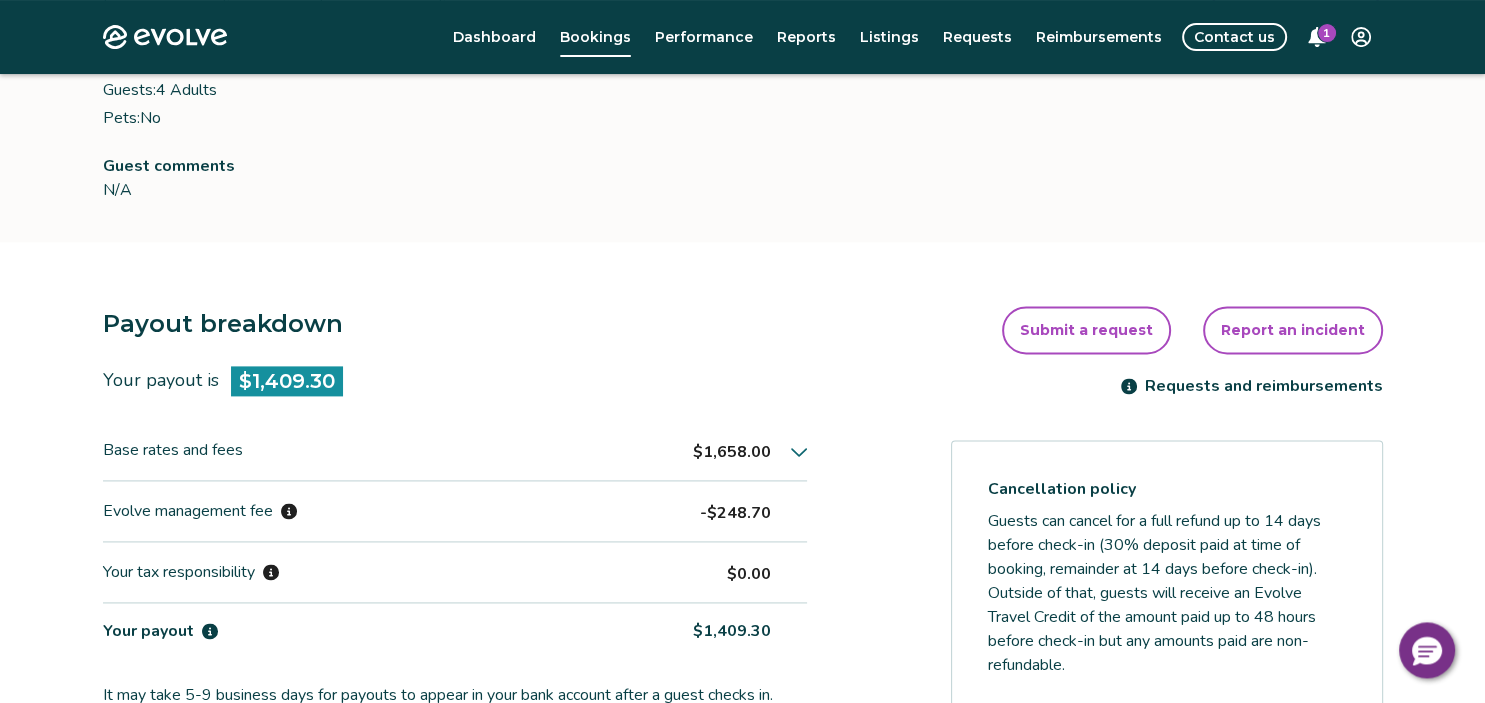 scroll, scrollTop: 412, scrollLeft: 0, axis: vertical 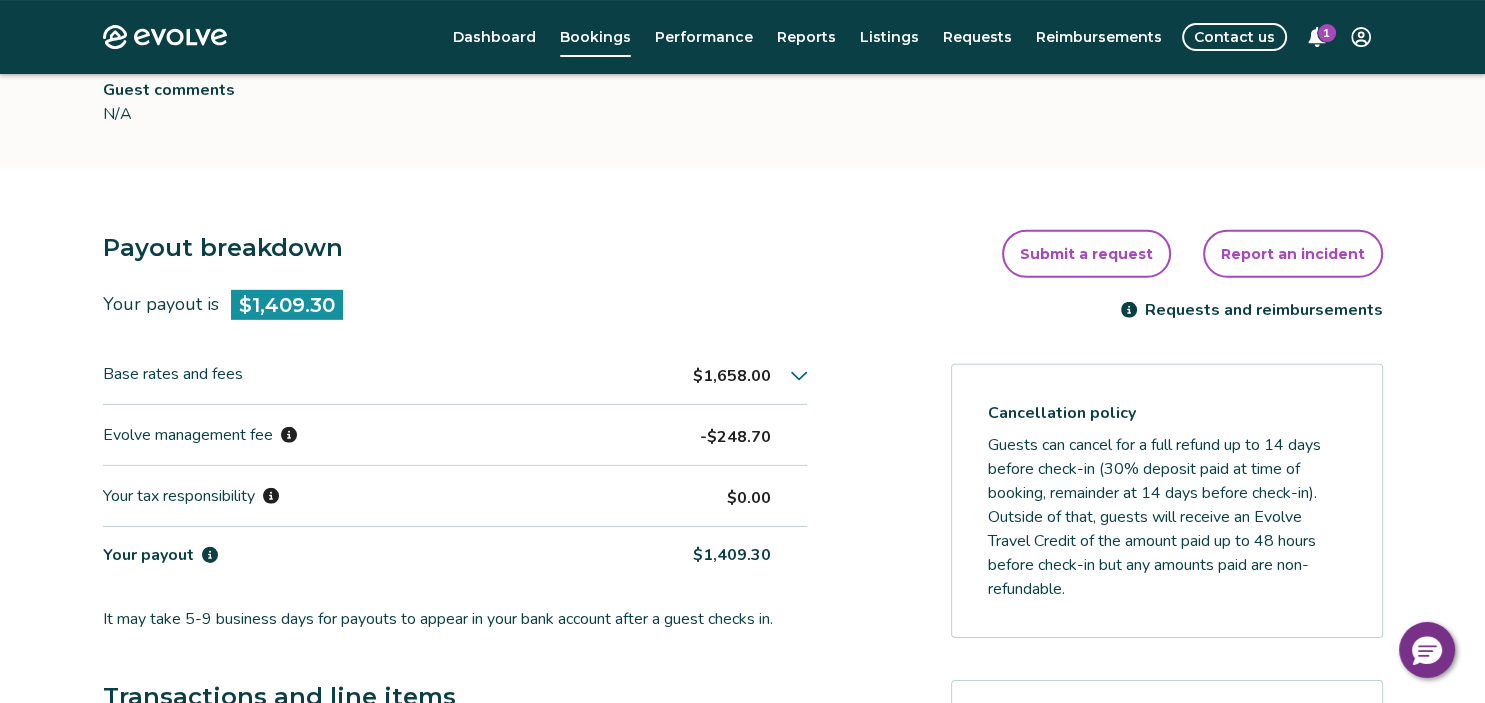 click on "$1,658.00" at bounding box center (750, 374) 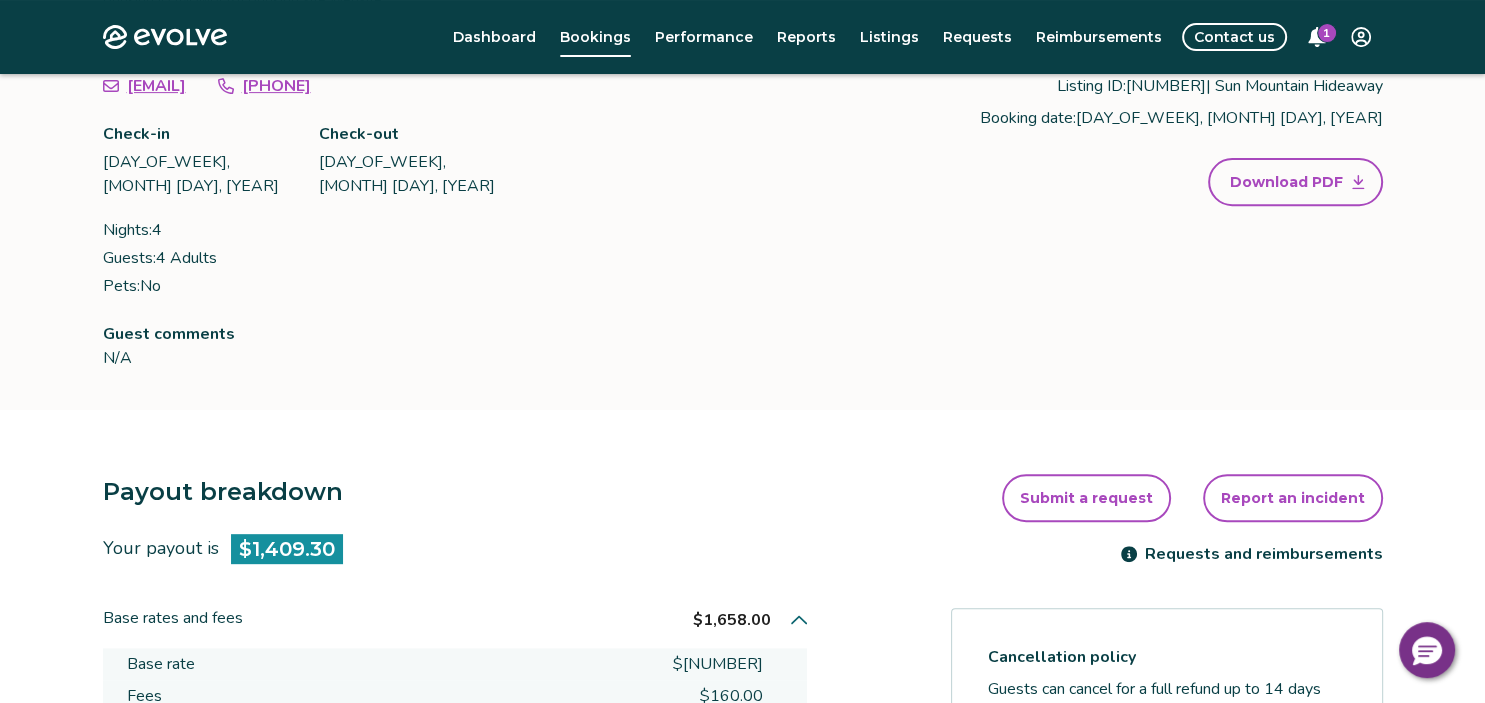scroll, scrollTop: 0, scrollLeft: 0, axis: both 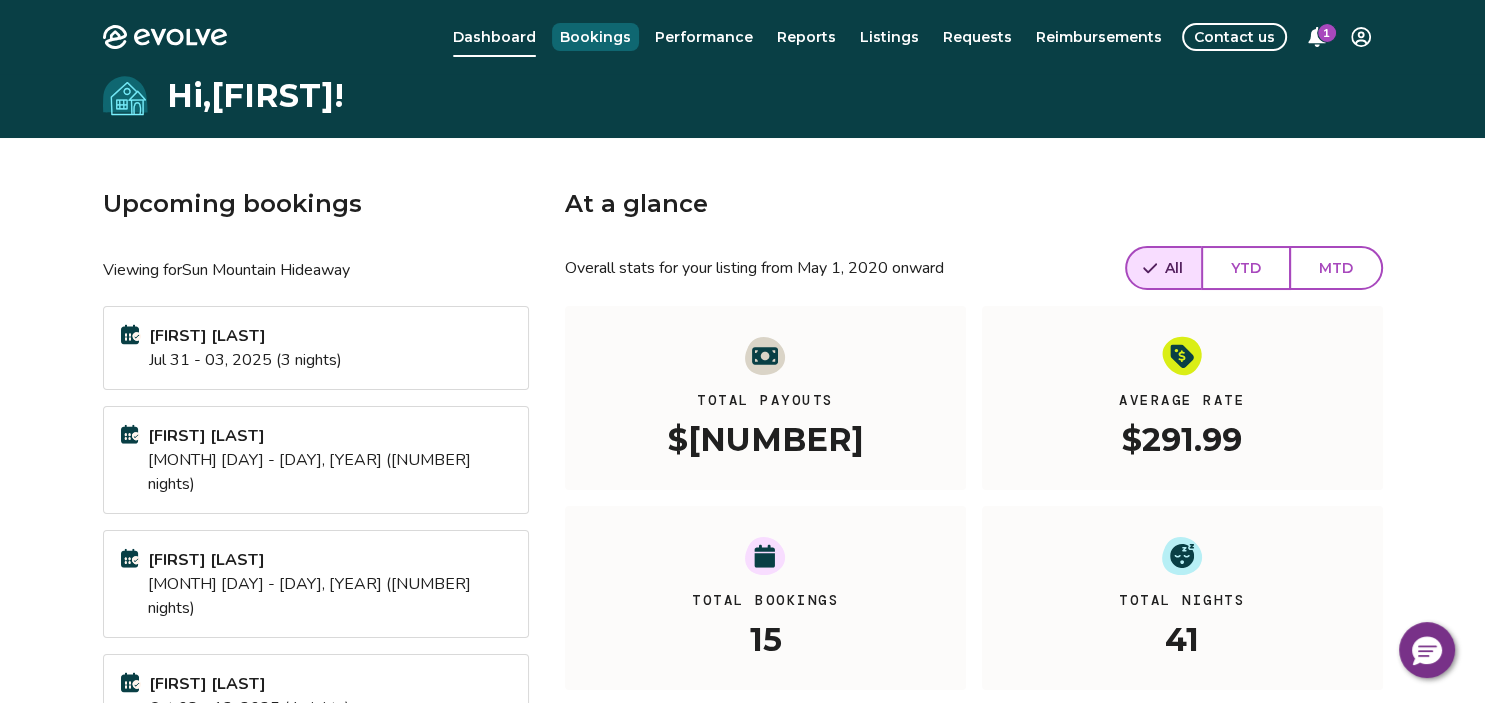 click on "Bookings" at bounding box center (595, 37) 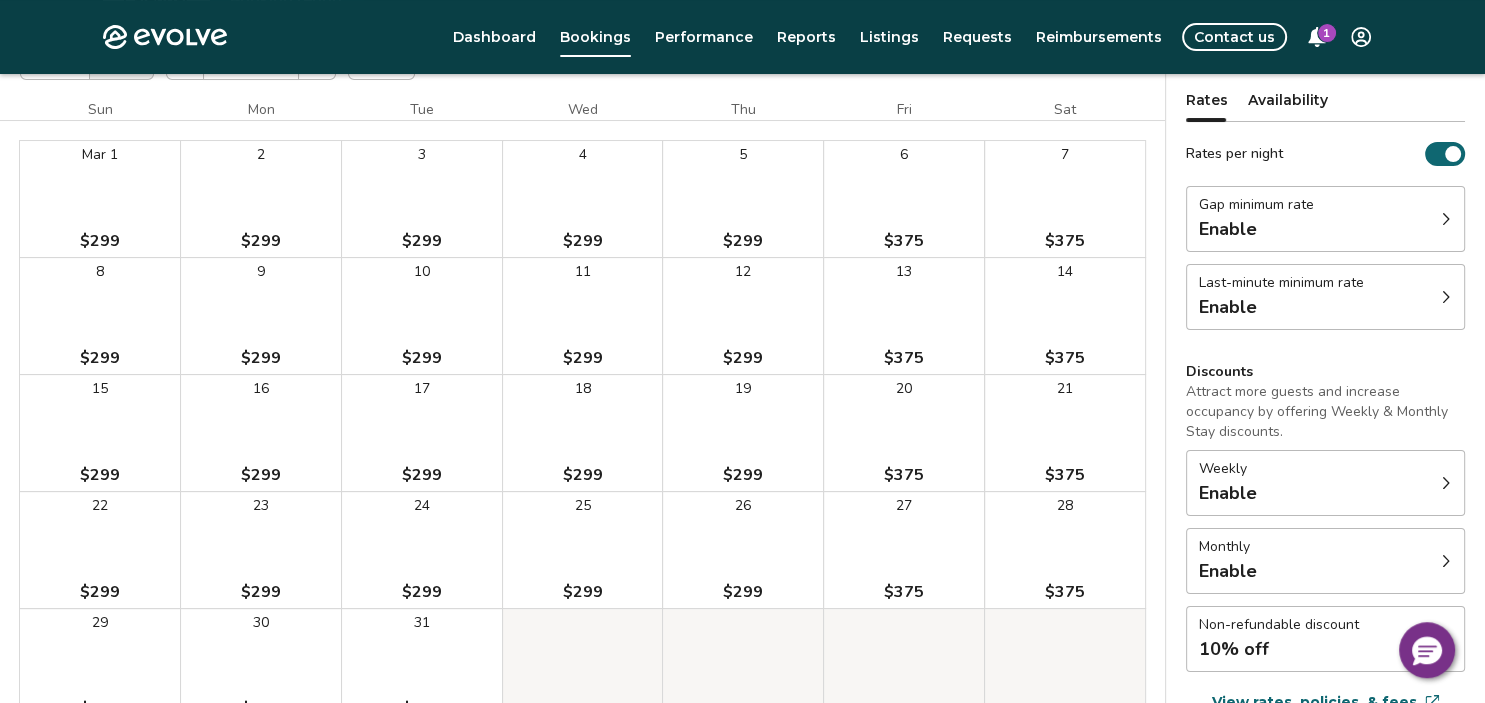 scroll, scrollTop: 0, scrollLeft: 0, axis: both 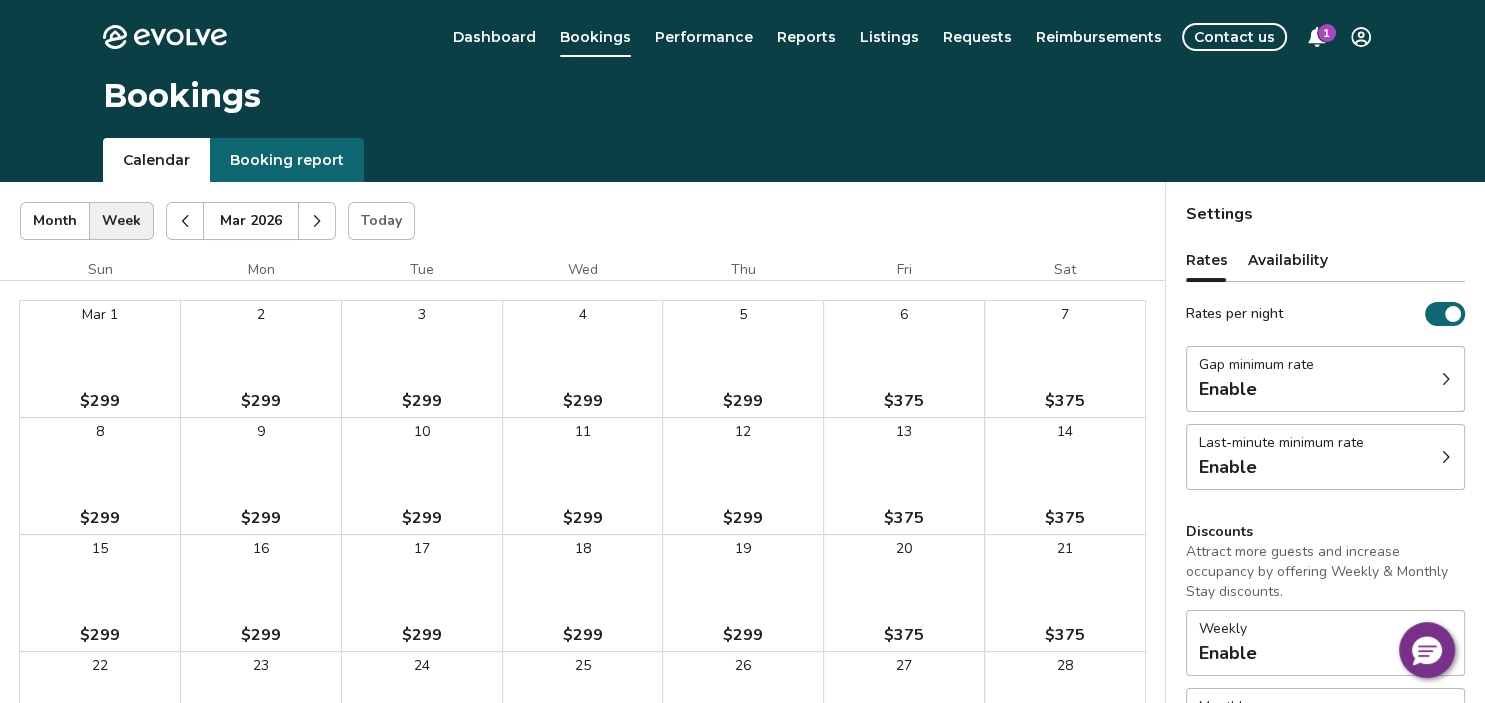 click 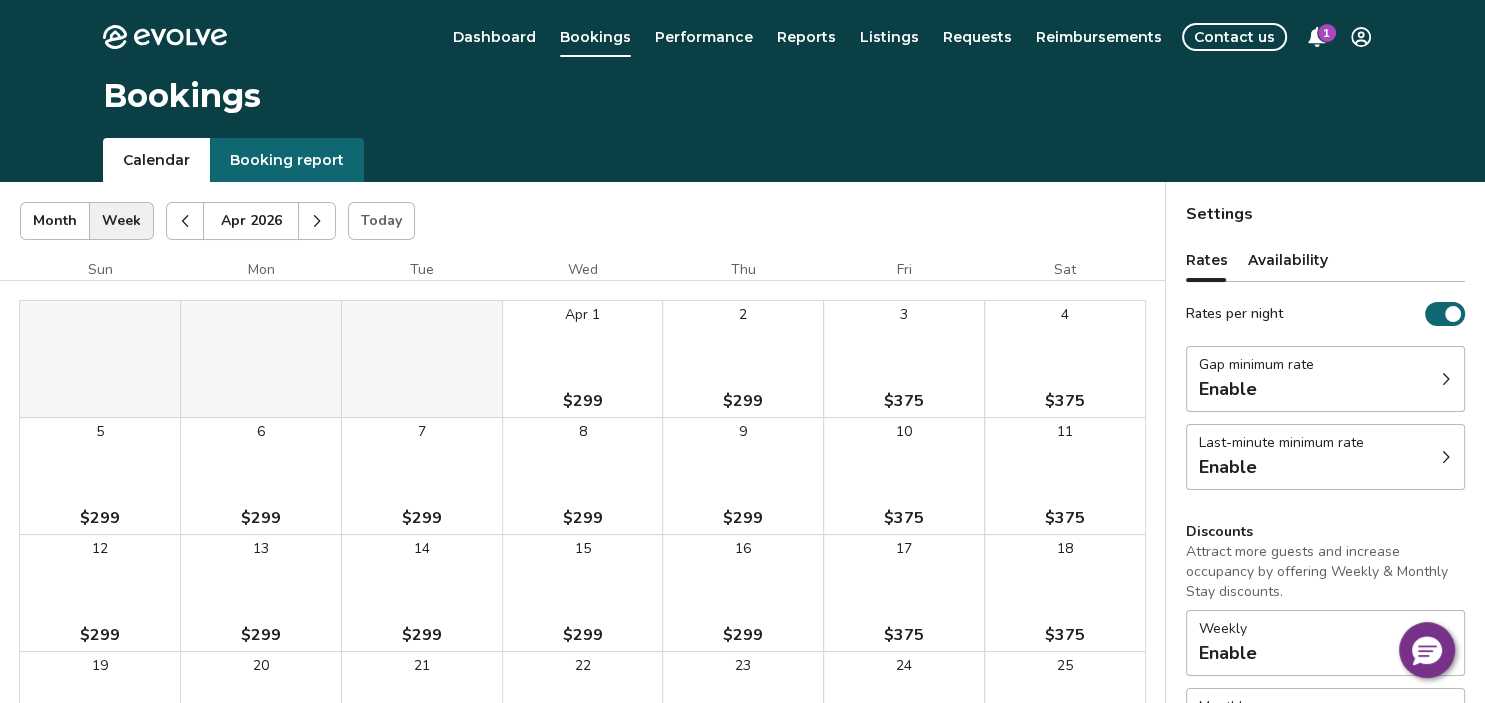 click at bounding box center (317, 221) 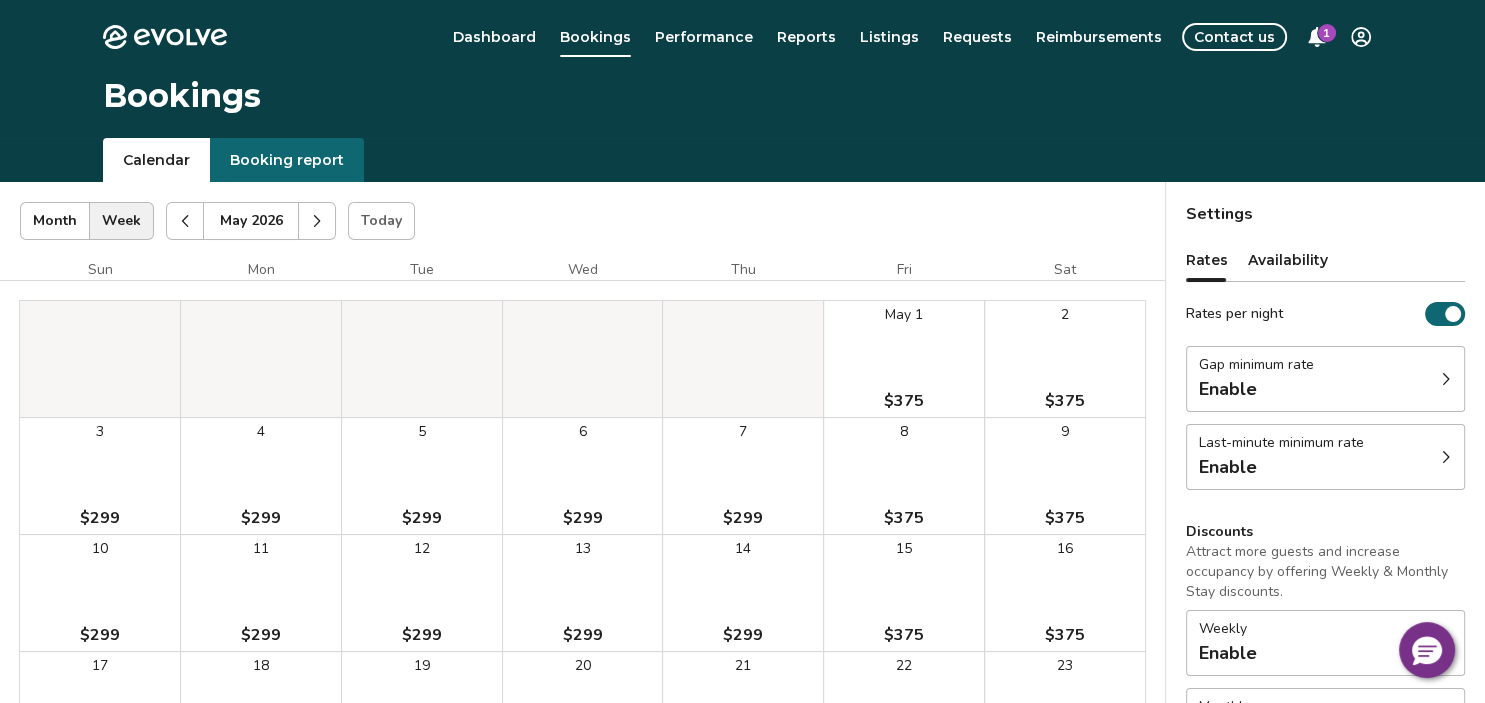 click at bounding box center [317, 221] 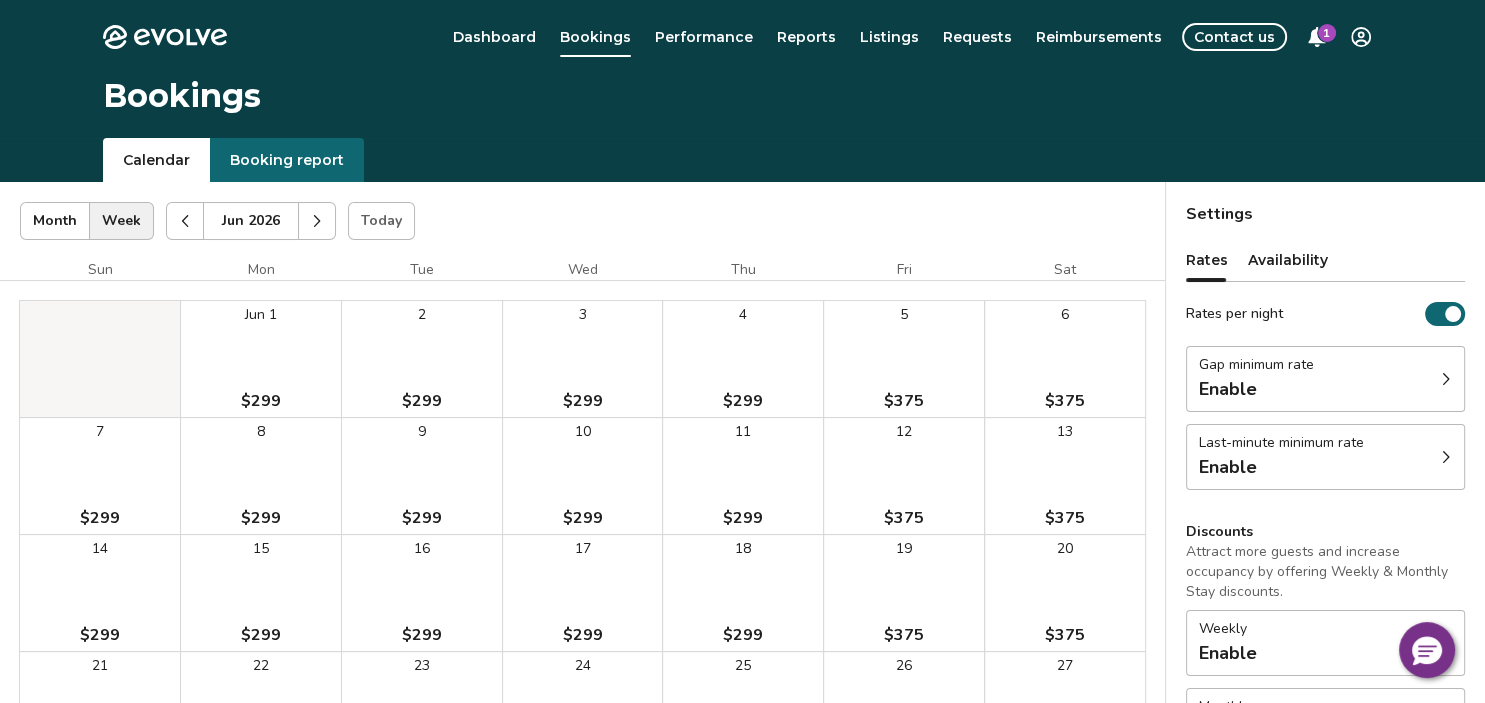 click at bounding box center (317, 221) 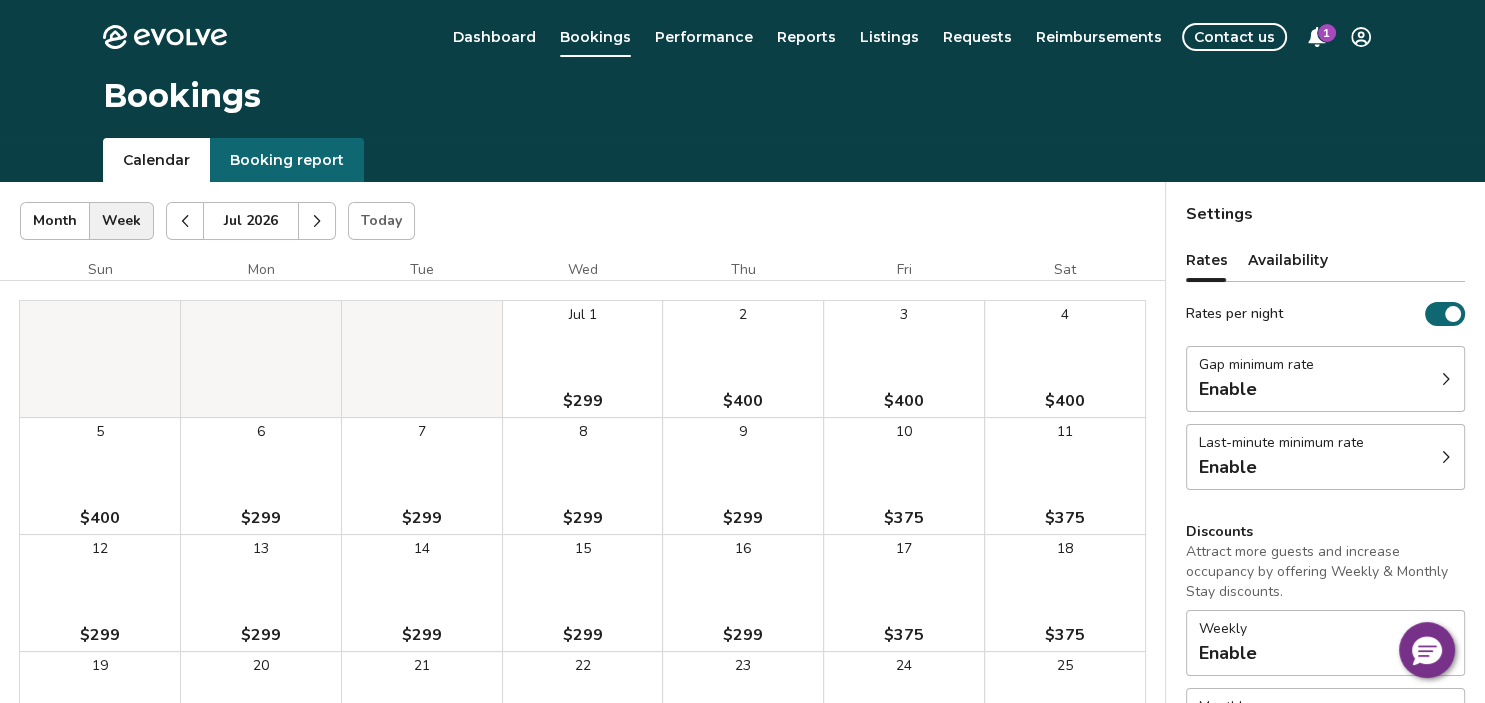 click 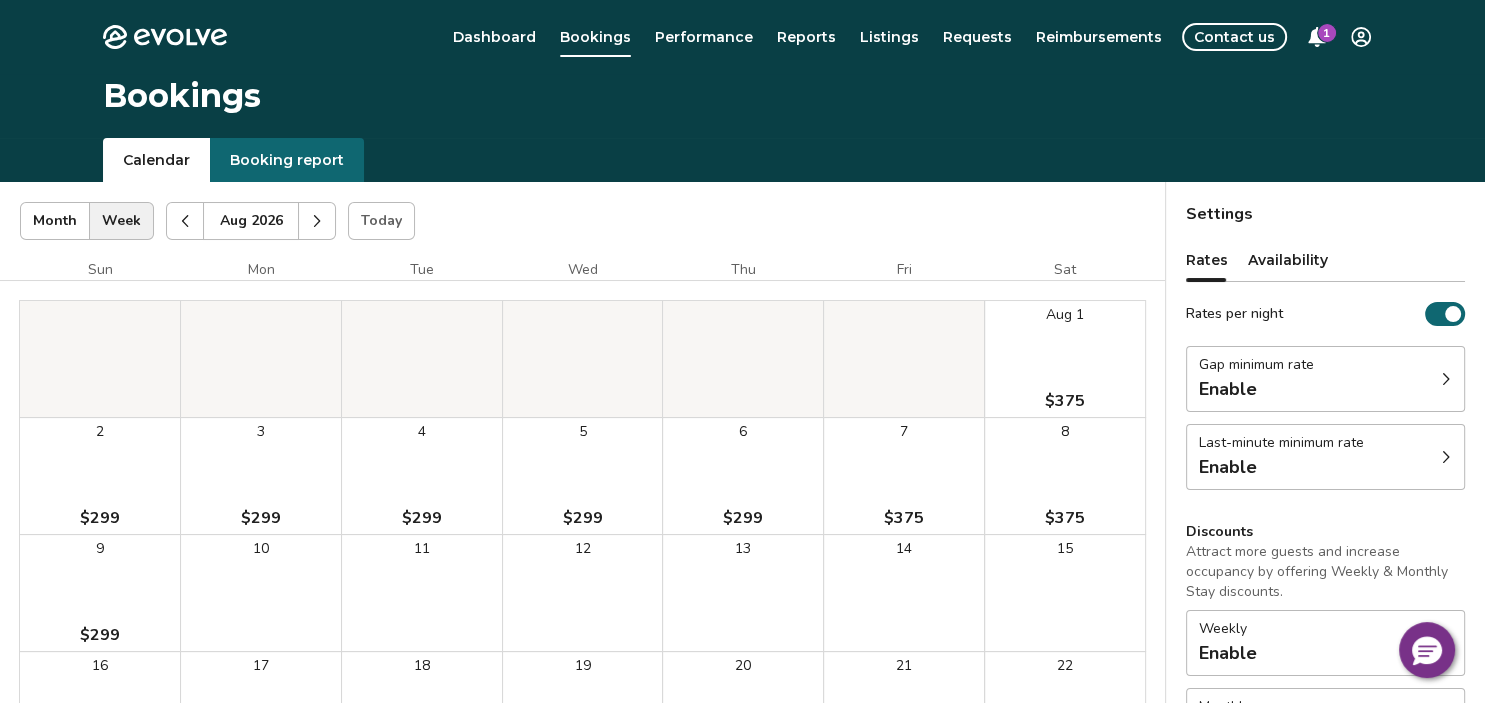 click 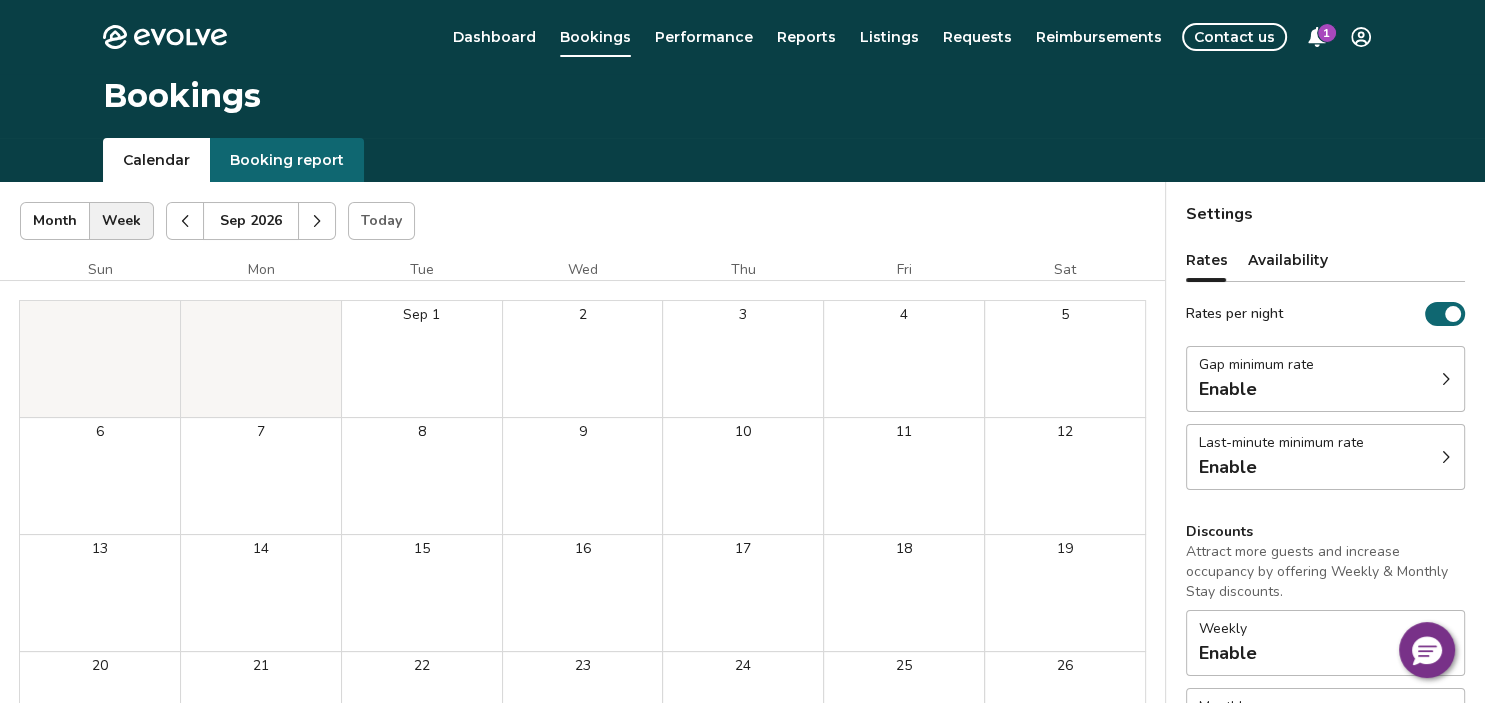 click at bounding box center (185, 221) 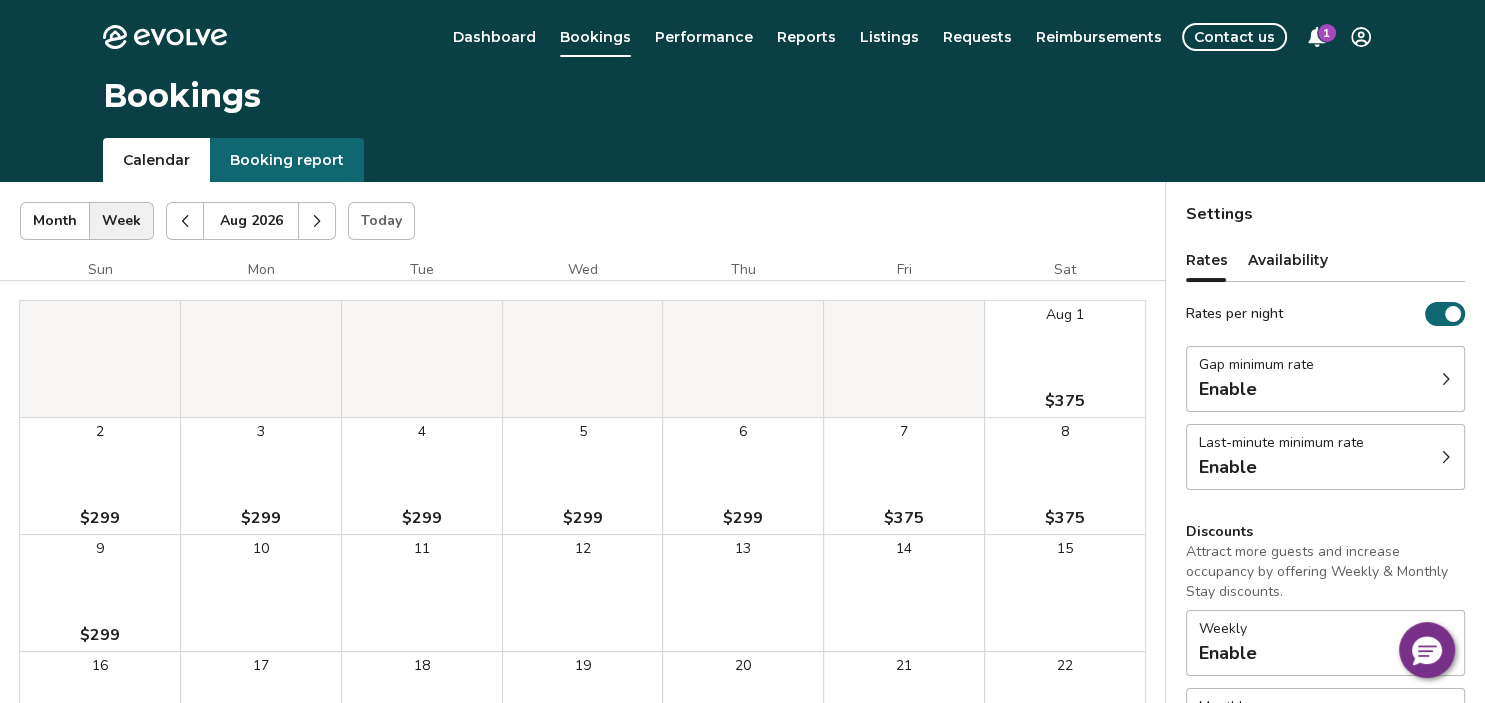 click at bounding box center [185, 221] 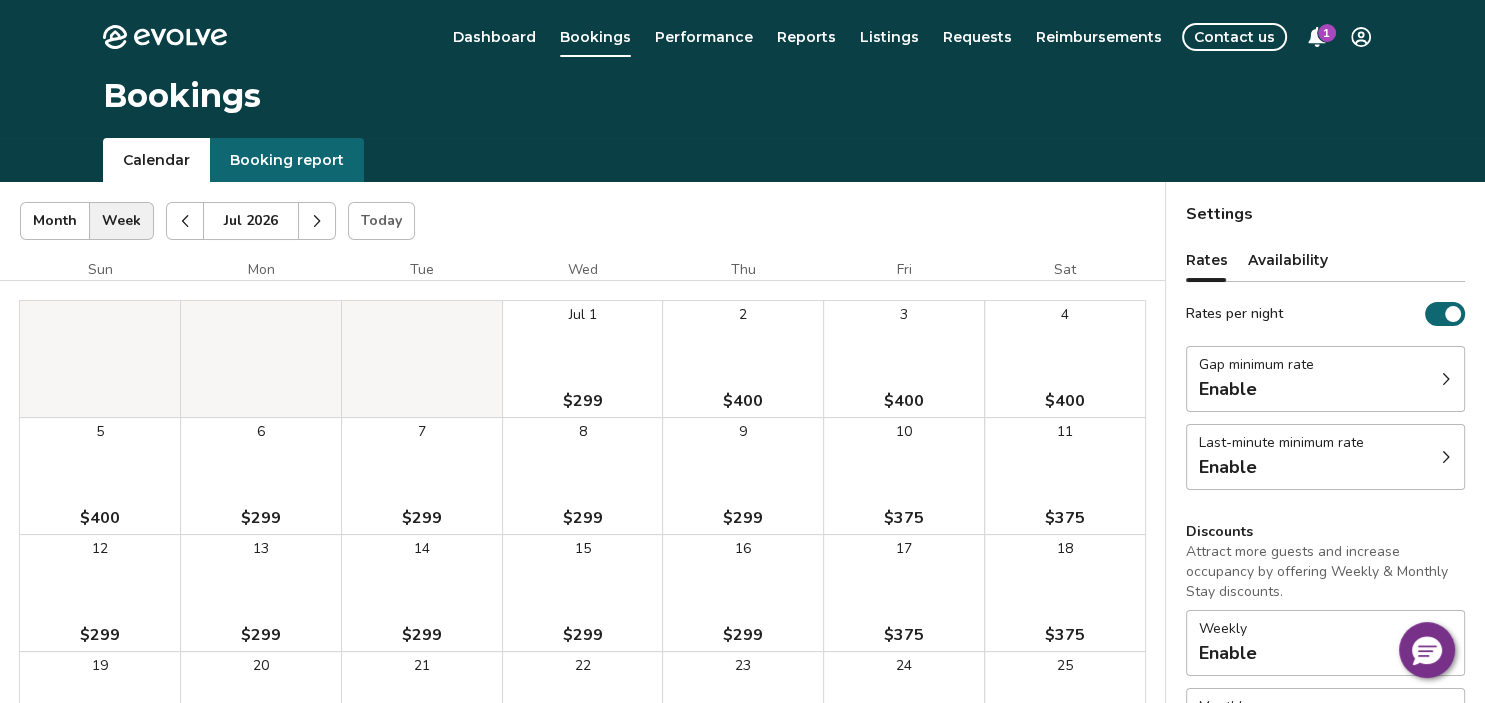 click at bounding box center (185, 221) 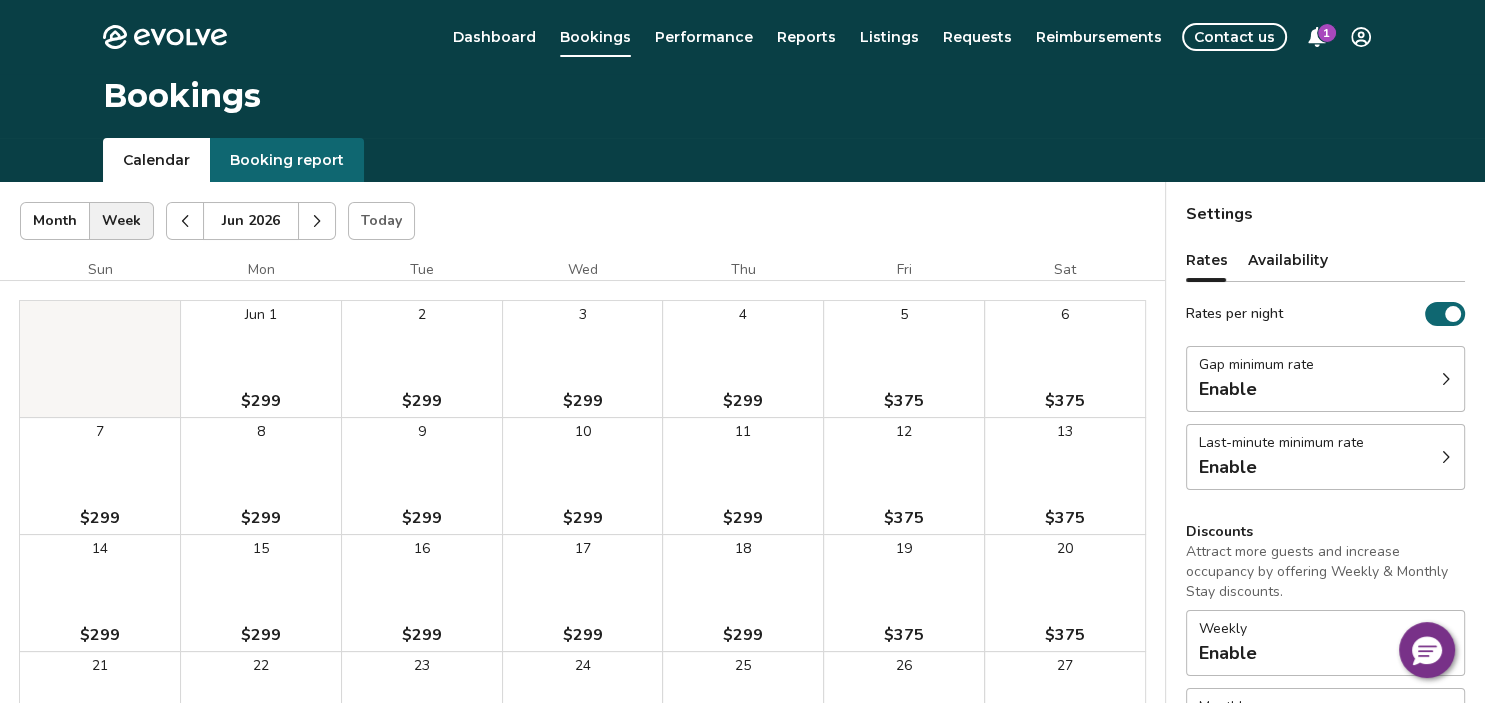 click at bounding box center (185, 221) 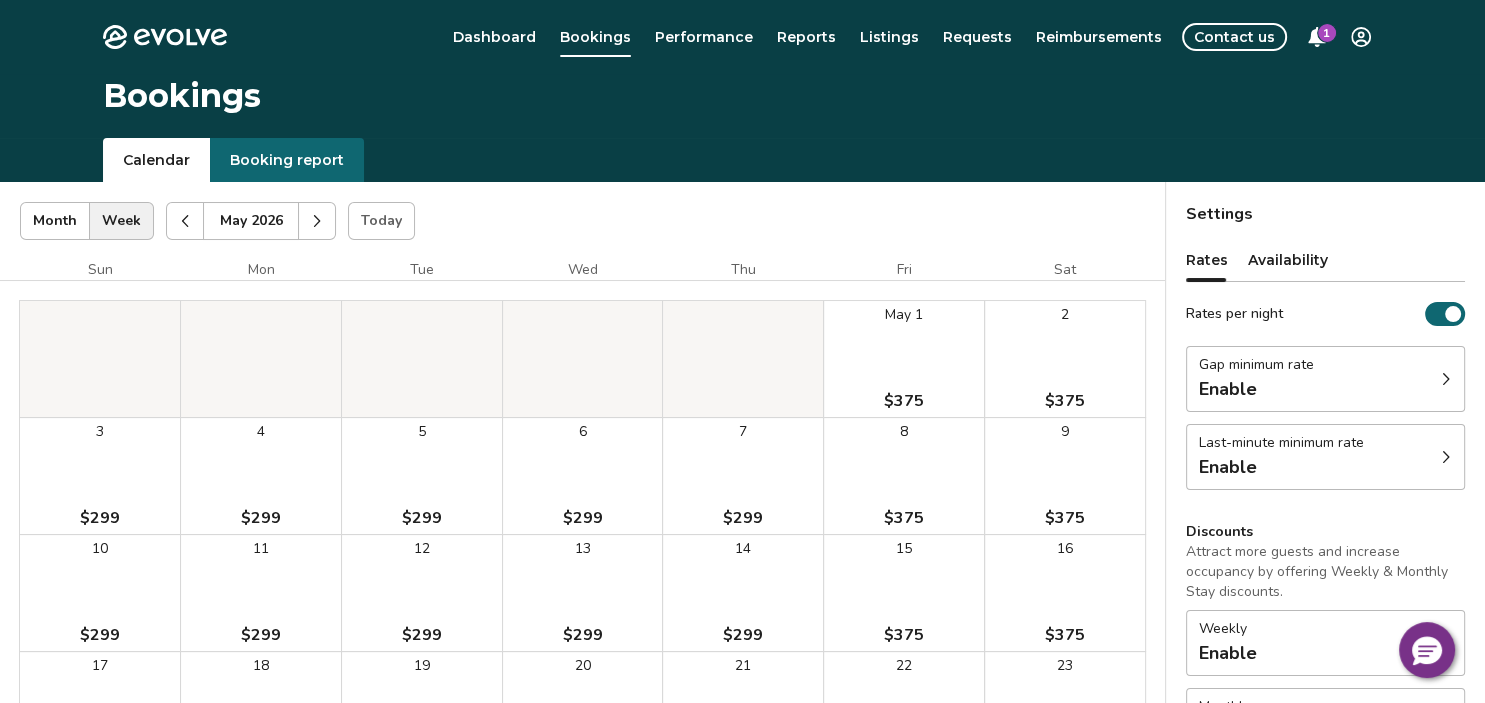 click on "Dashboard" at bounding box center [494, 37] 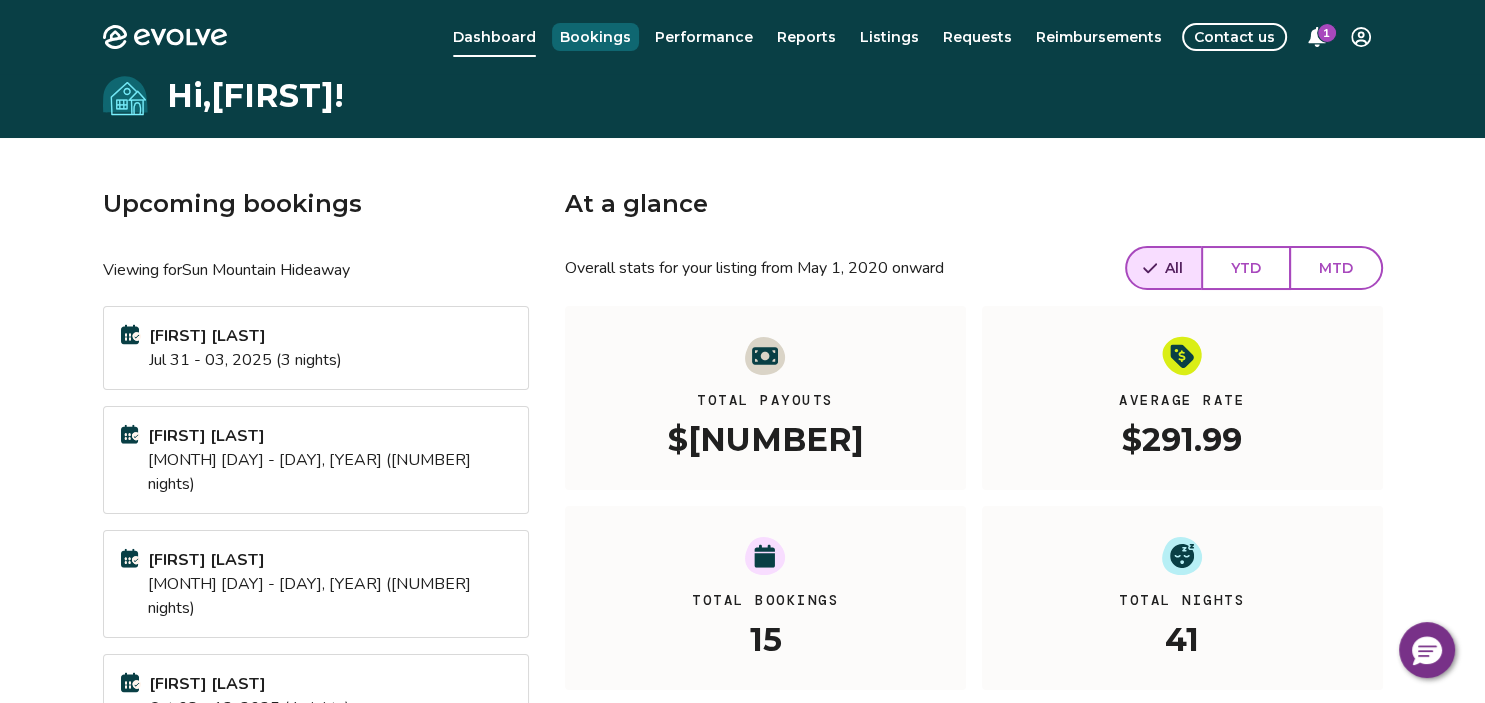 click on "Bookings" at bounding box center (595, 37) 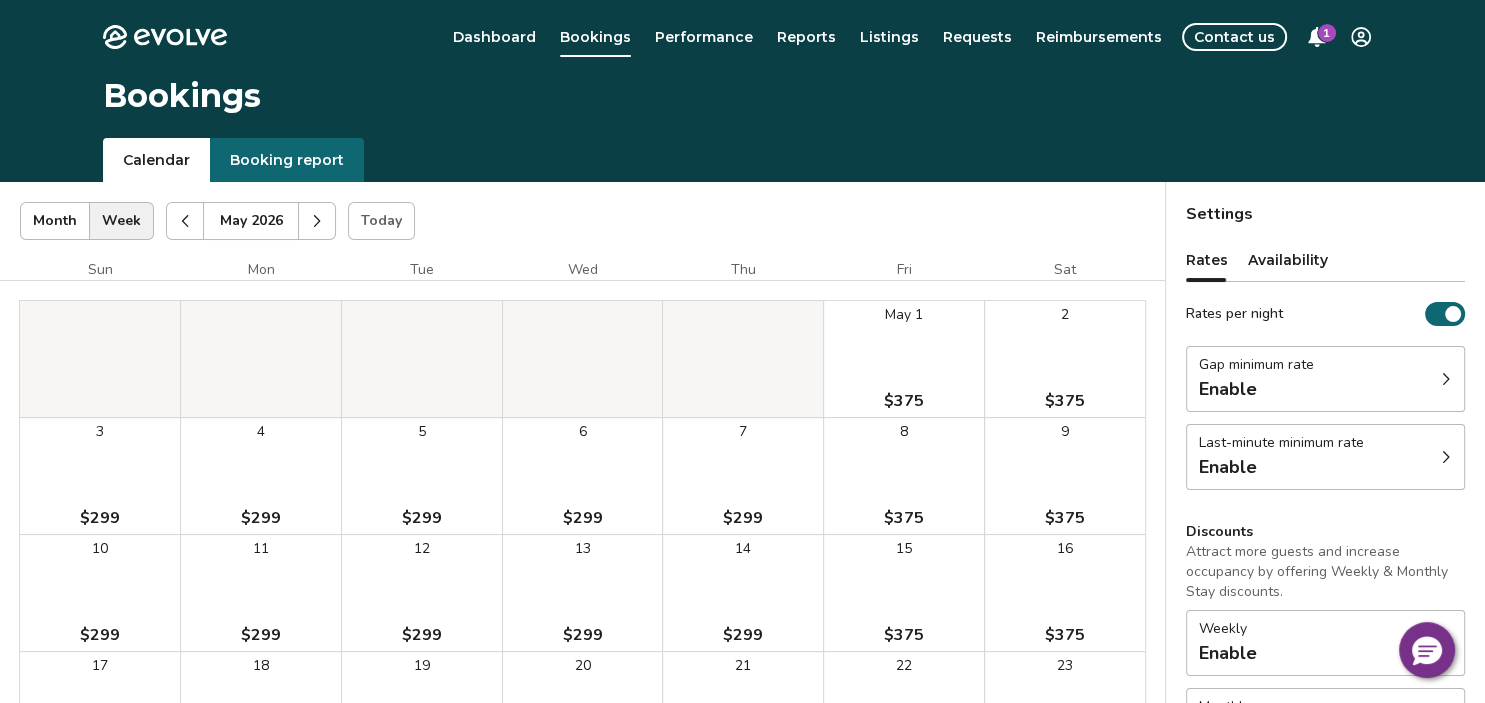 click on "Month" at bounding box center [55, 221] 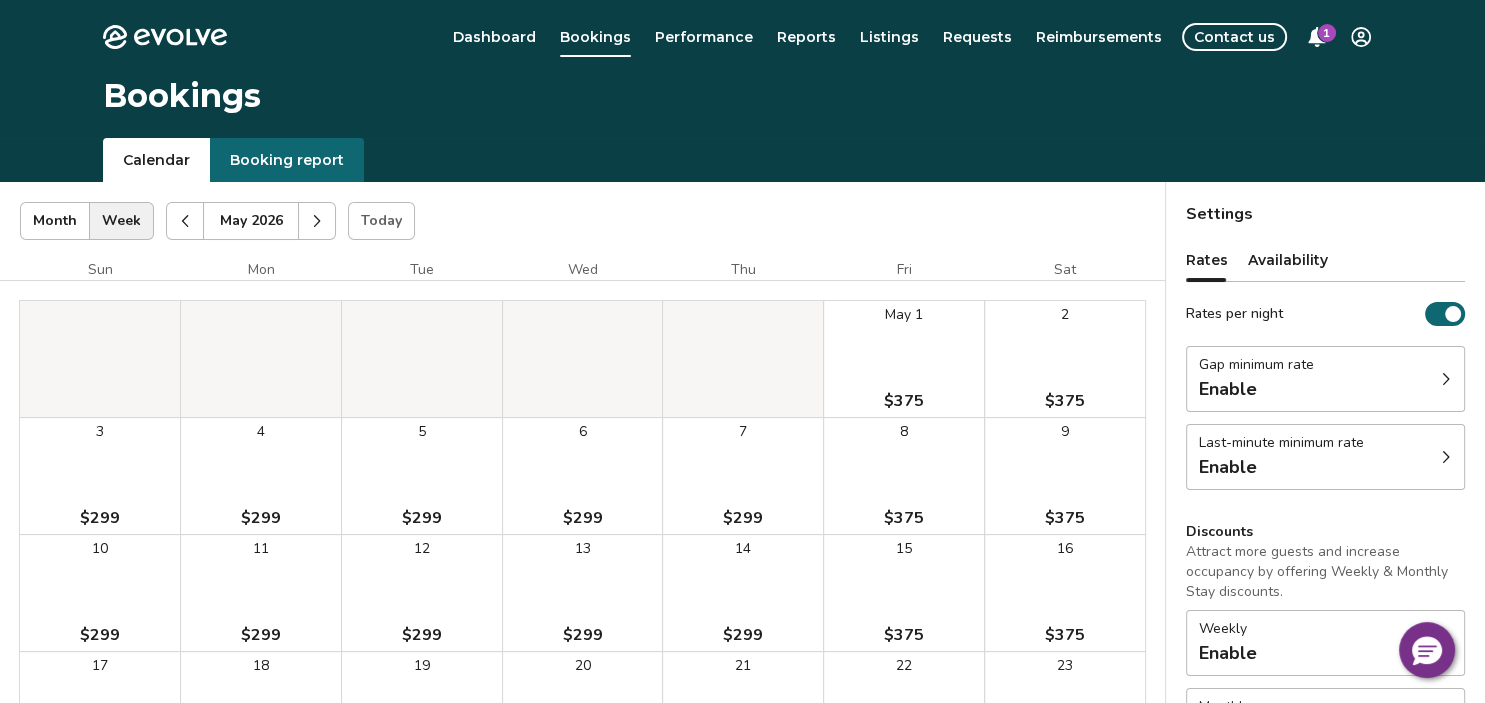 click 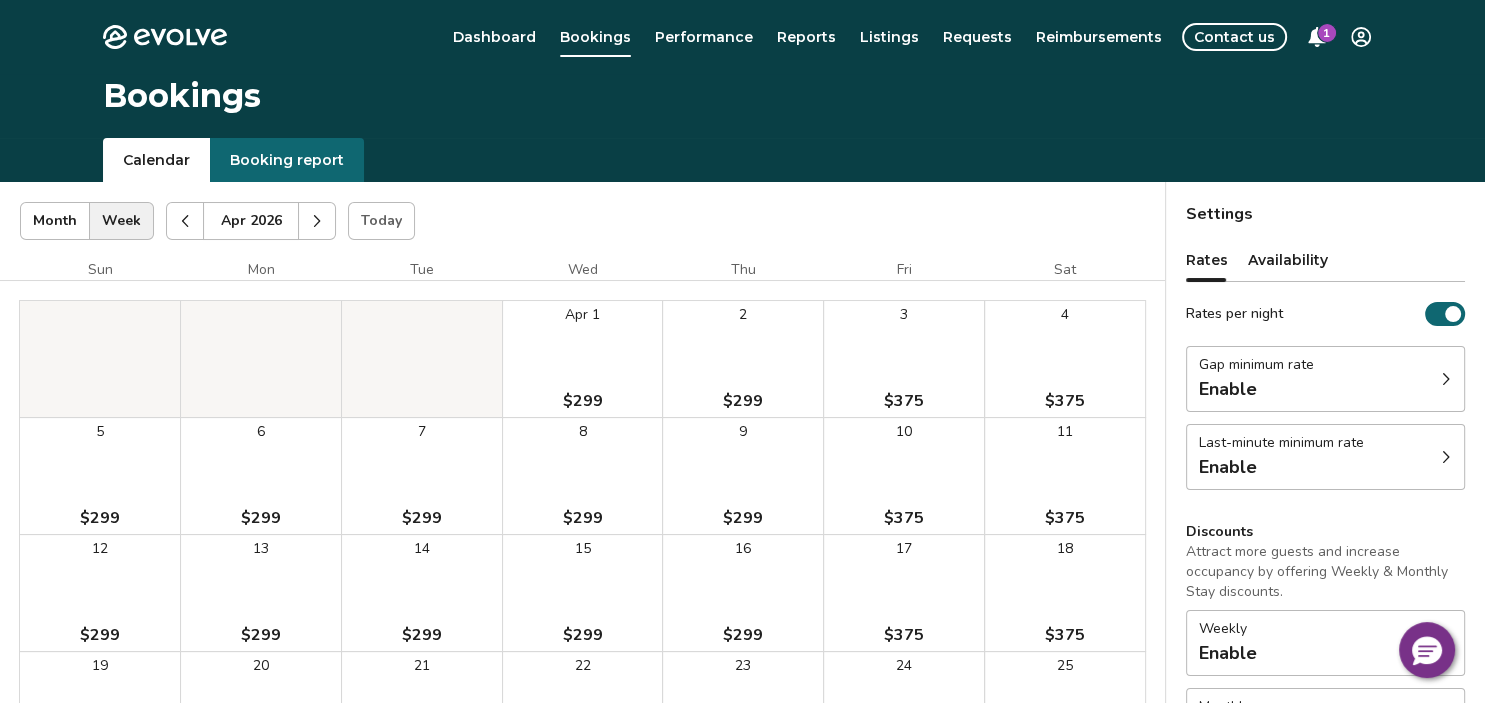 click 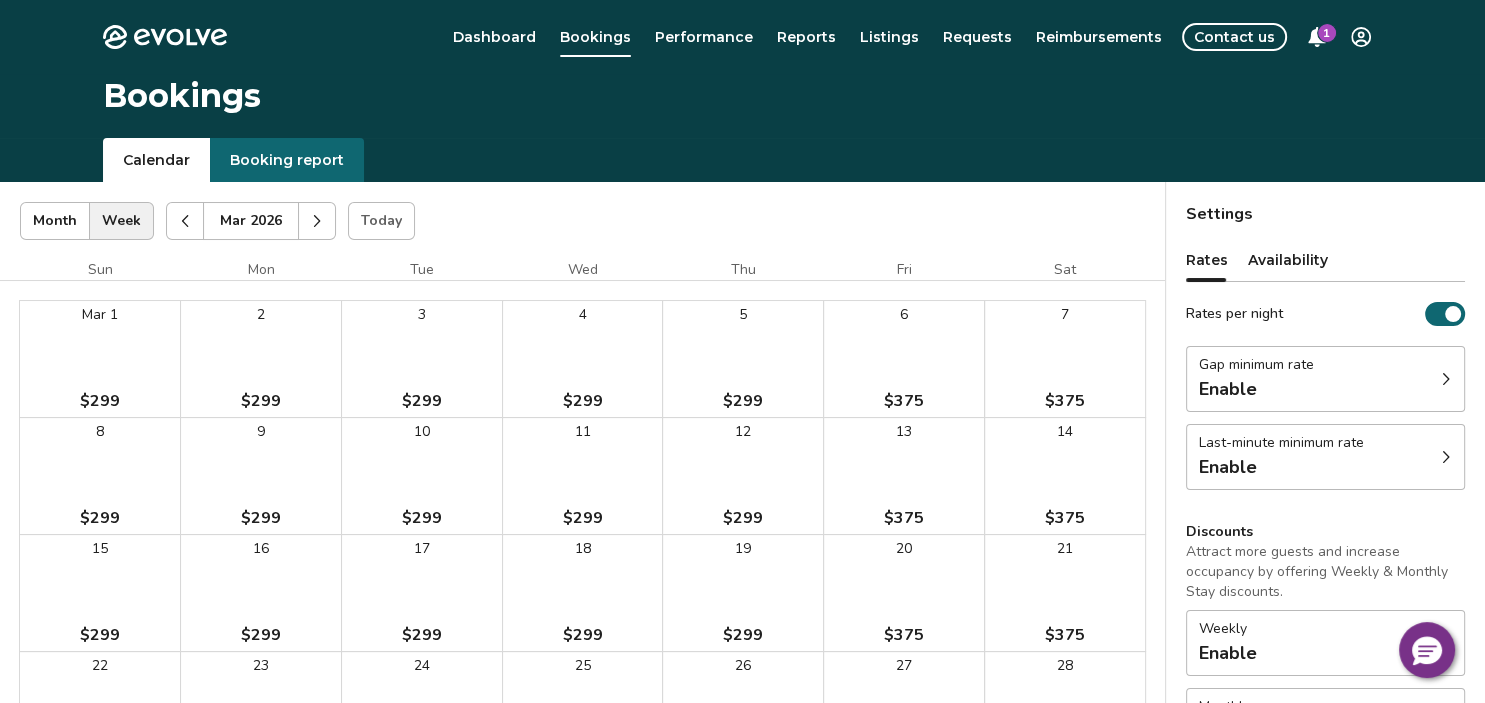 click 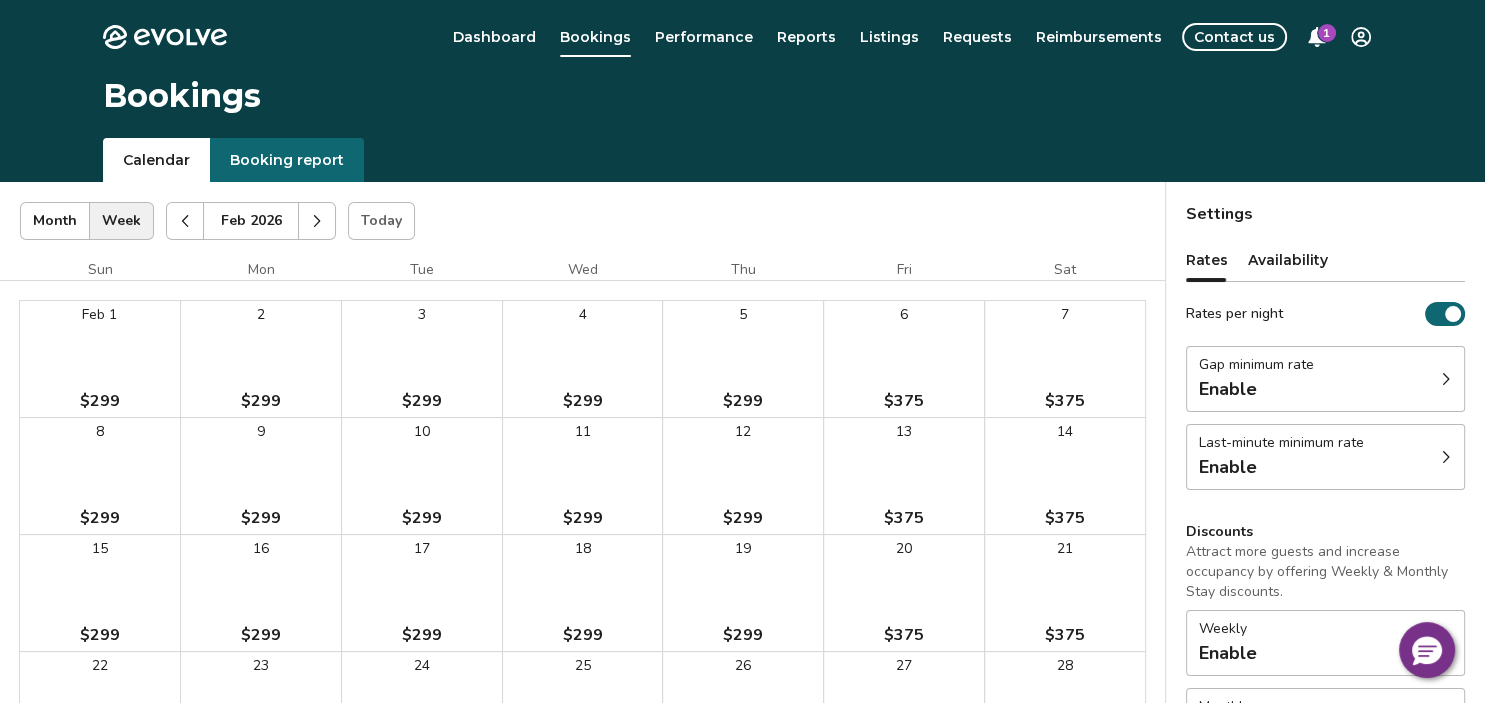 click 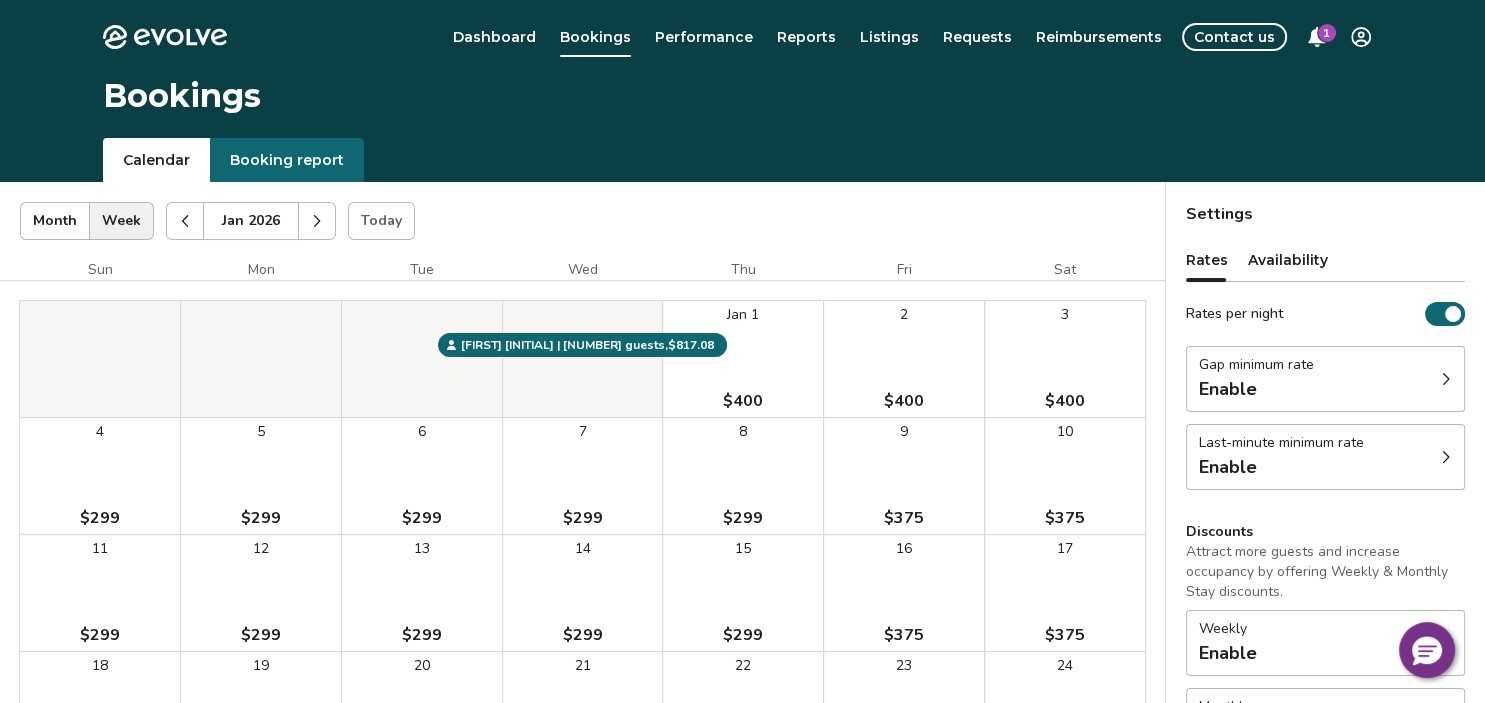 click 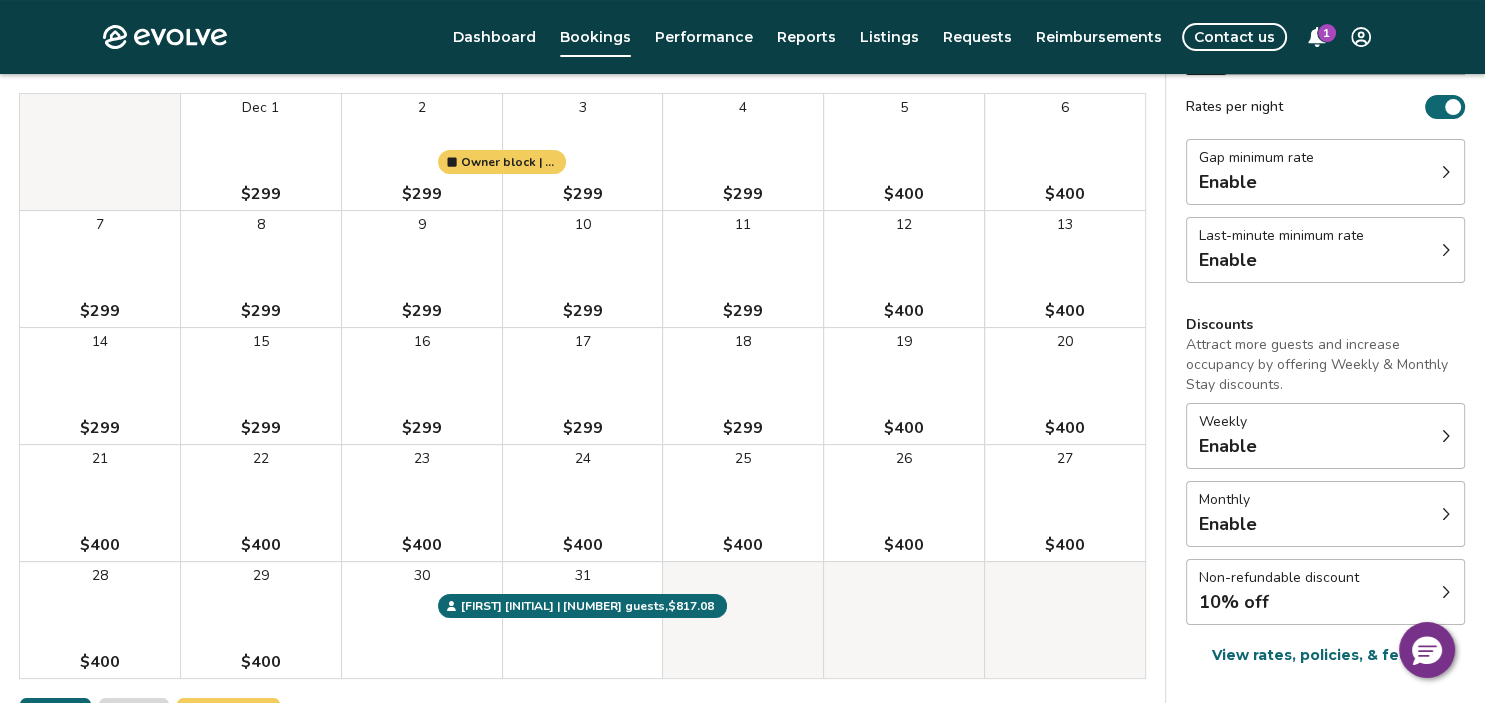scroll, scrollTop: 101, scrollLeft: 0, axis: vertical 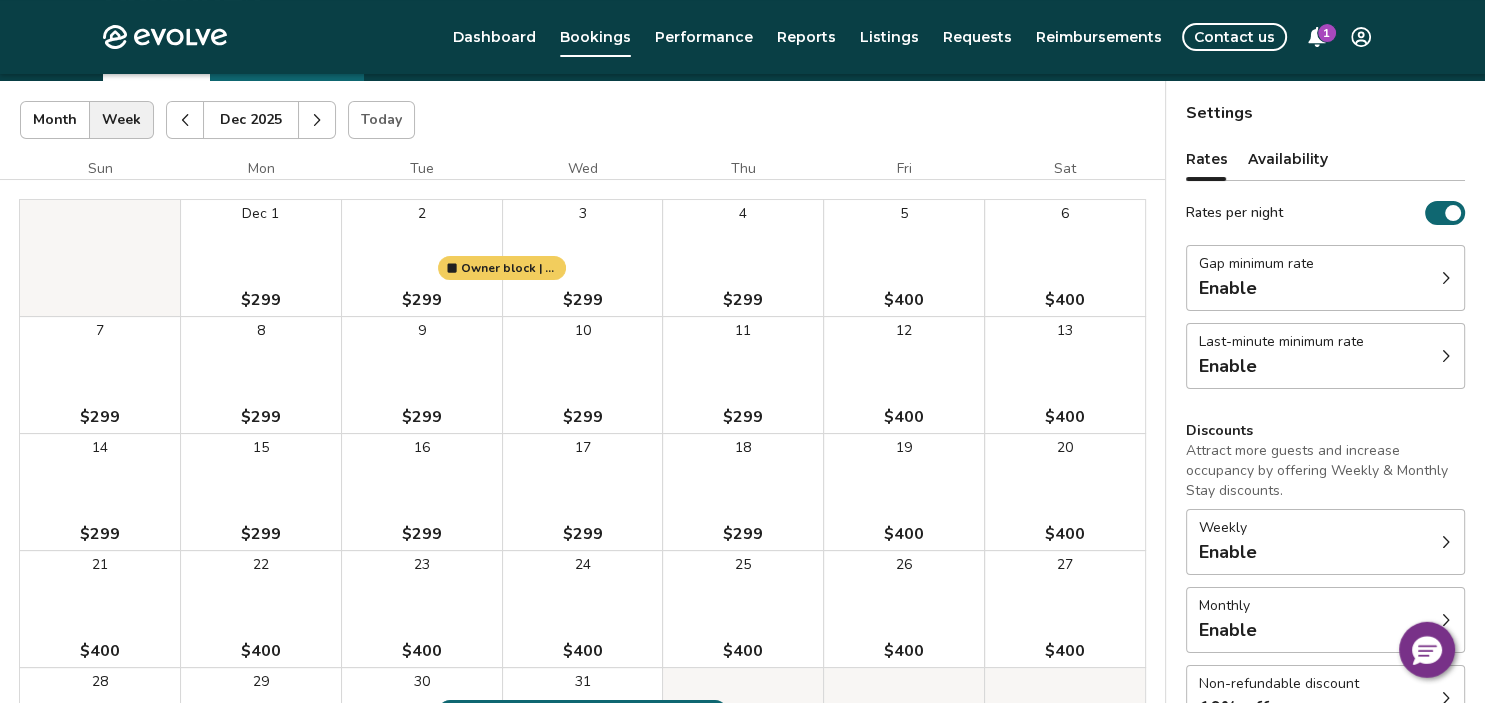 click 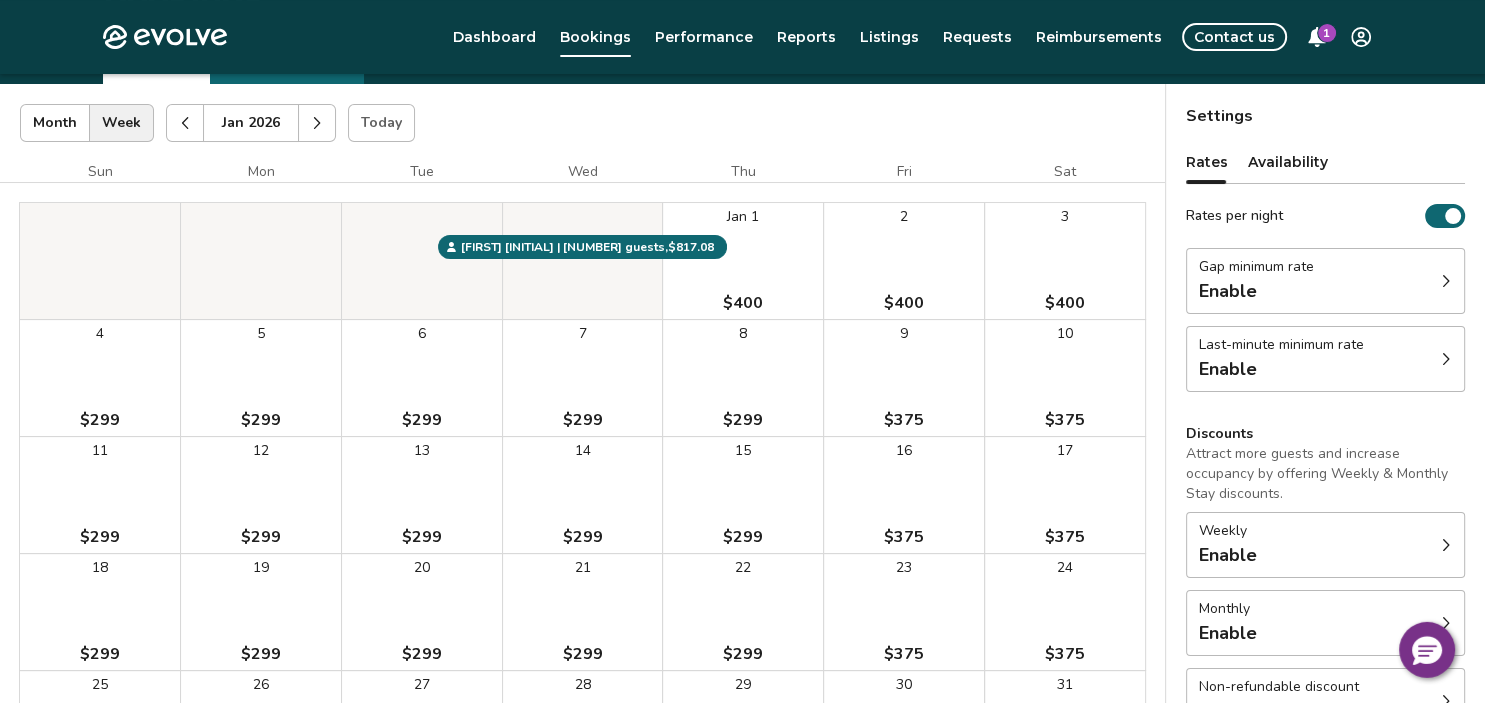 scroll, scrollTop: 0, scrollLeft: 0, axis: both 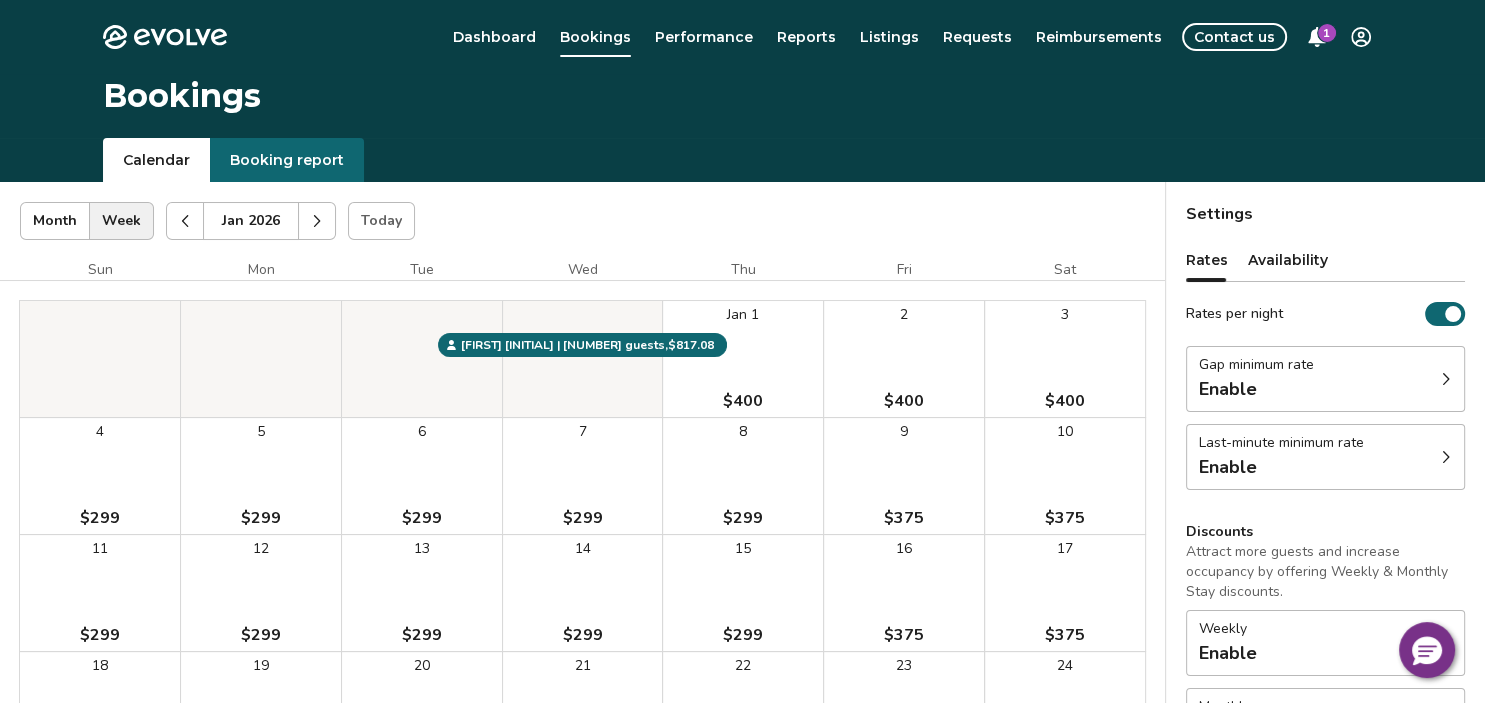 click at bounding box center (317, 221) 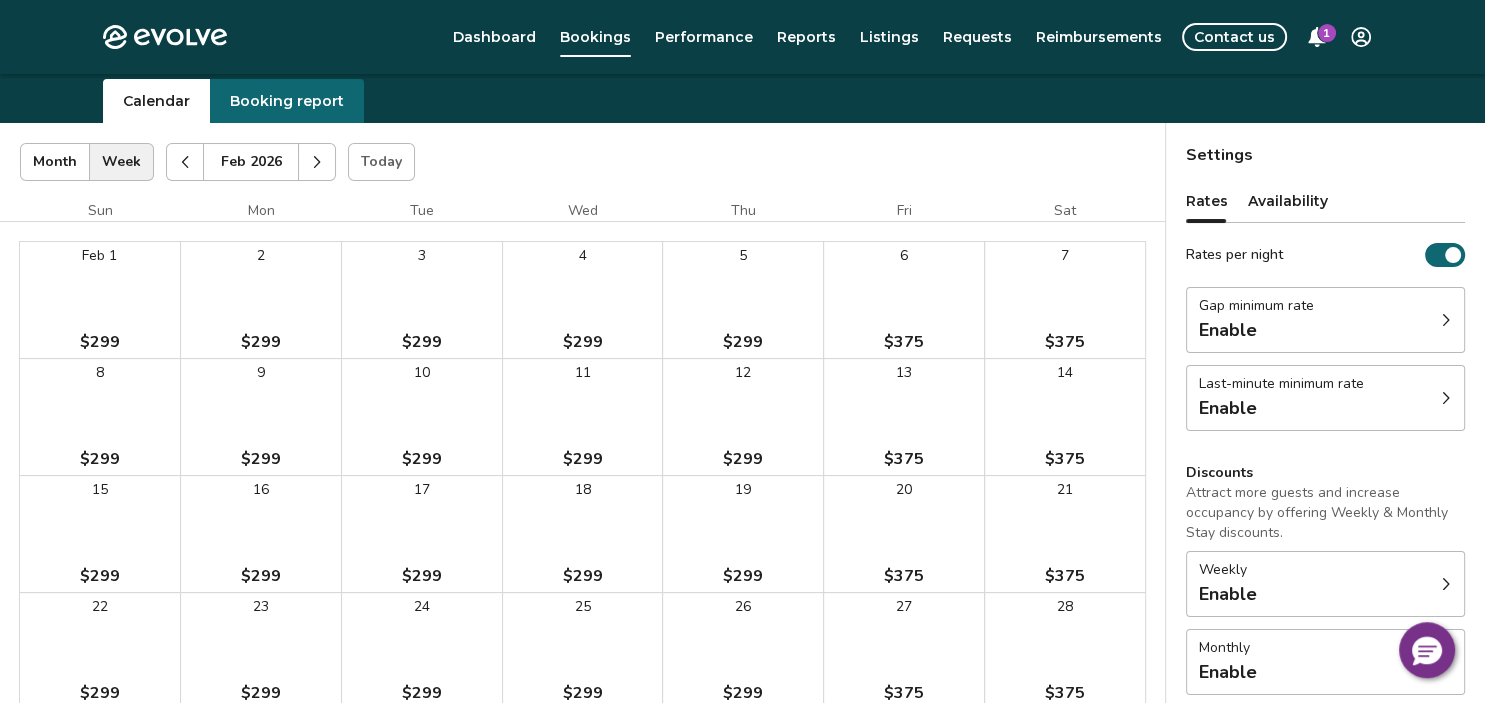 scroll, scrollTop: 0, scrollLeft: 0, axis: both 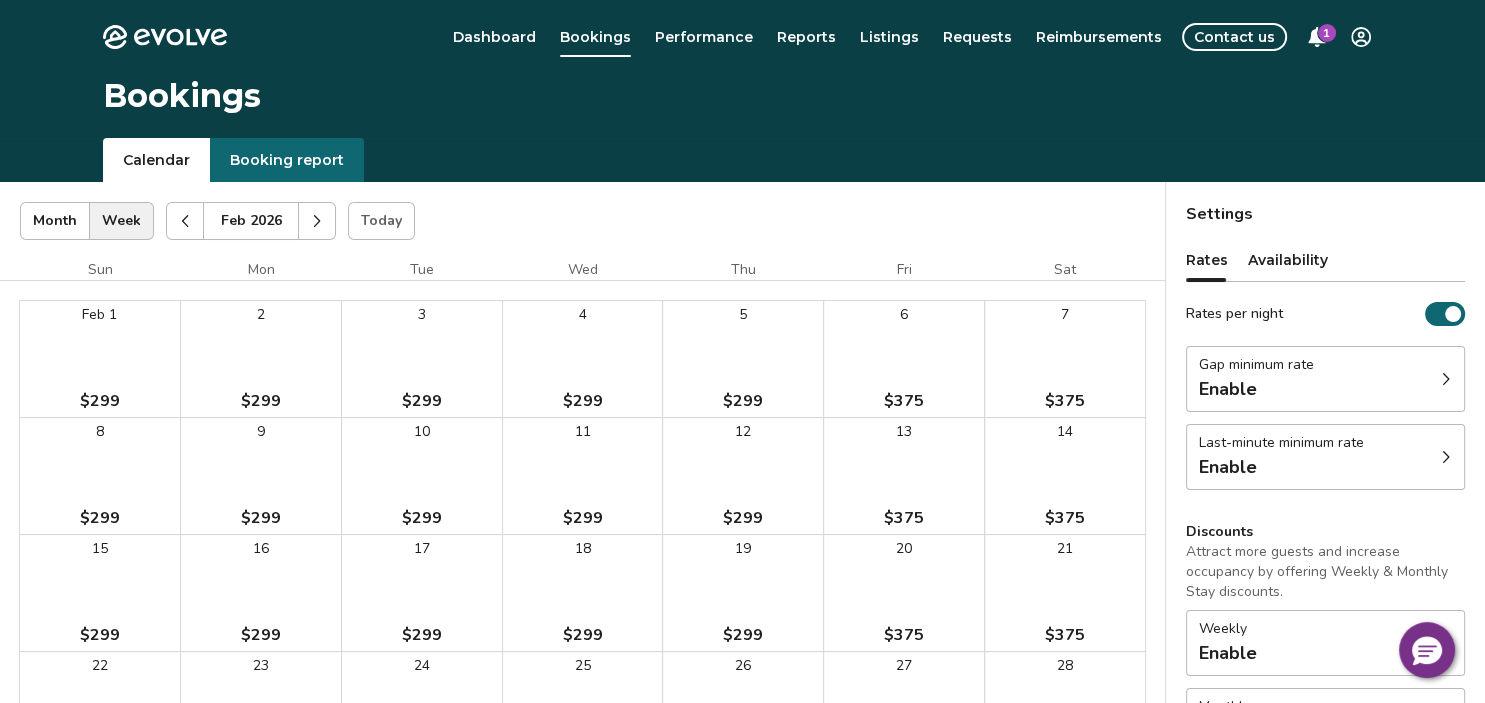 click 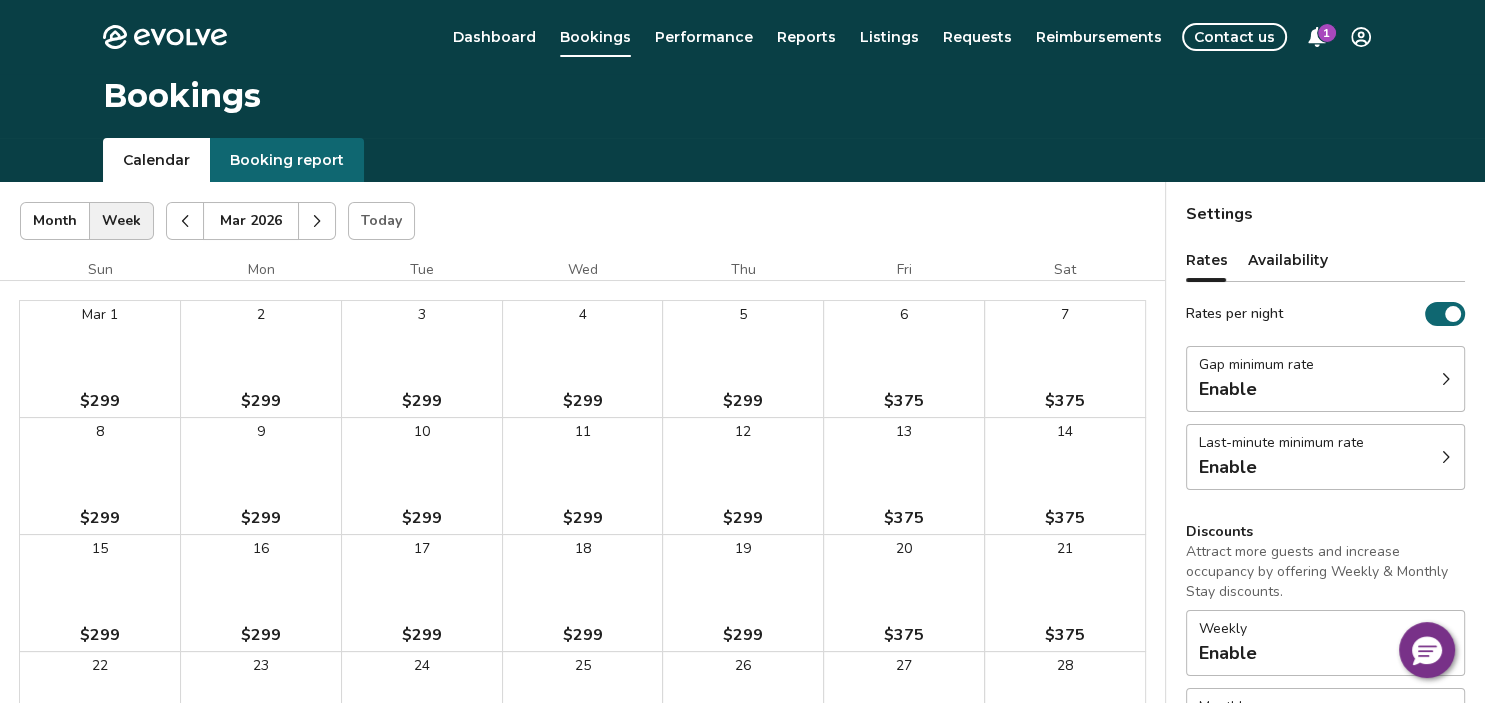 click 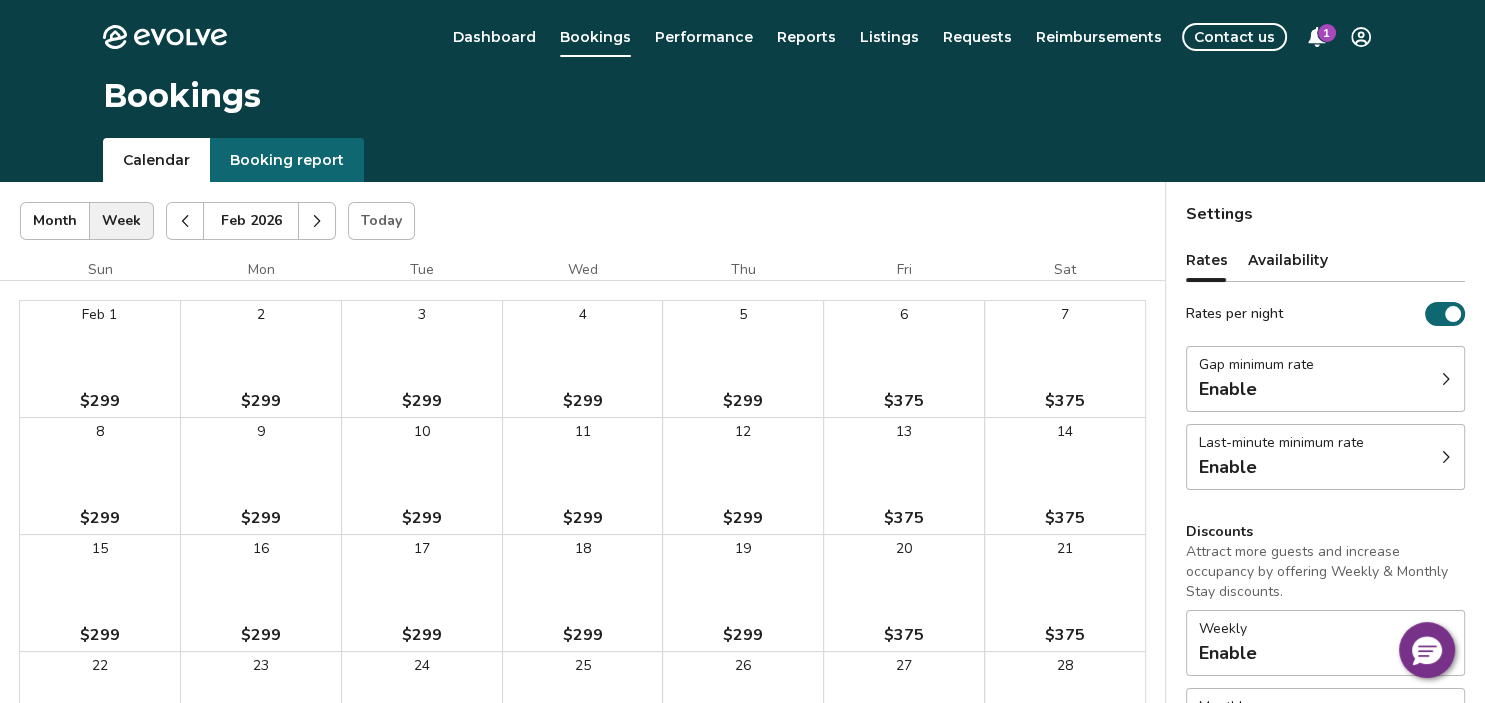 click 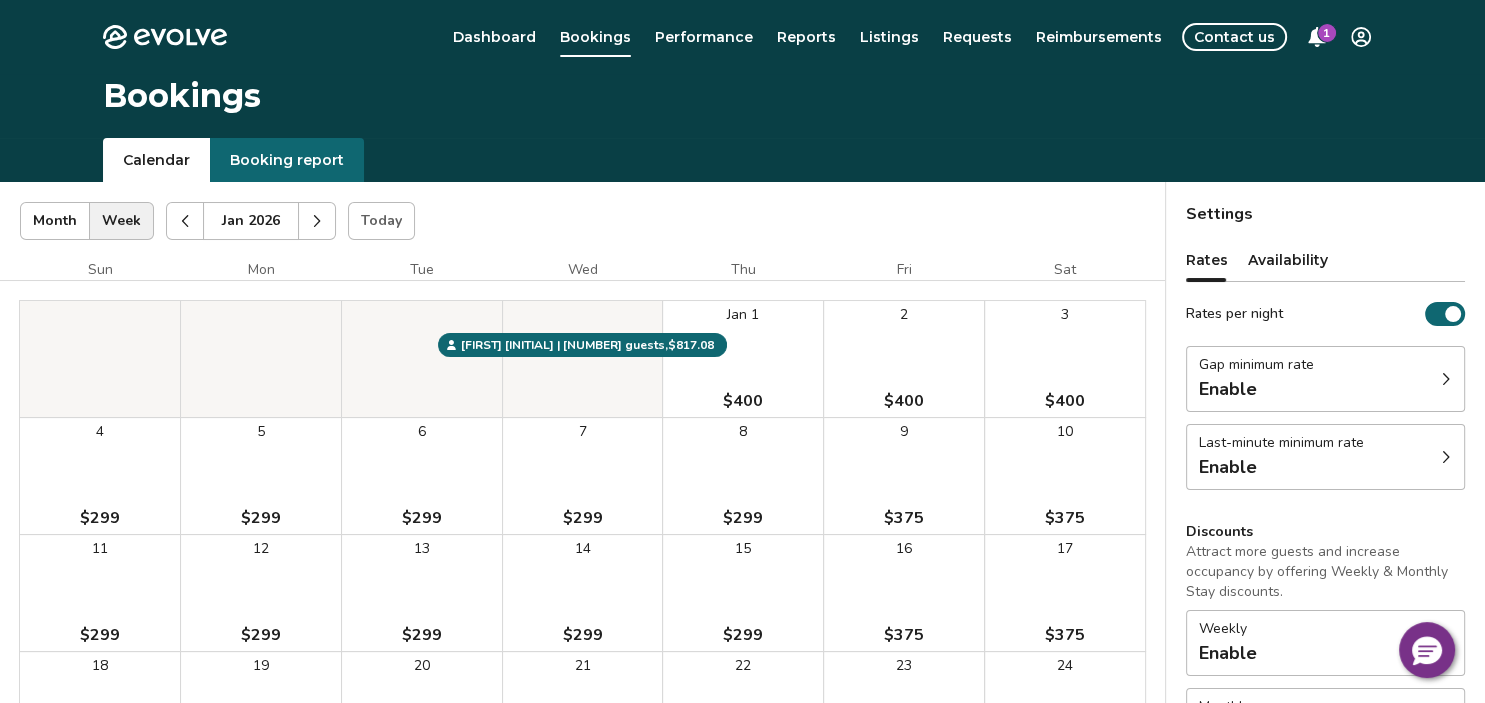 click 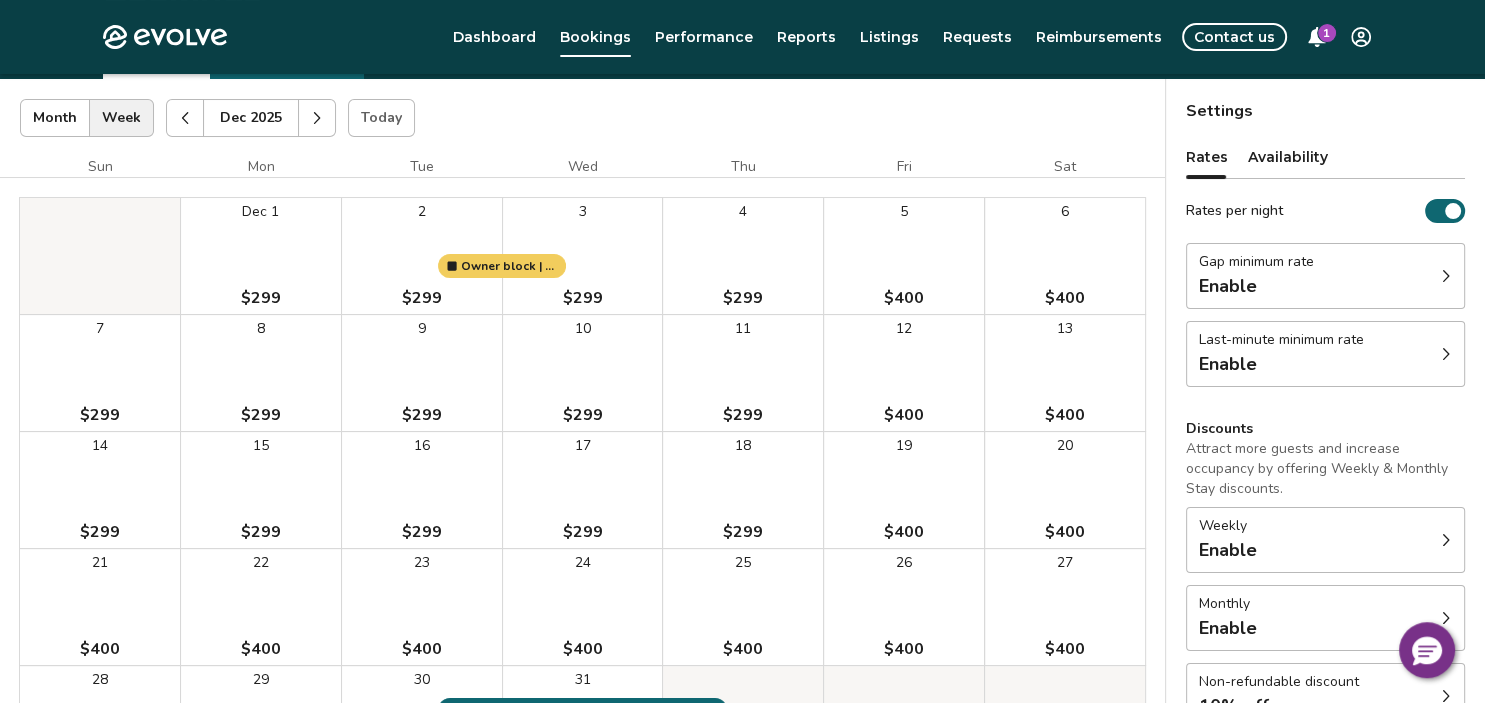 scroll, scrollTop: 101, scrollLeft: 0, axis: vertical 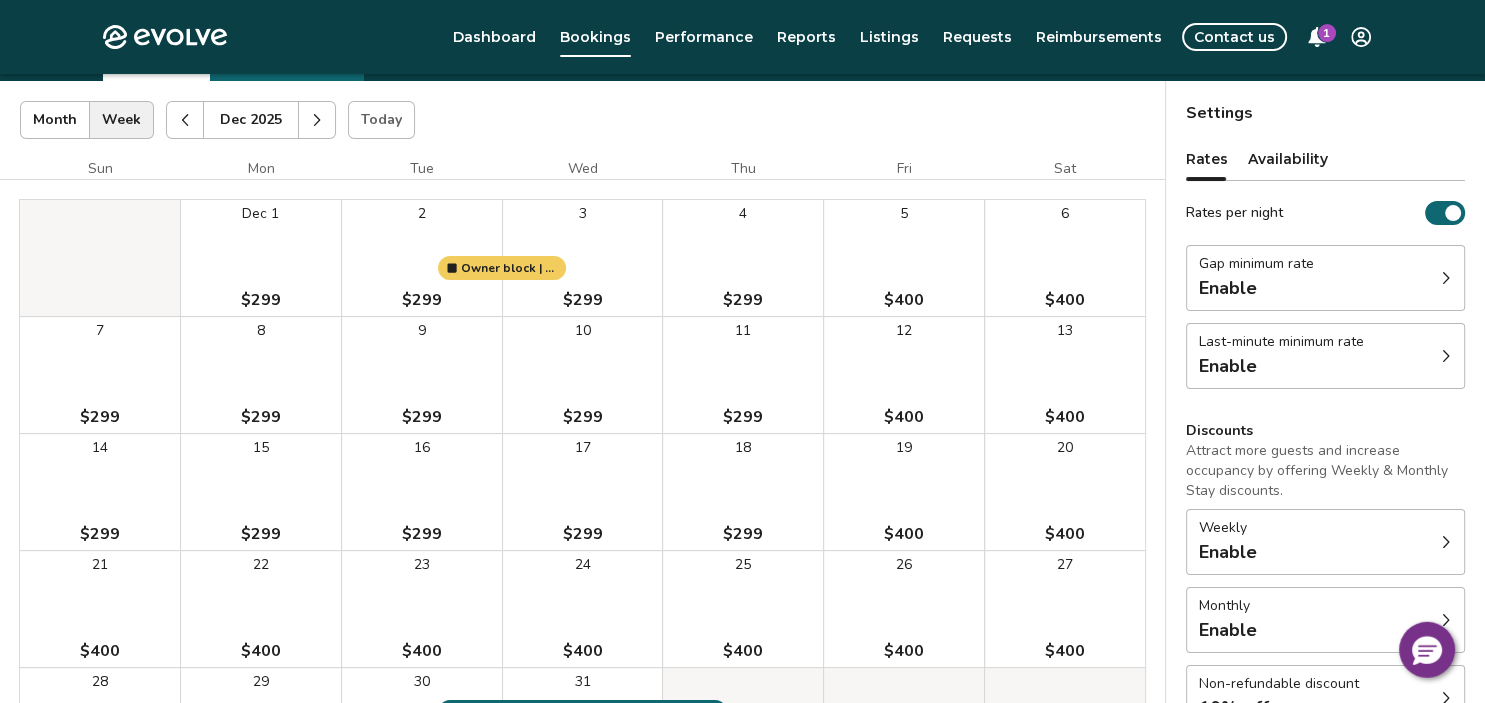 click at bounding box center [317, 120] 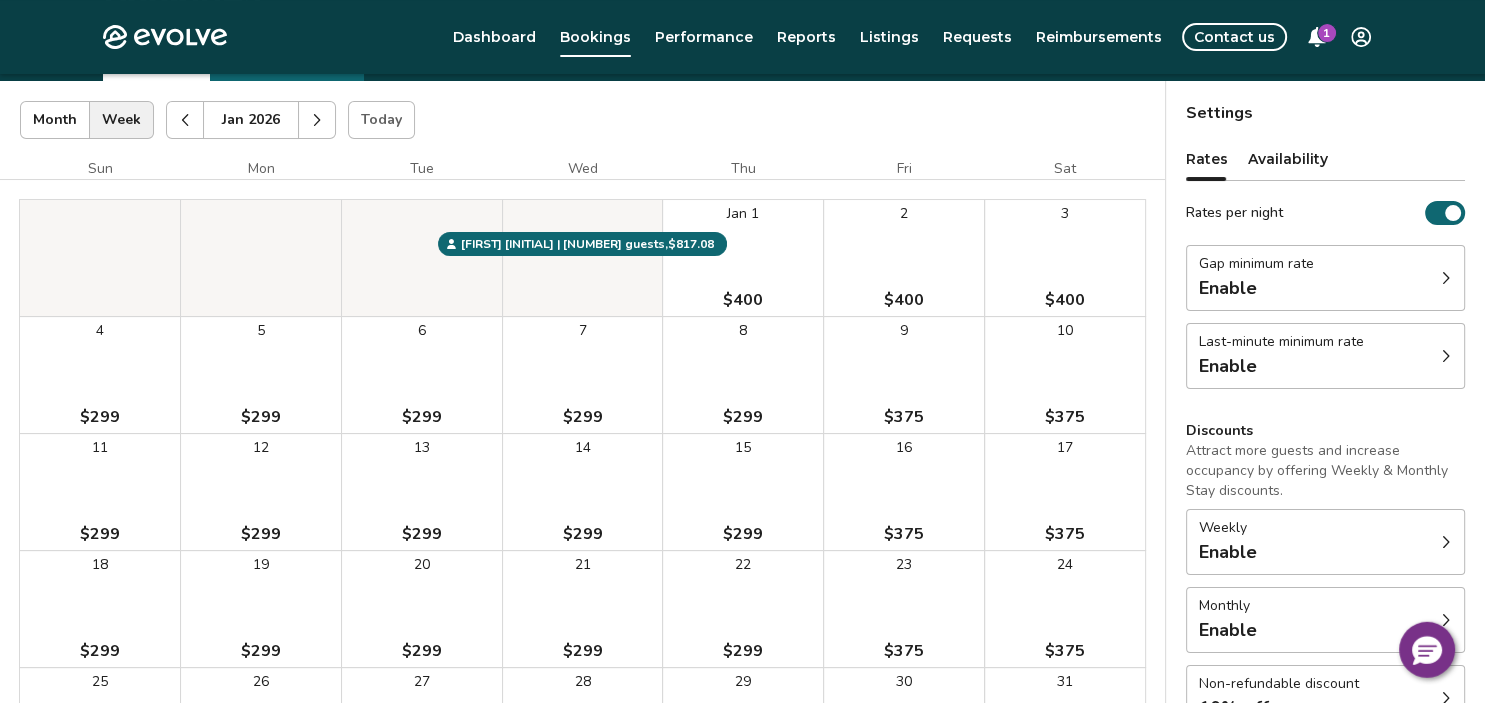scroll, scrollTop: 172, scrollLeft: 0, axis: vertical 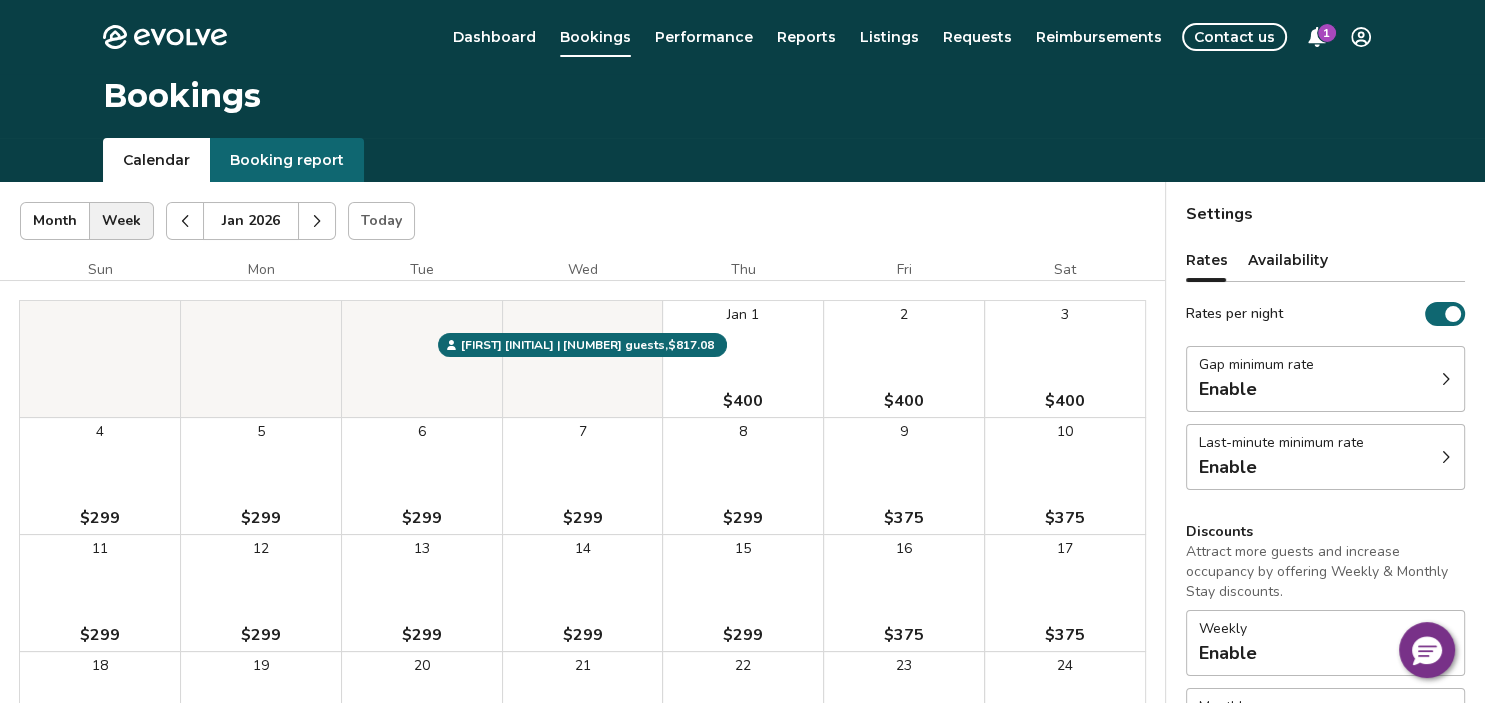 click 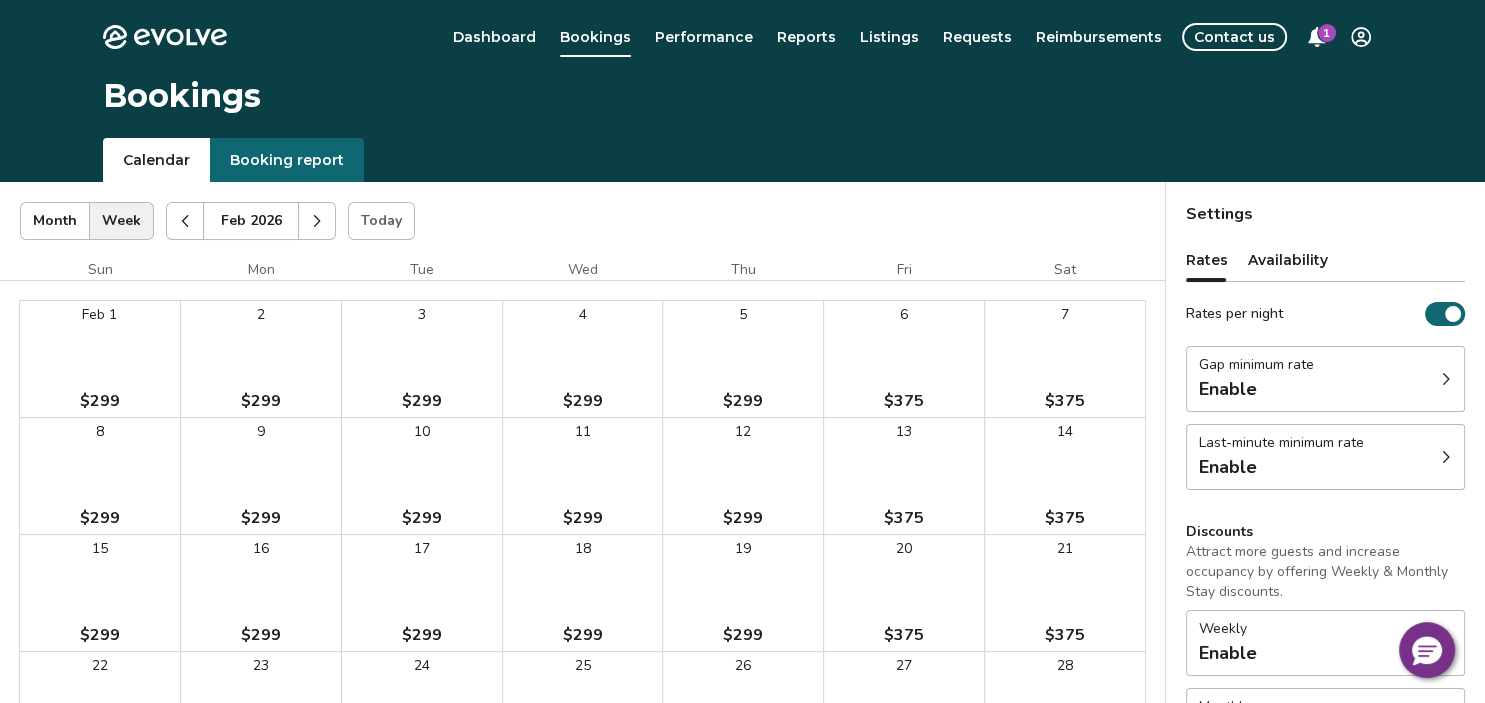 click 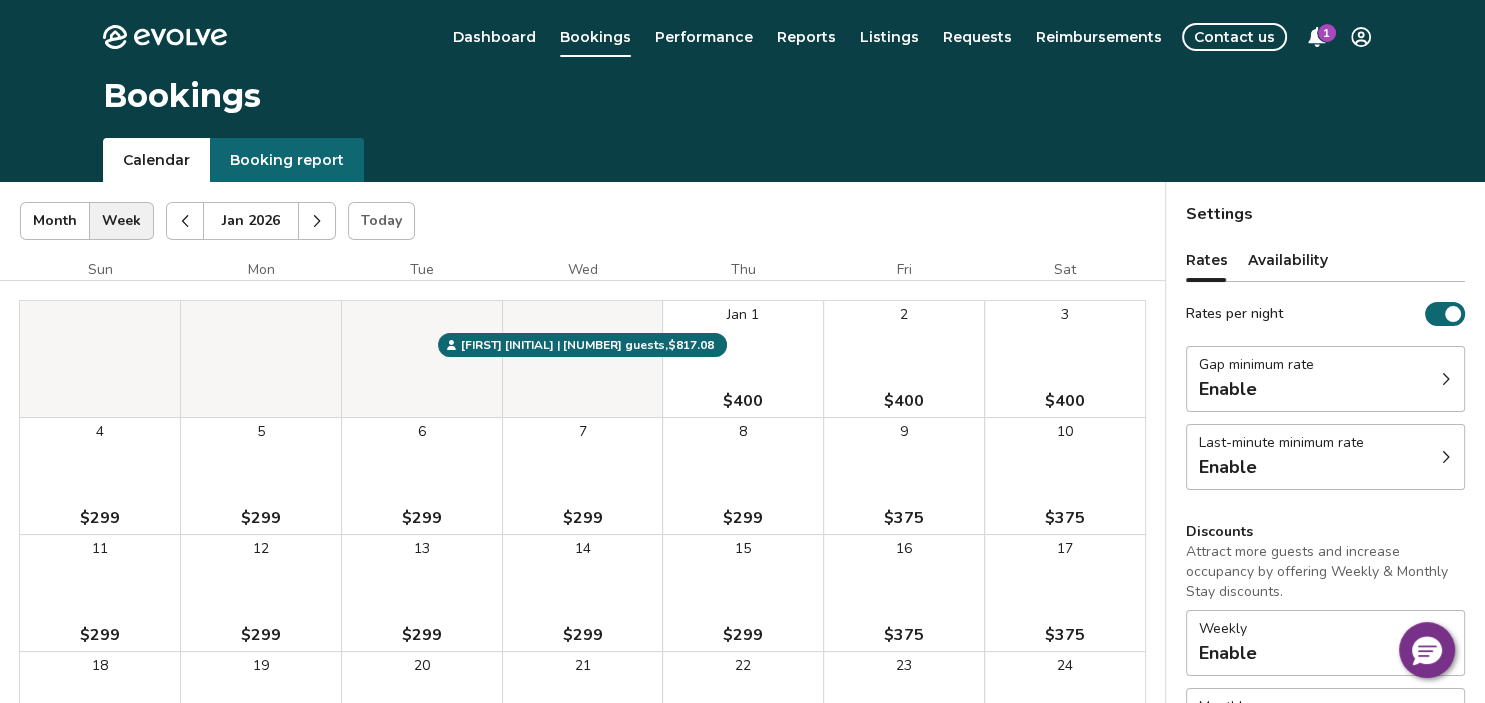 click at bounding box center [317, 221] 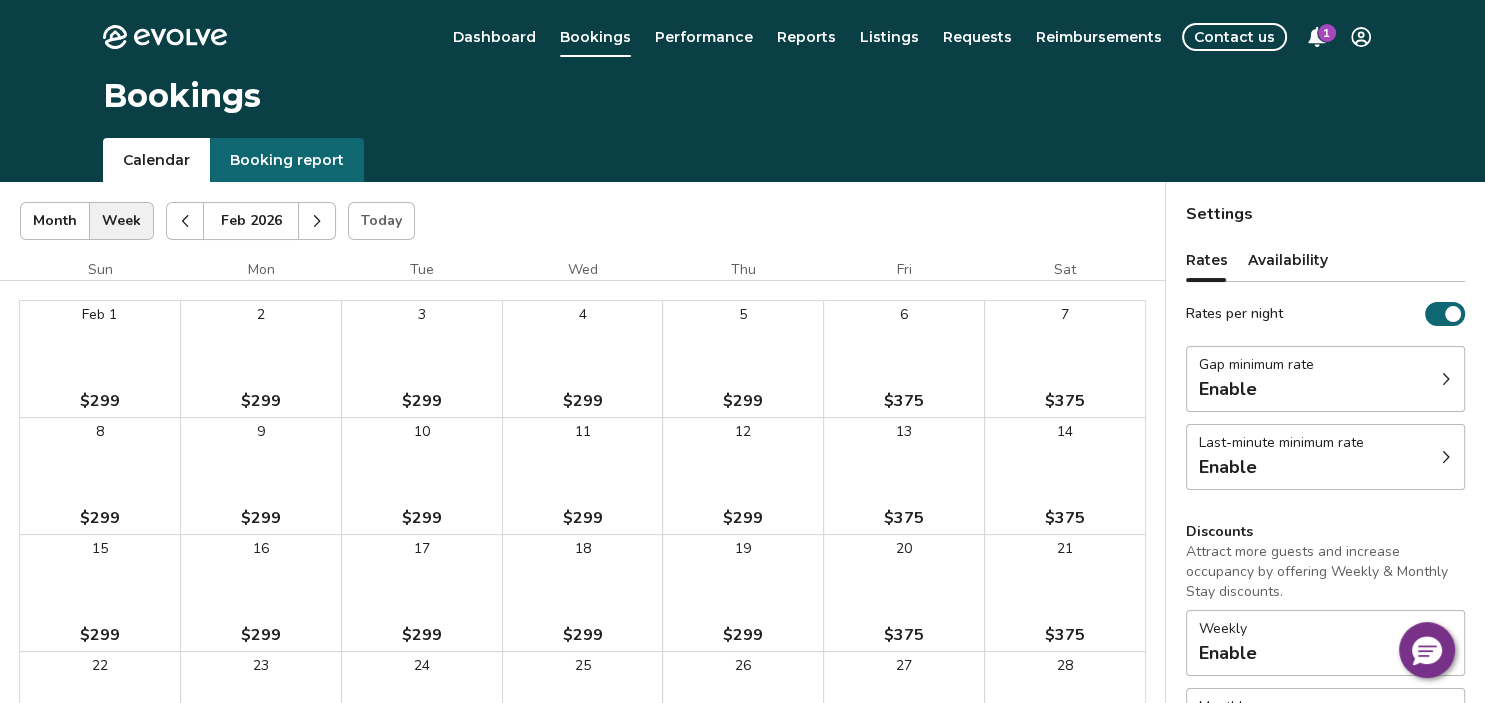 click on "2 $299" at bounding box center (261, 359) 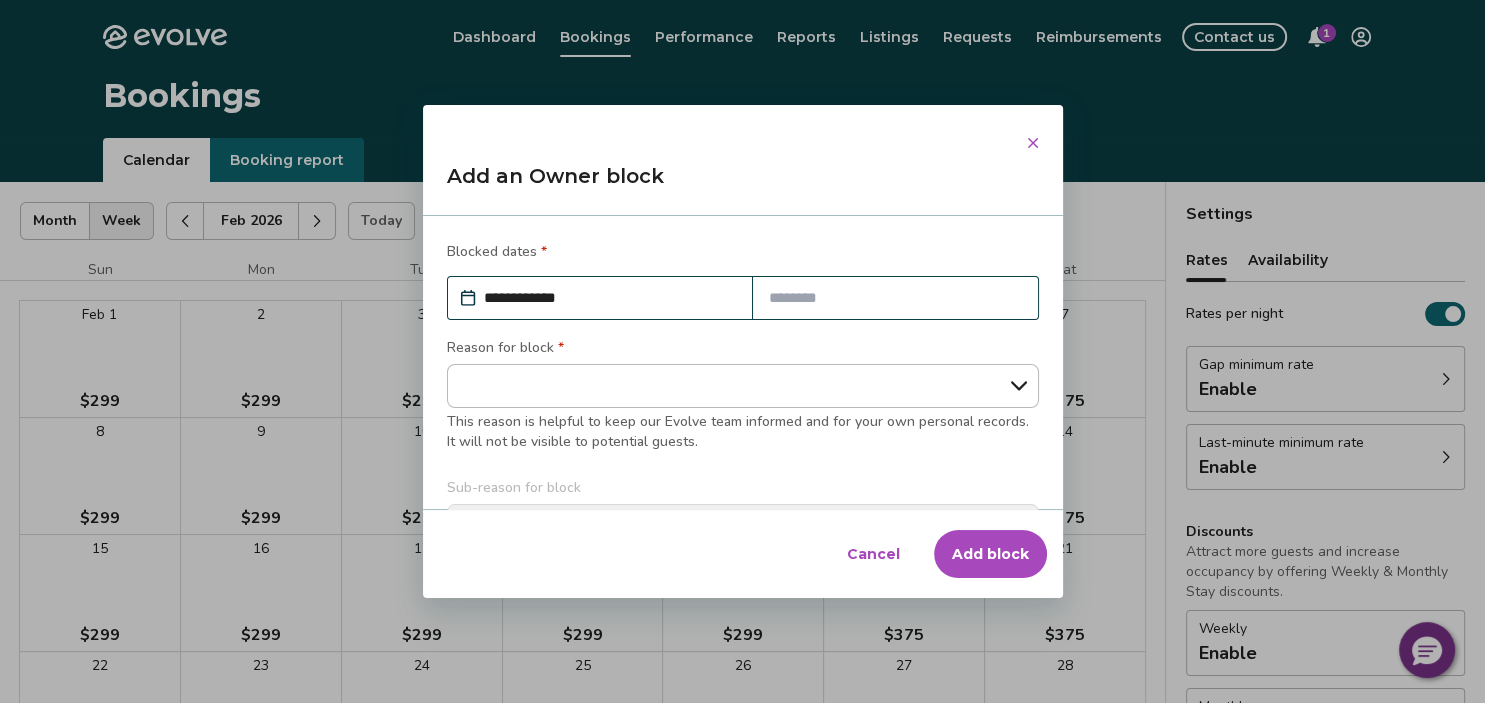 click on "**********" at bounding box center (743, 294) 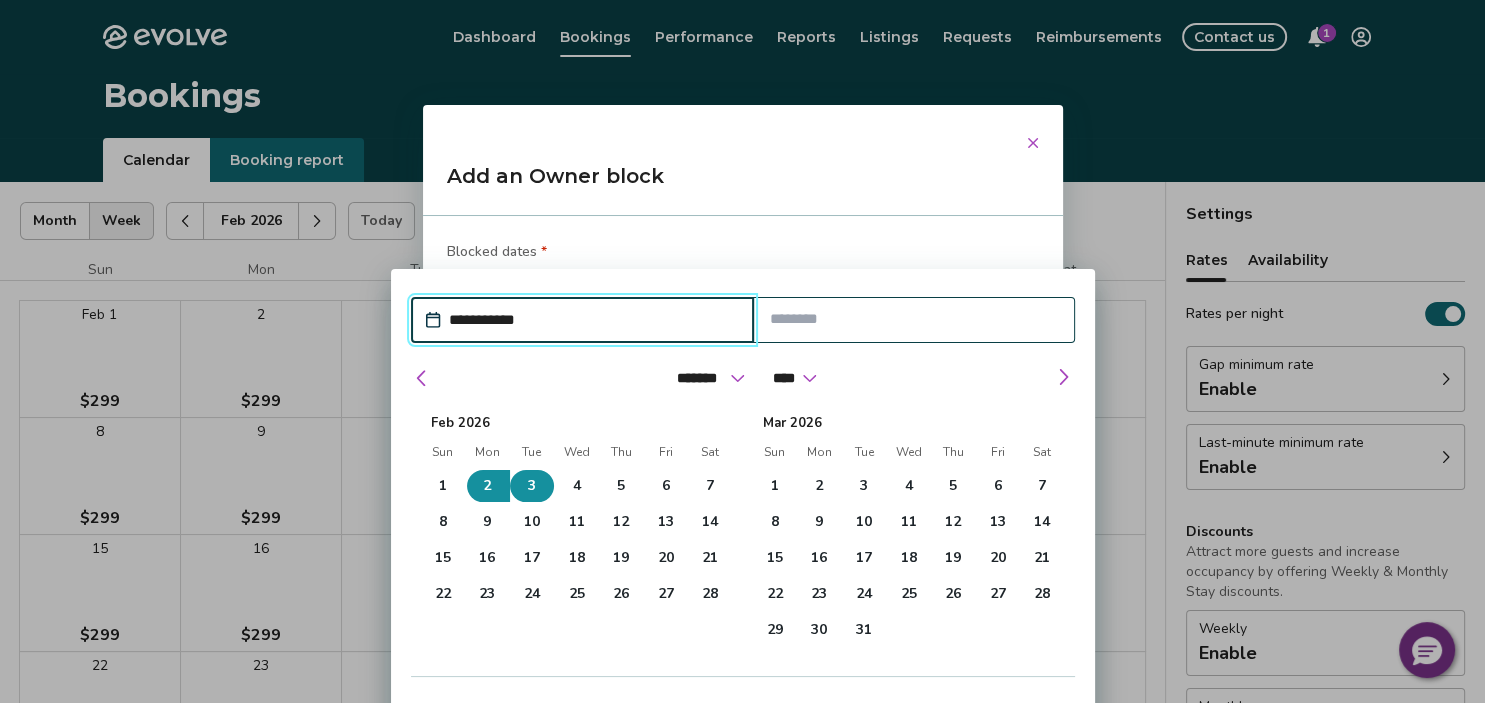 click on "3" at bounding box center (532, 486) 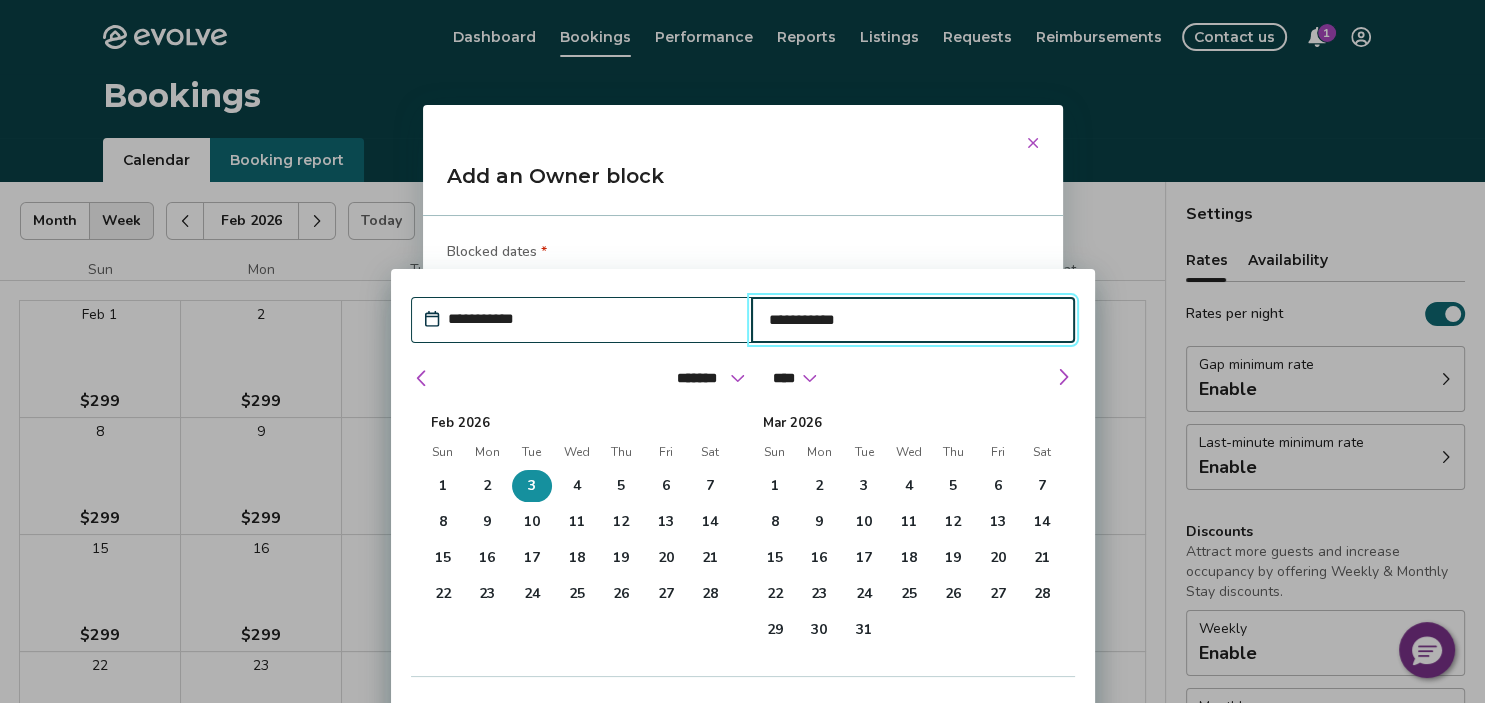 type on "*" 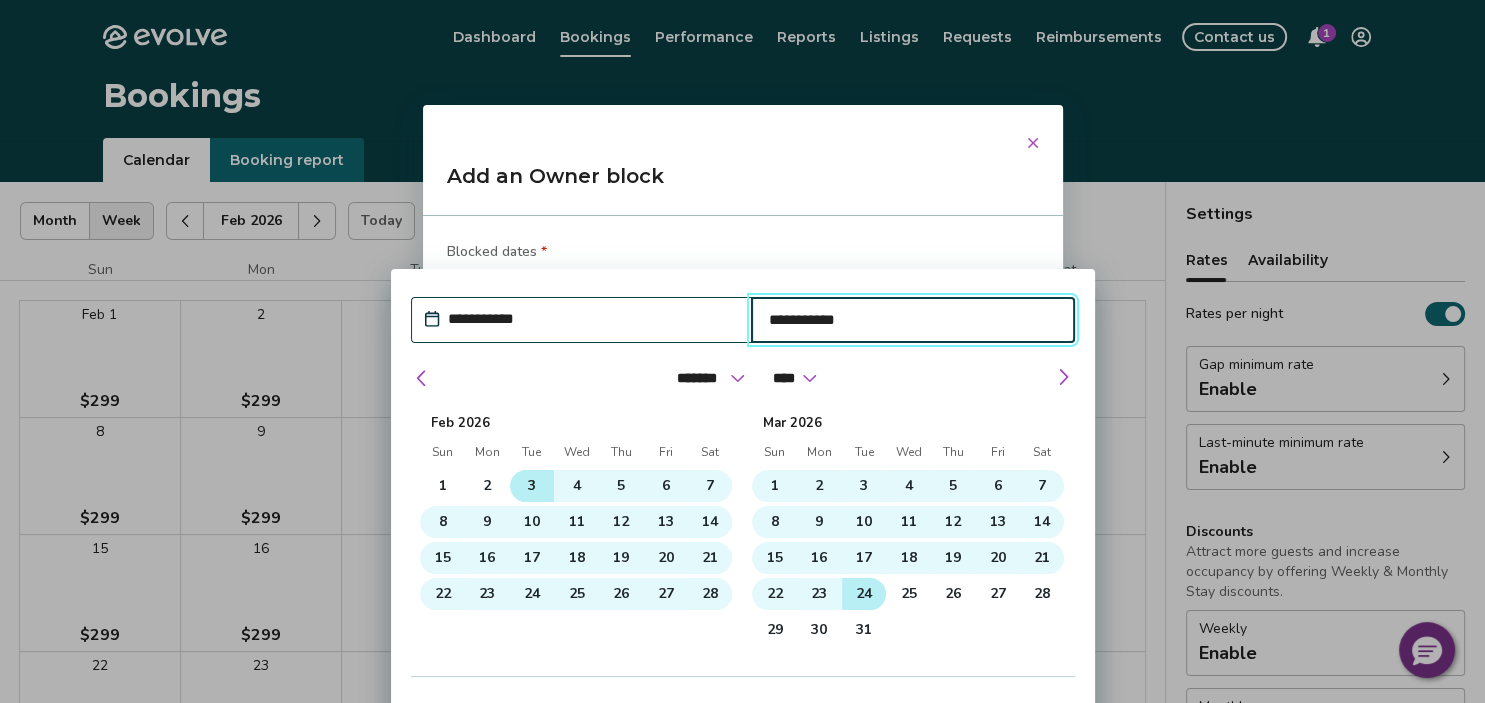 type on "*" 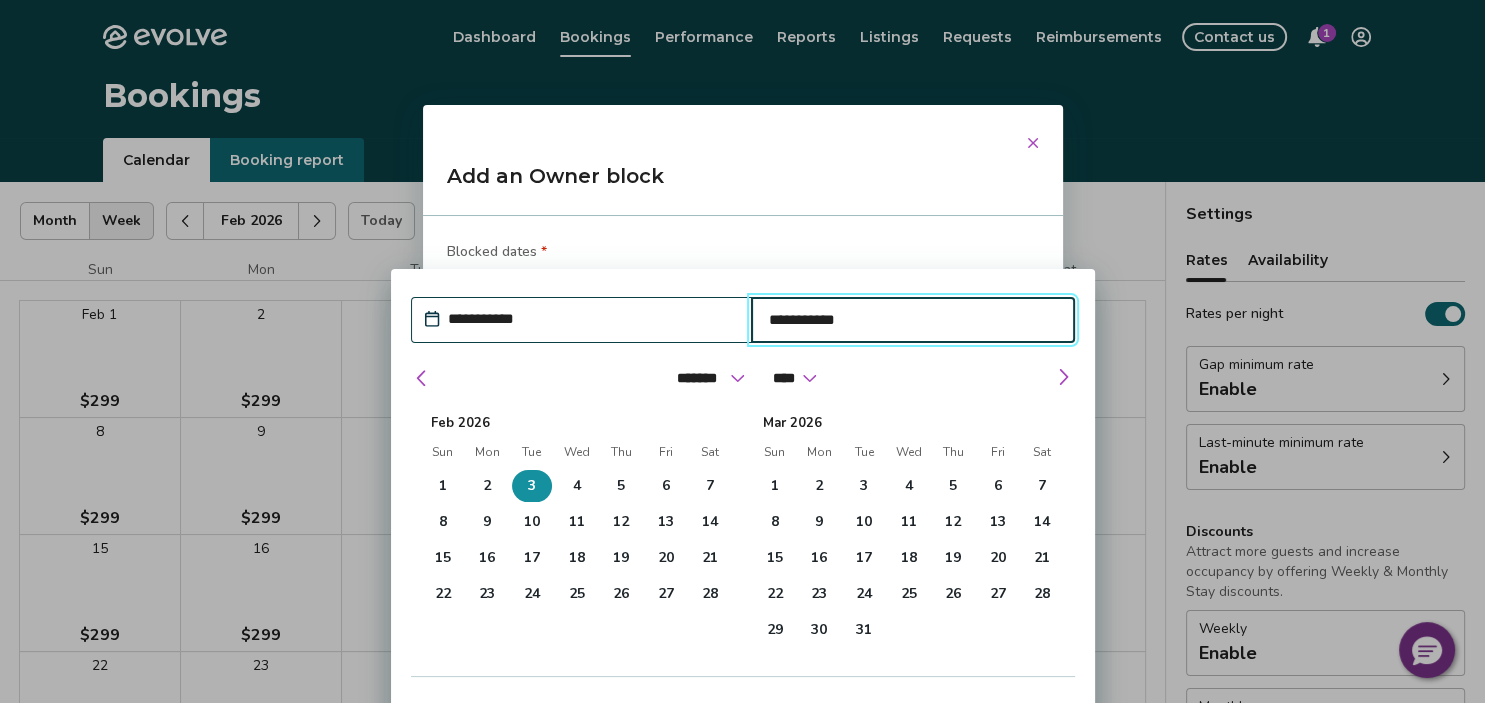 type 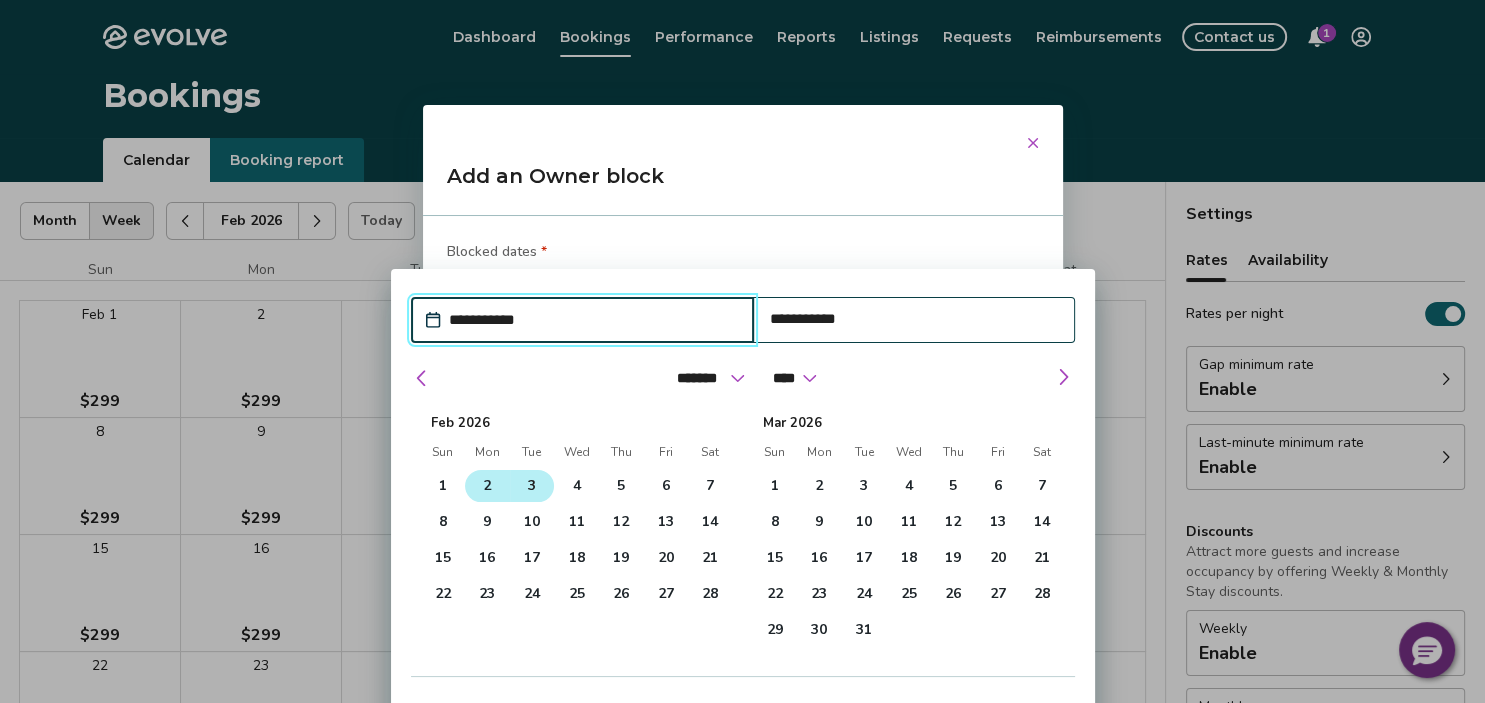 click on "2" at bounding box center [487, 486] 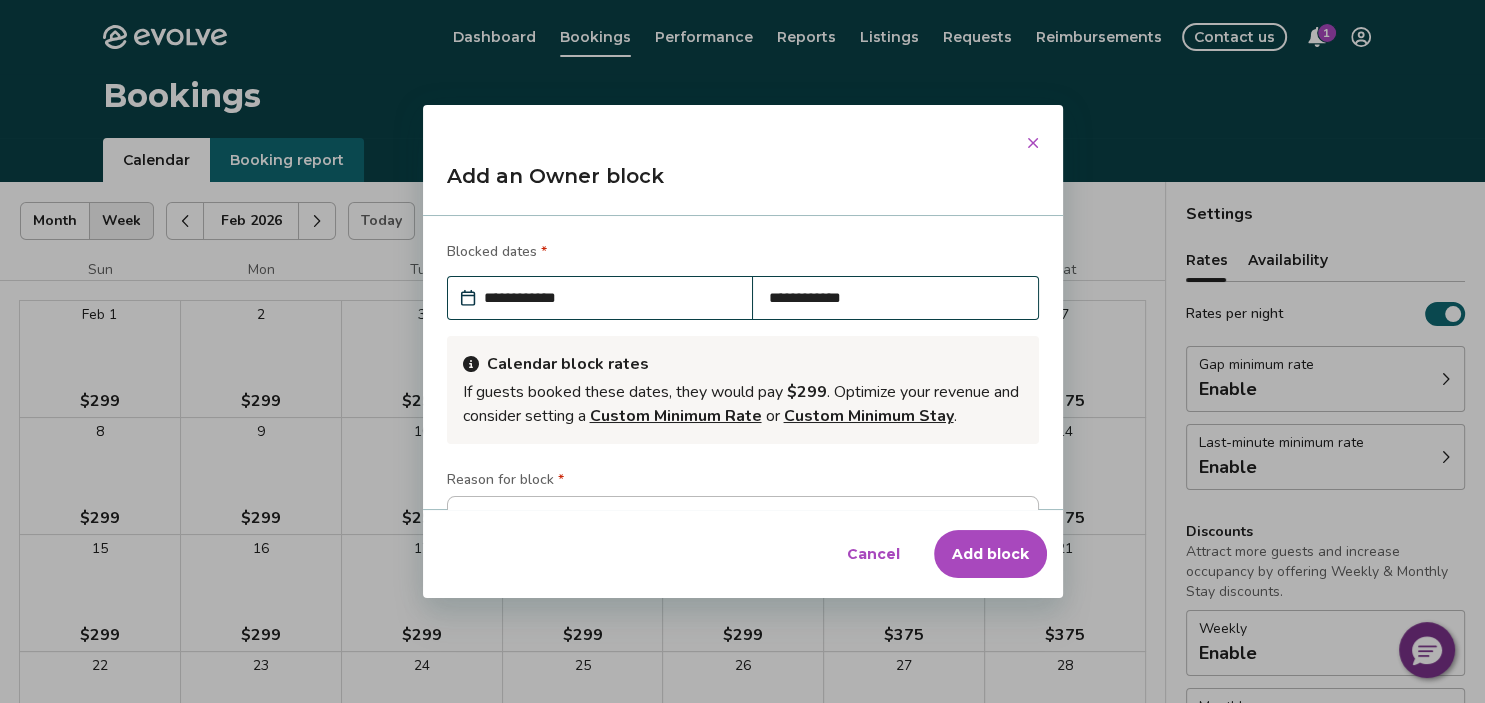 click 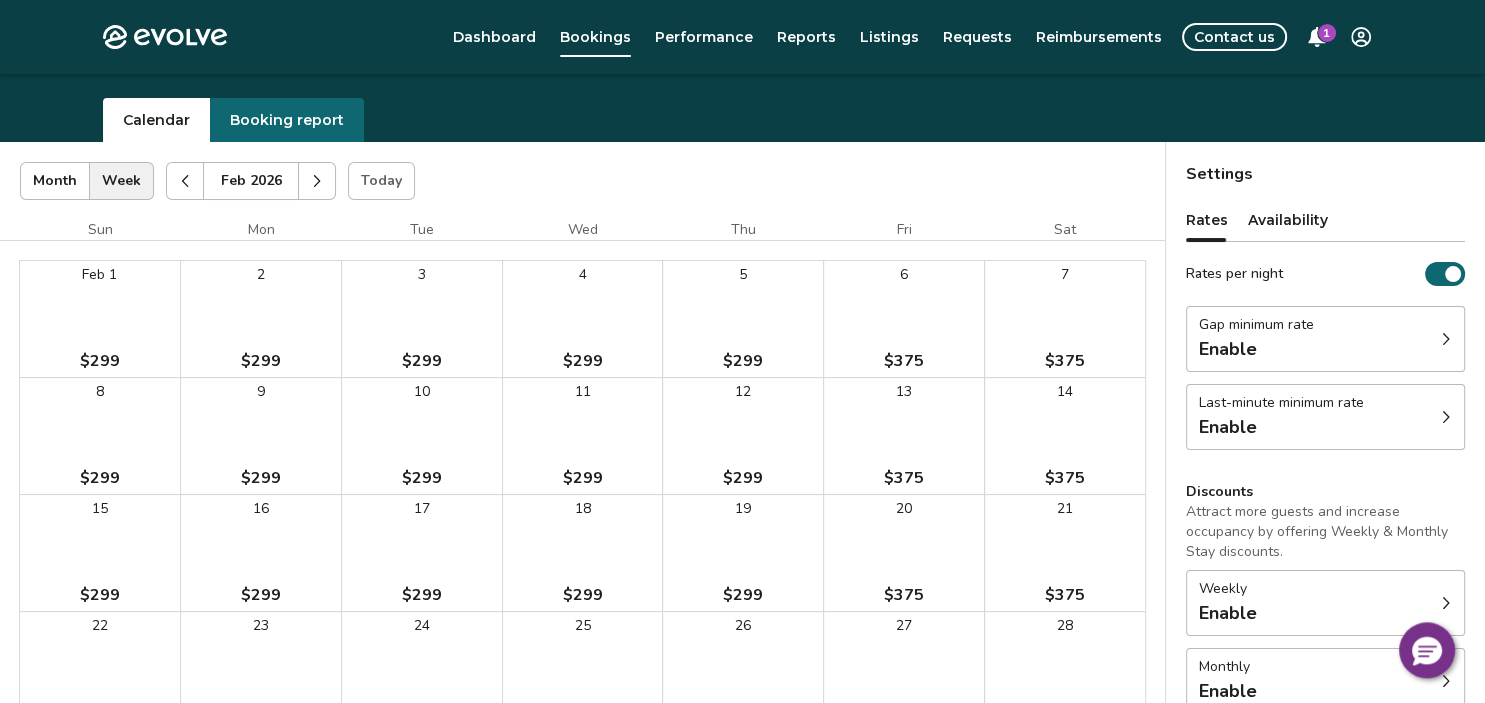 scroll, scrollTop: 70, scrollLeft: 0, axis: vertical 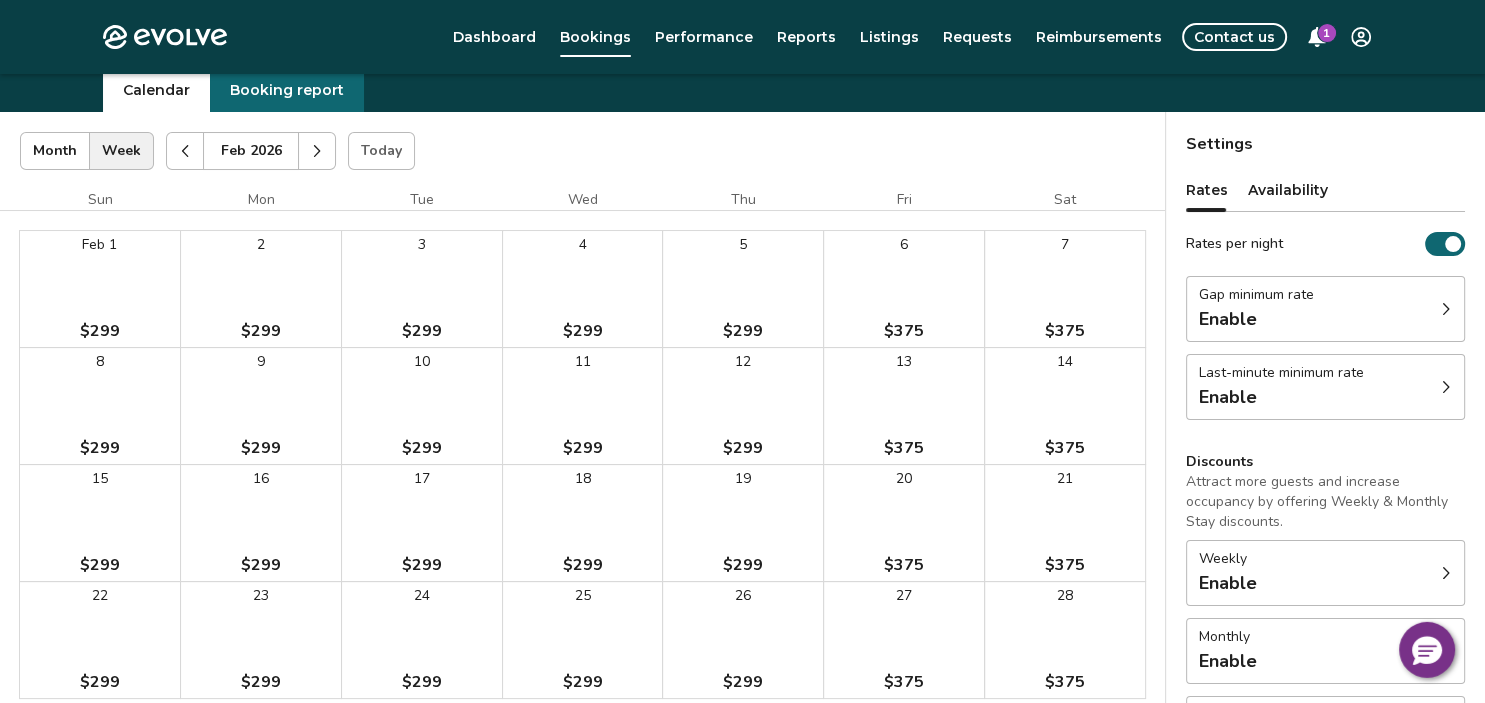 click on "2 $299" at bounding box center (261, 289) 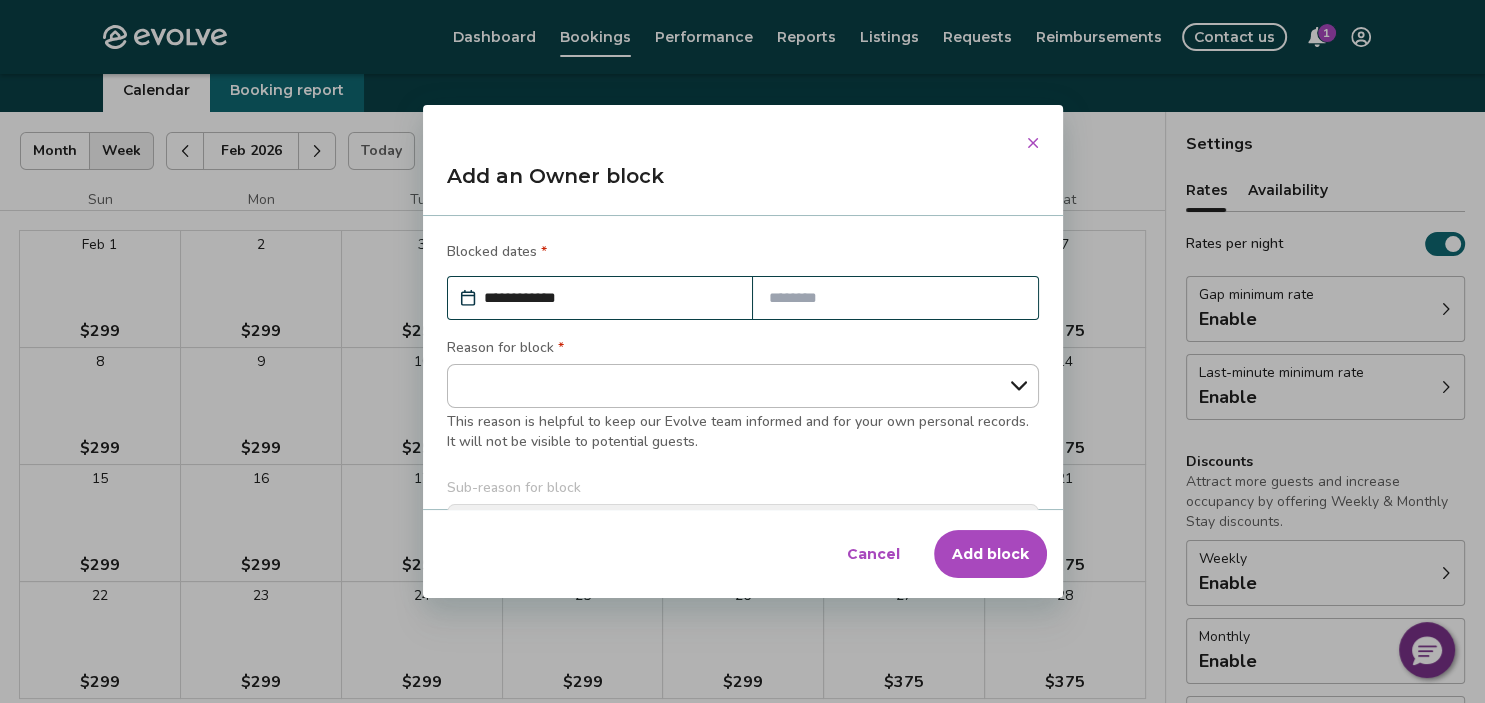 click at bounding box center [895, 298] 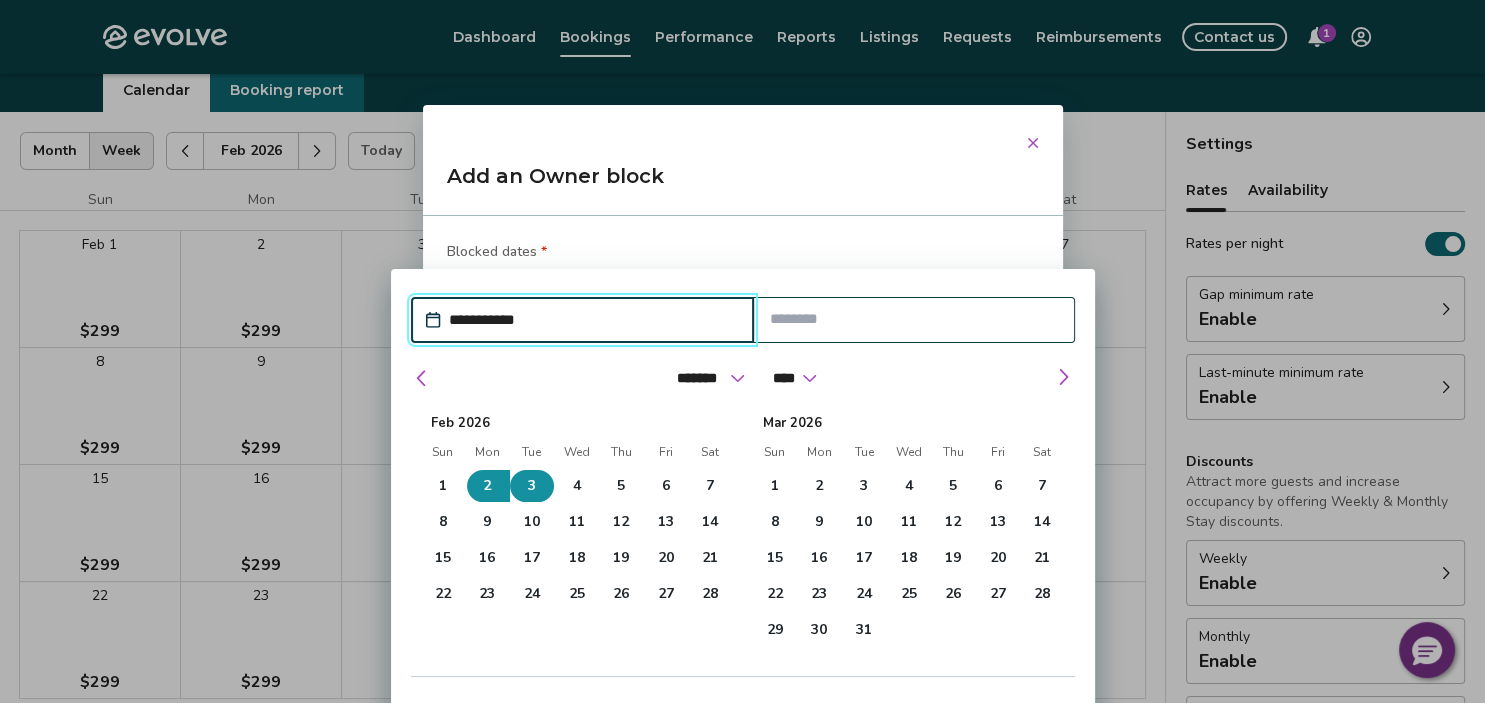 click on "3" at bounding box center [532, 486] 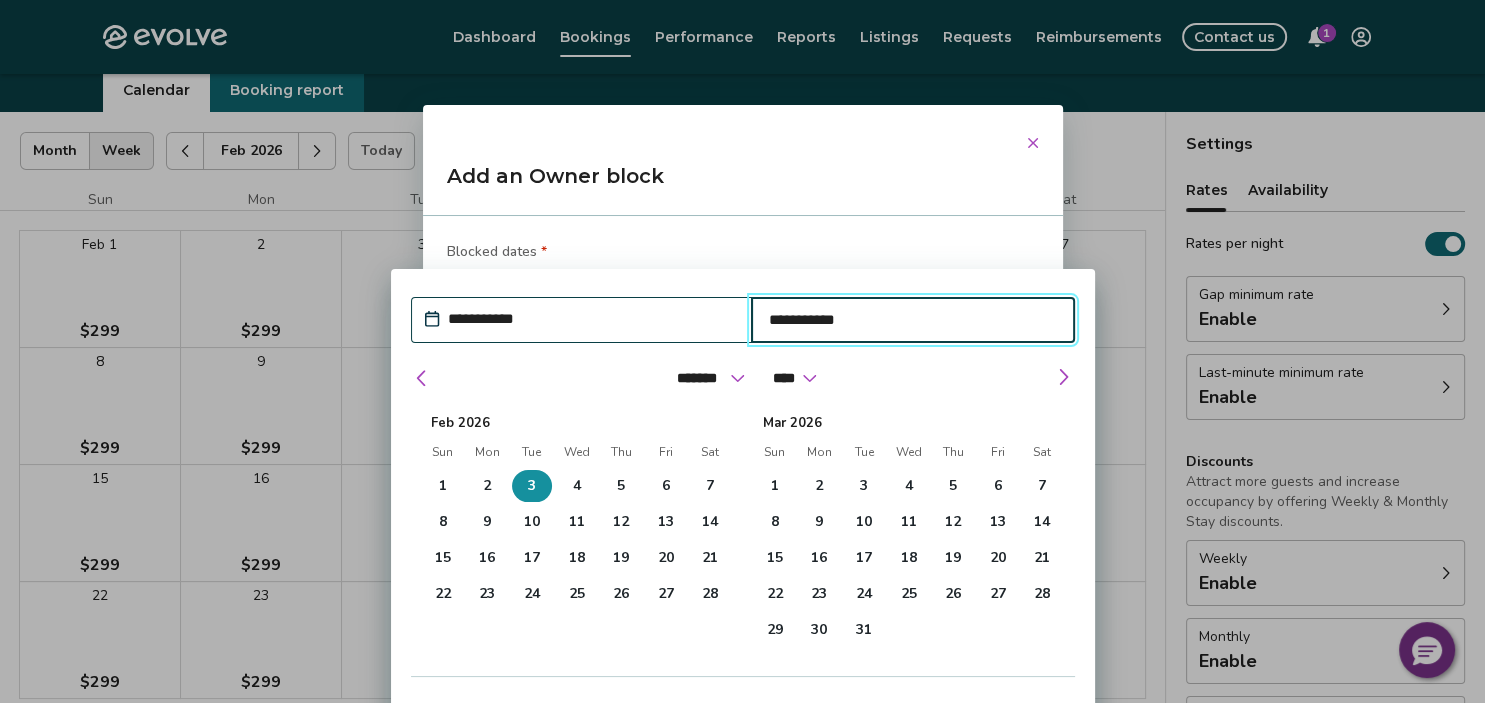 click on "Looking for records older than   Jan 1, 2026 ?   Contact us   to request a custom report." at bounding box center (743, 714) 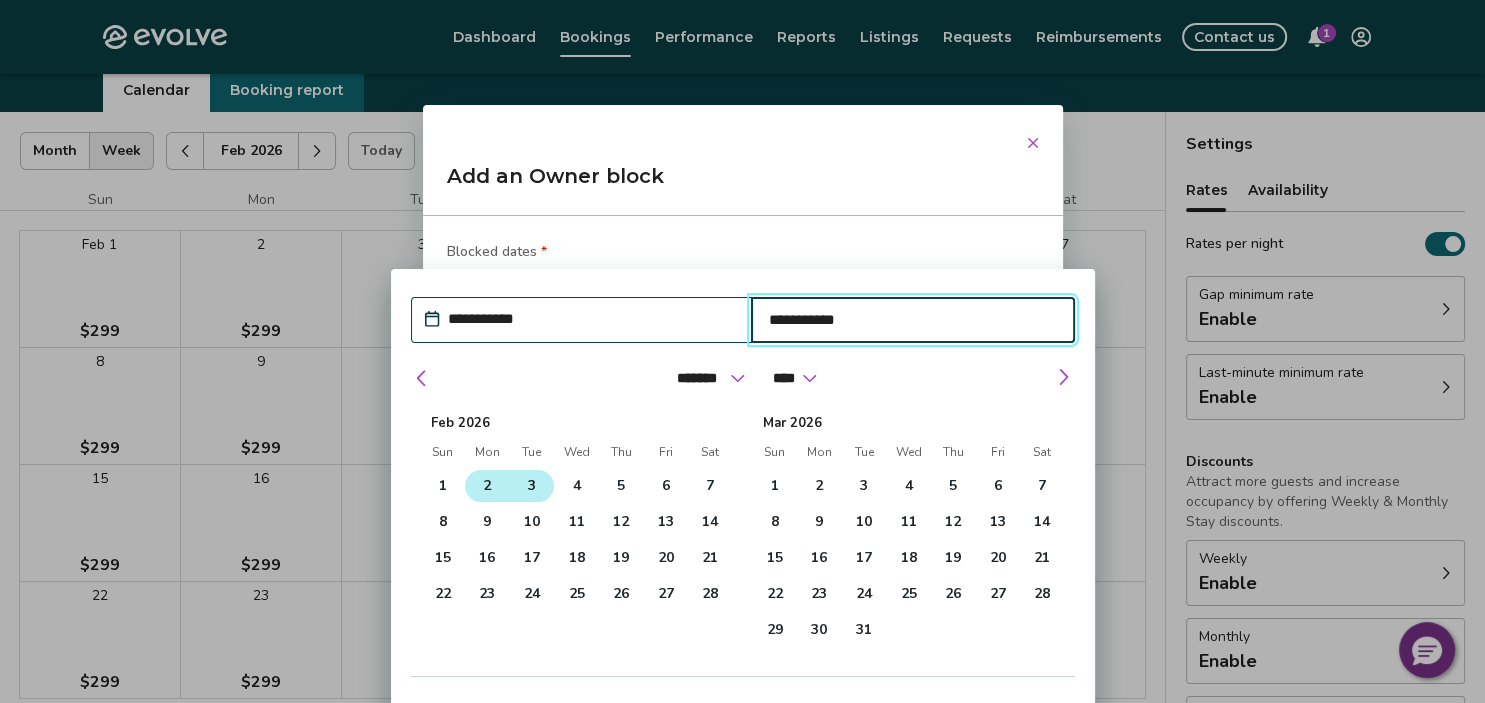 click on "2" at bounding box center [487, 486] 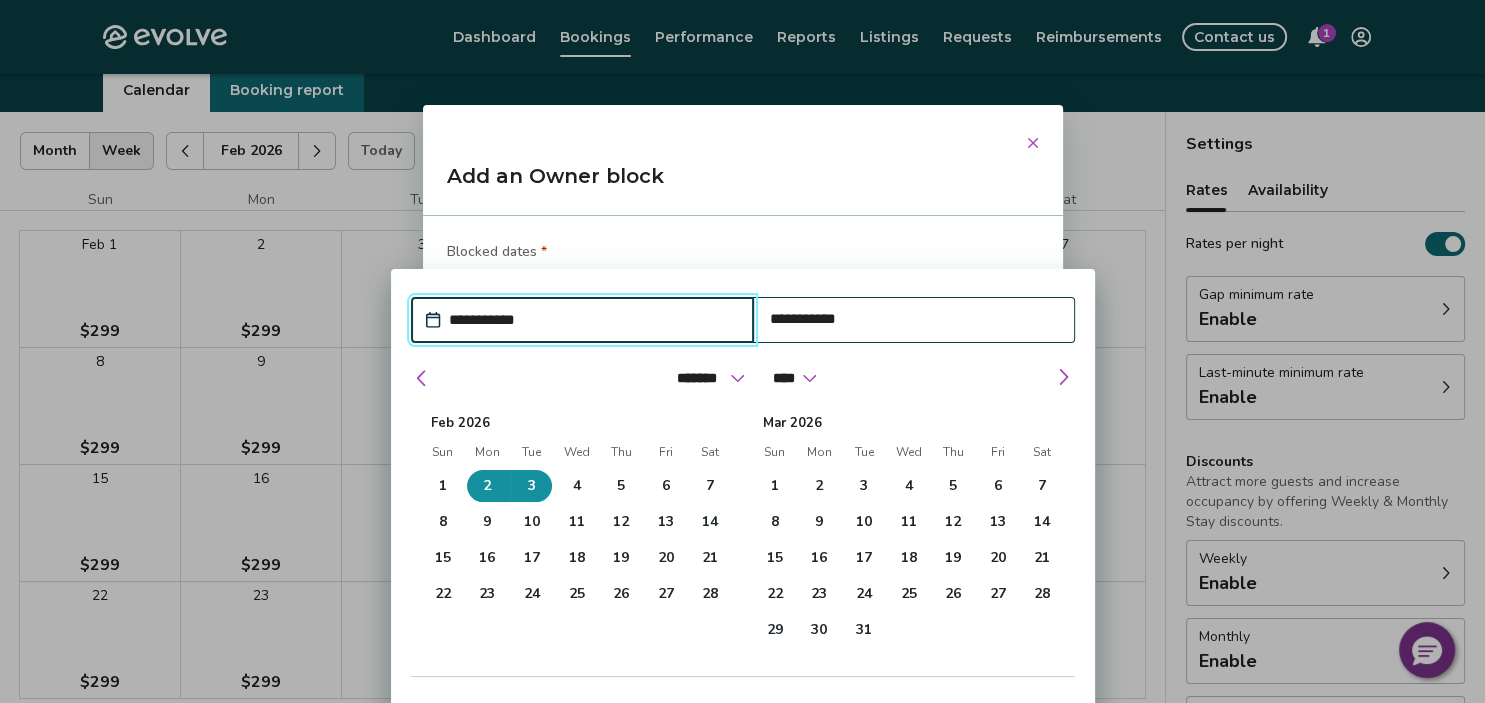 type on "*" 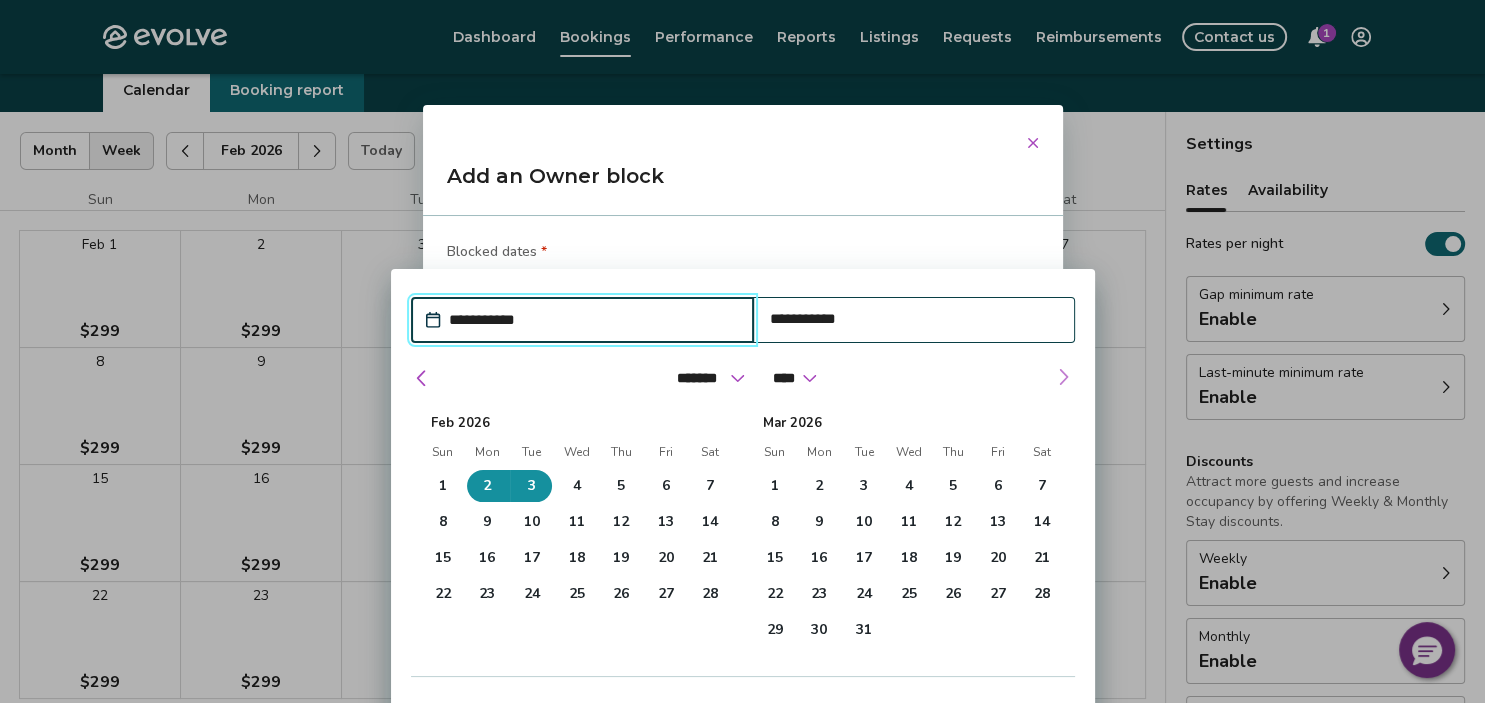 click at bounding box center (1063, 377) 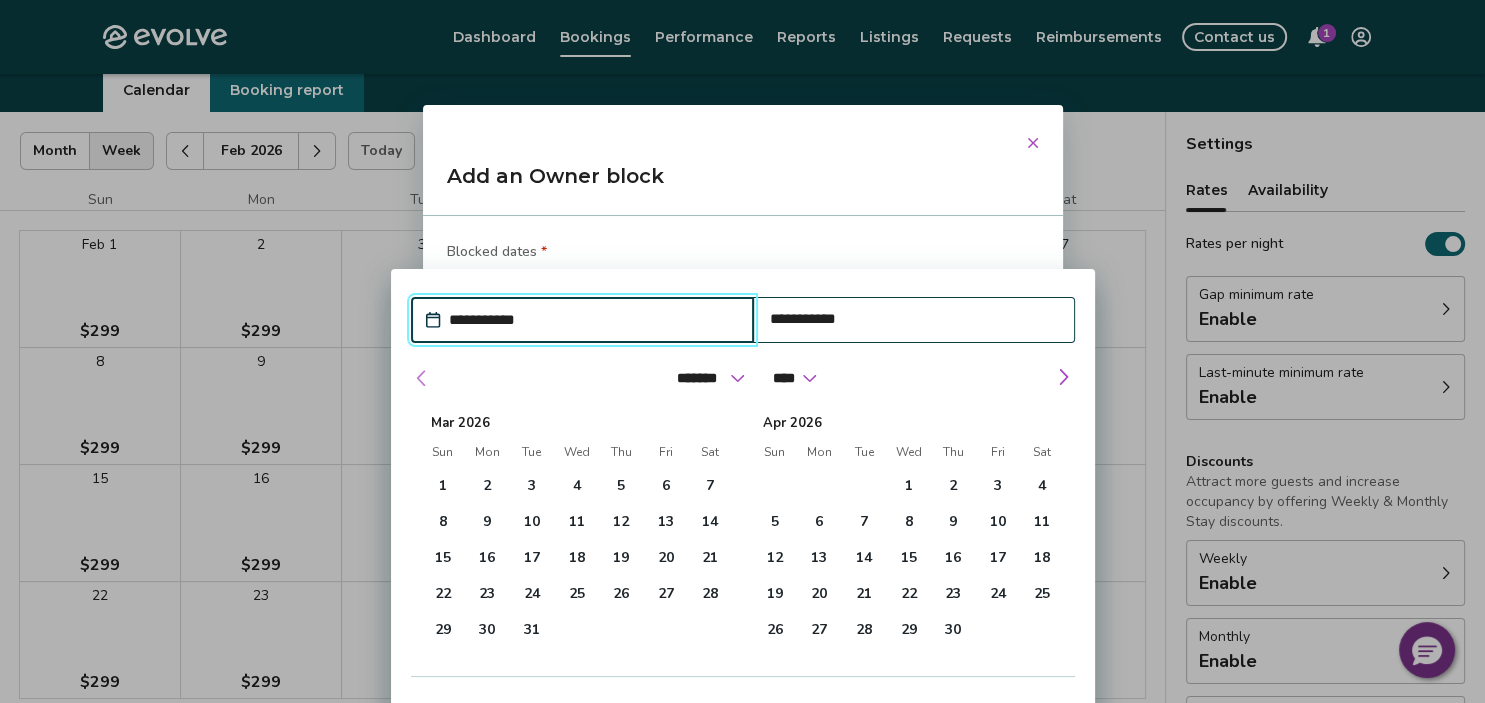 click at bounding box center (422, 378) 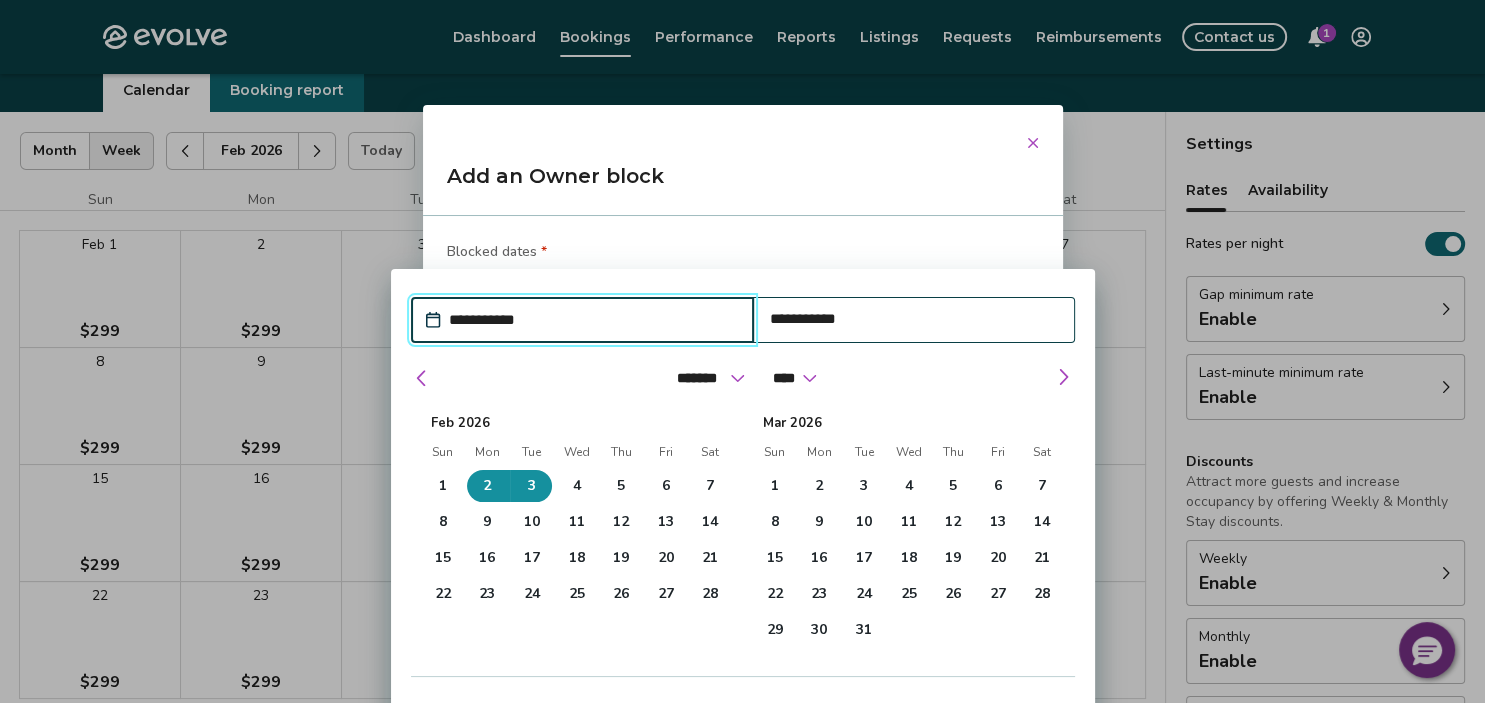 drag, startPoint x: 1066, startPoint y: 677, endPoint x: 1122, endPoint y: 450, distance: 233.80548 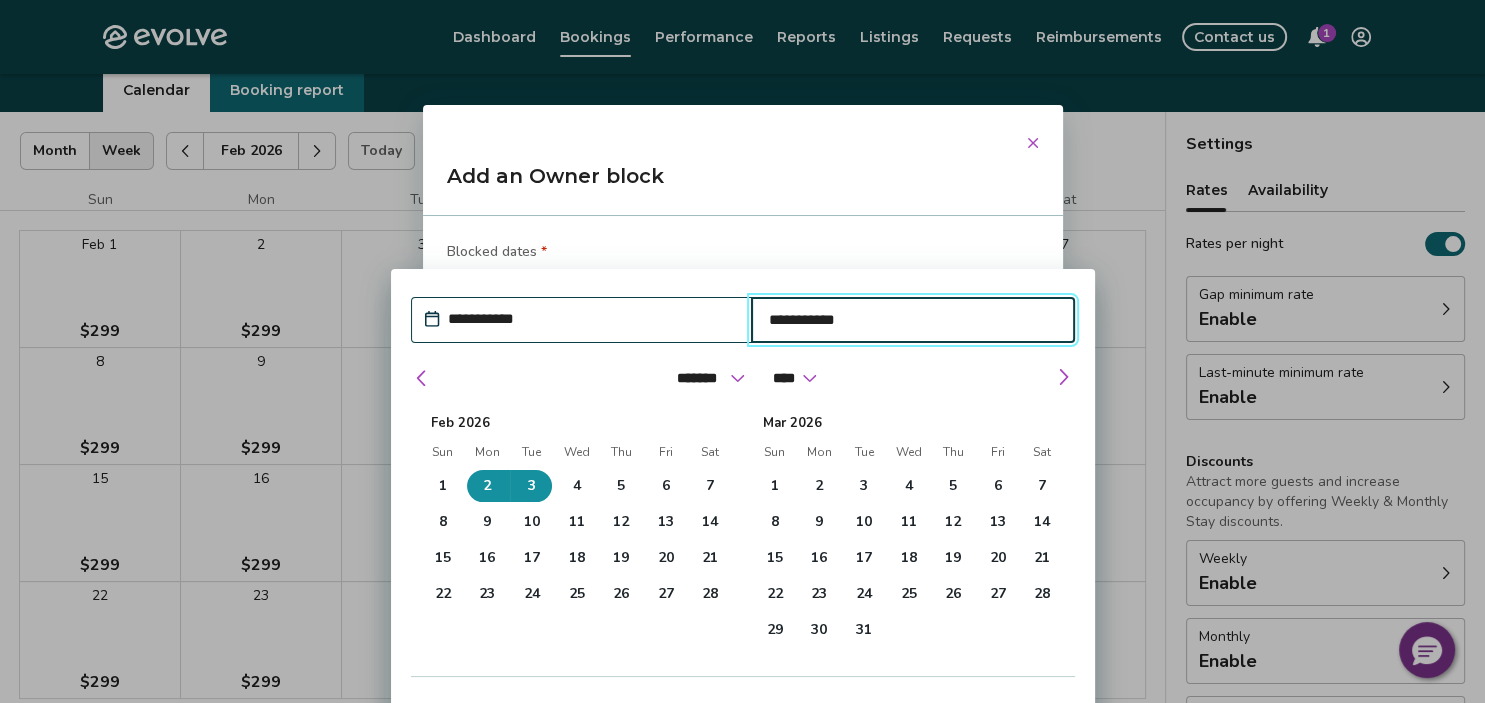 type 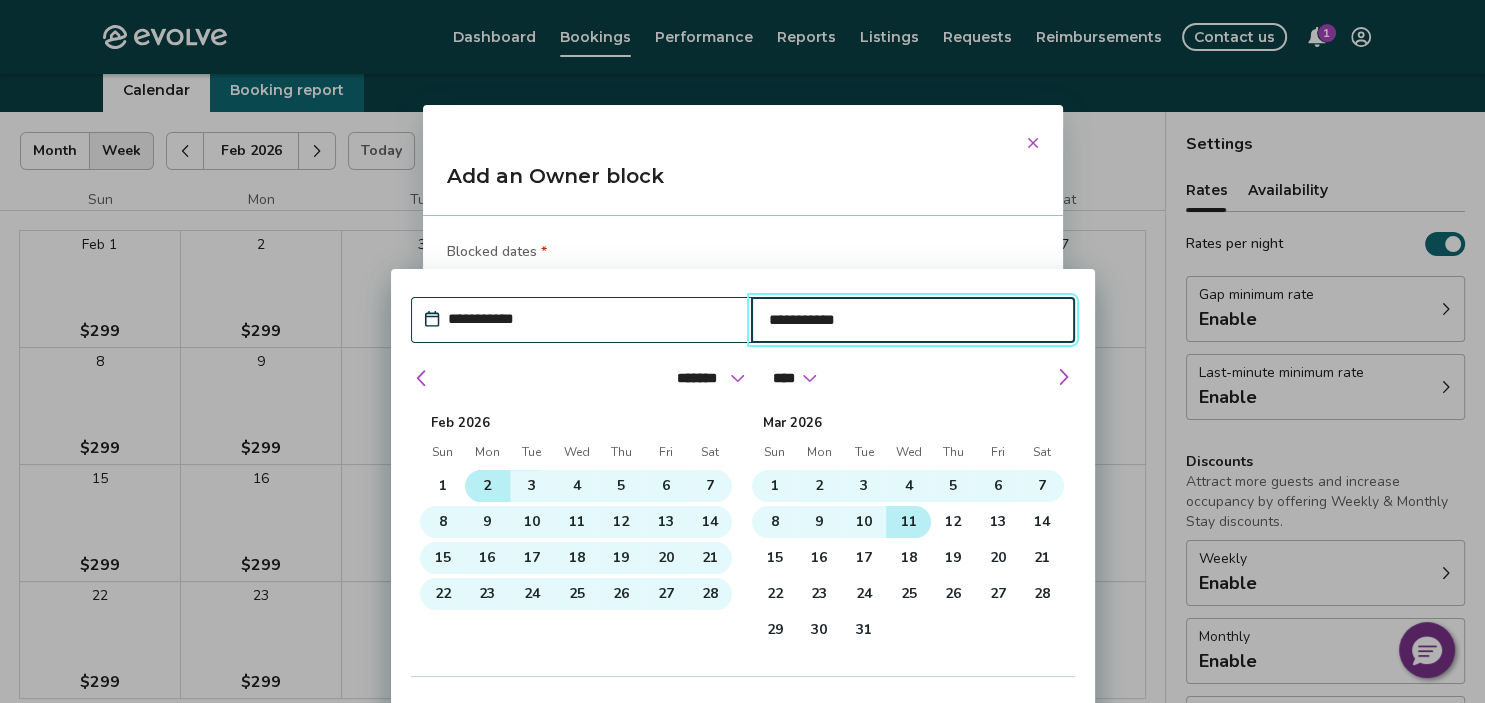 type 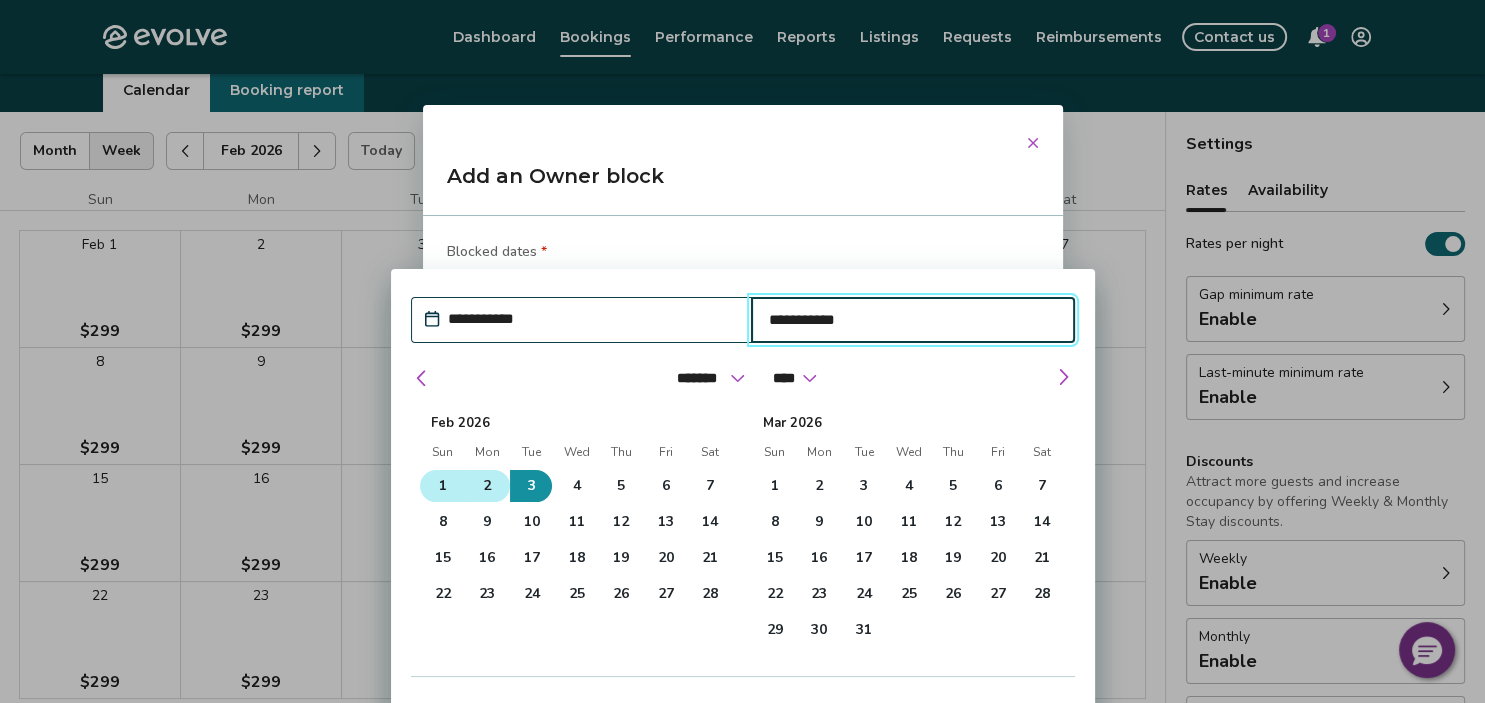 type 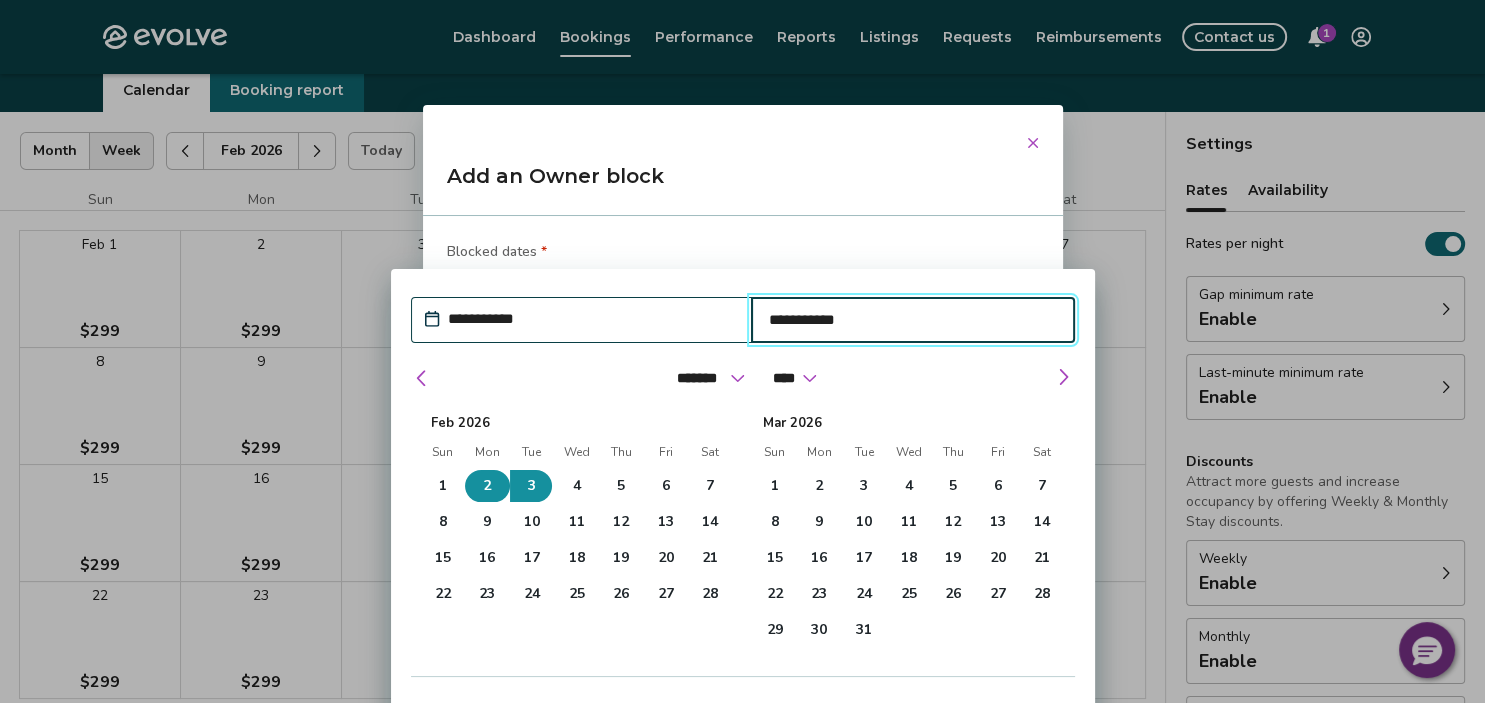 type 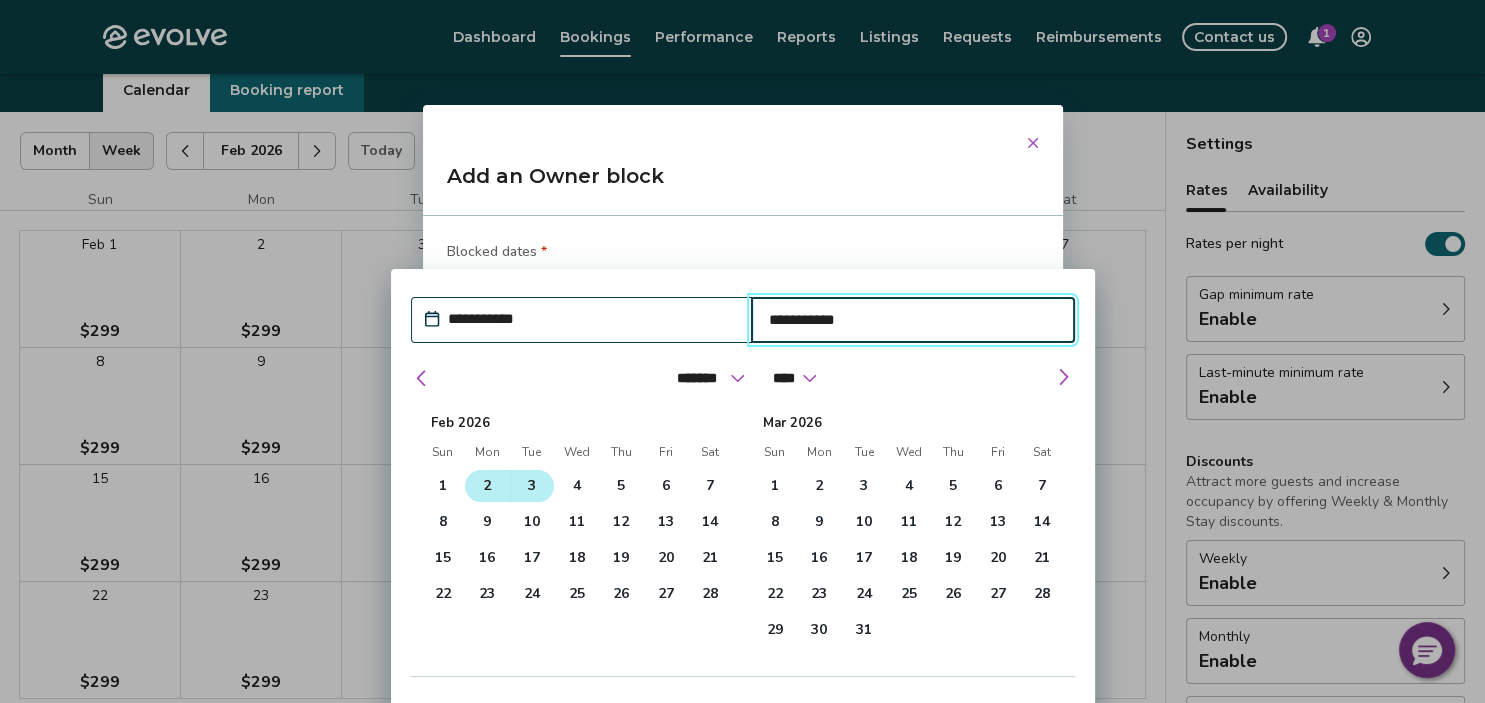 type 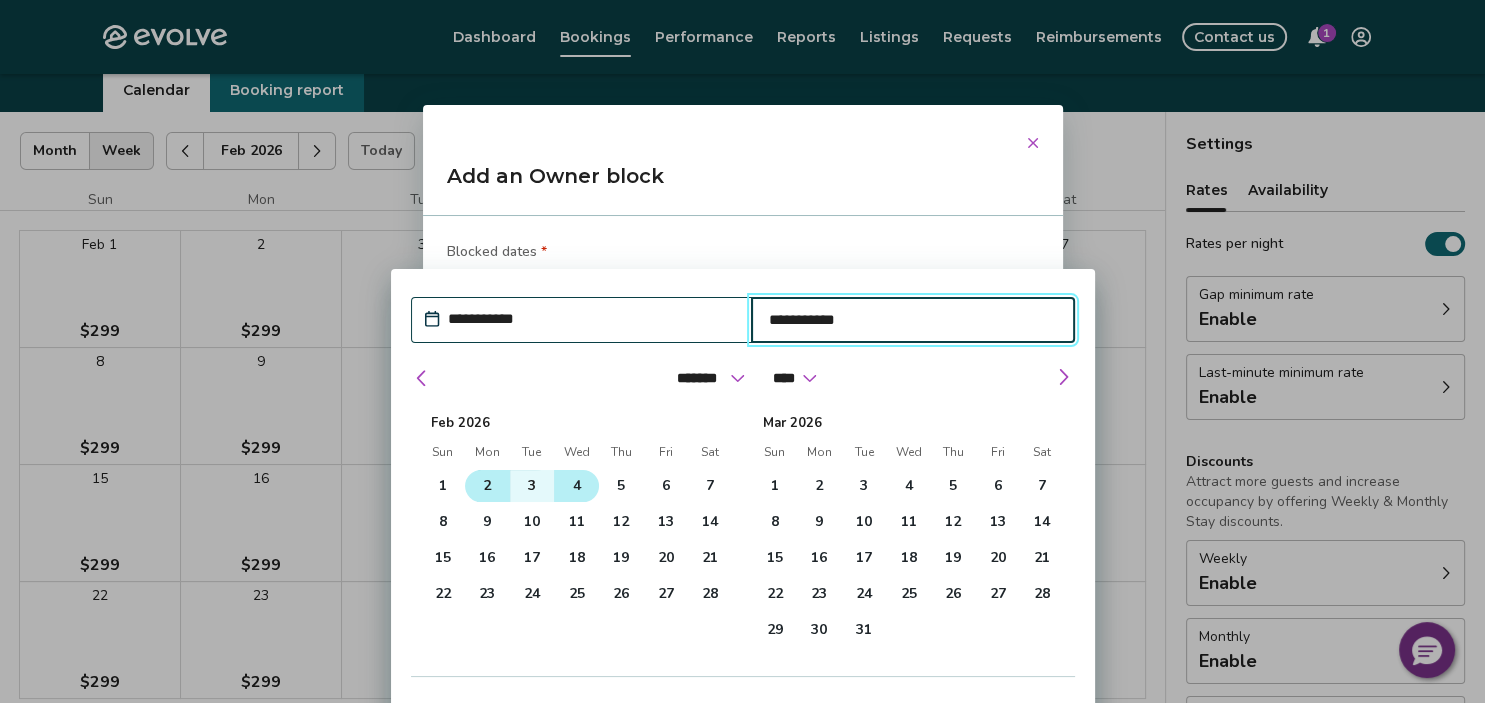 type 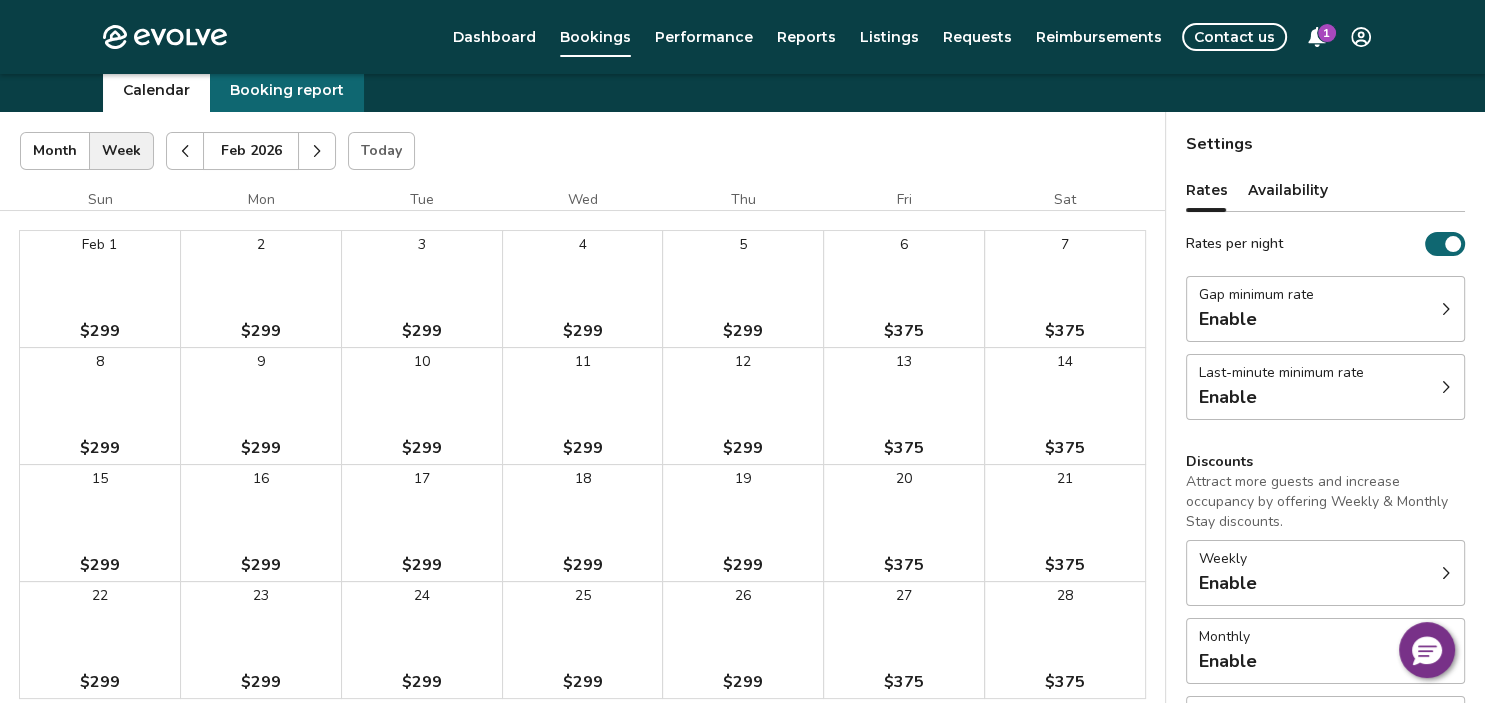 click on "2 $299" at bounding box center (261, 289) 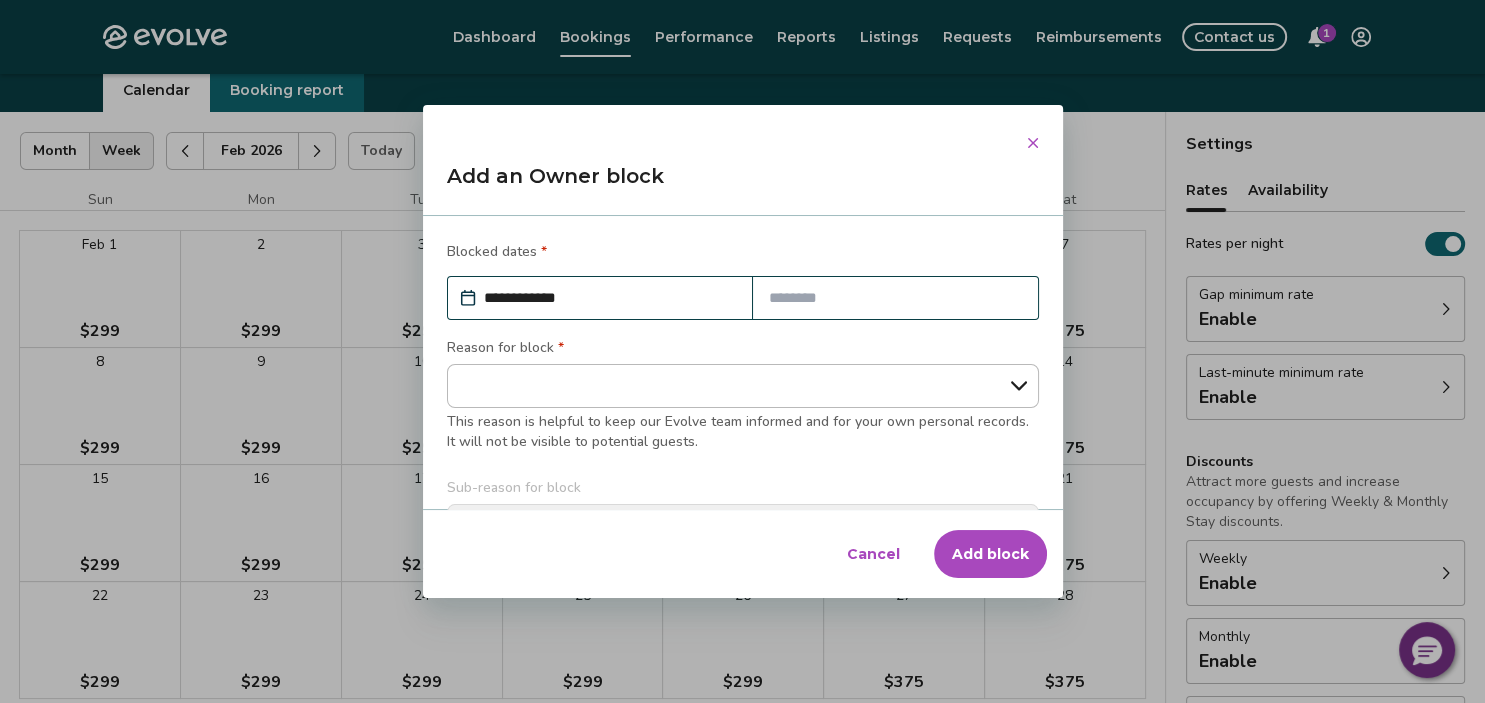 click at bounding box center [895, 298] 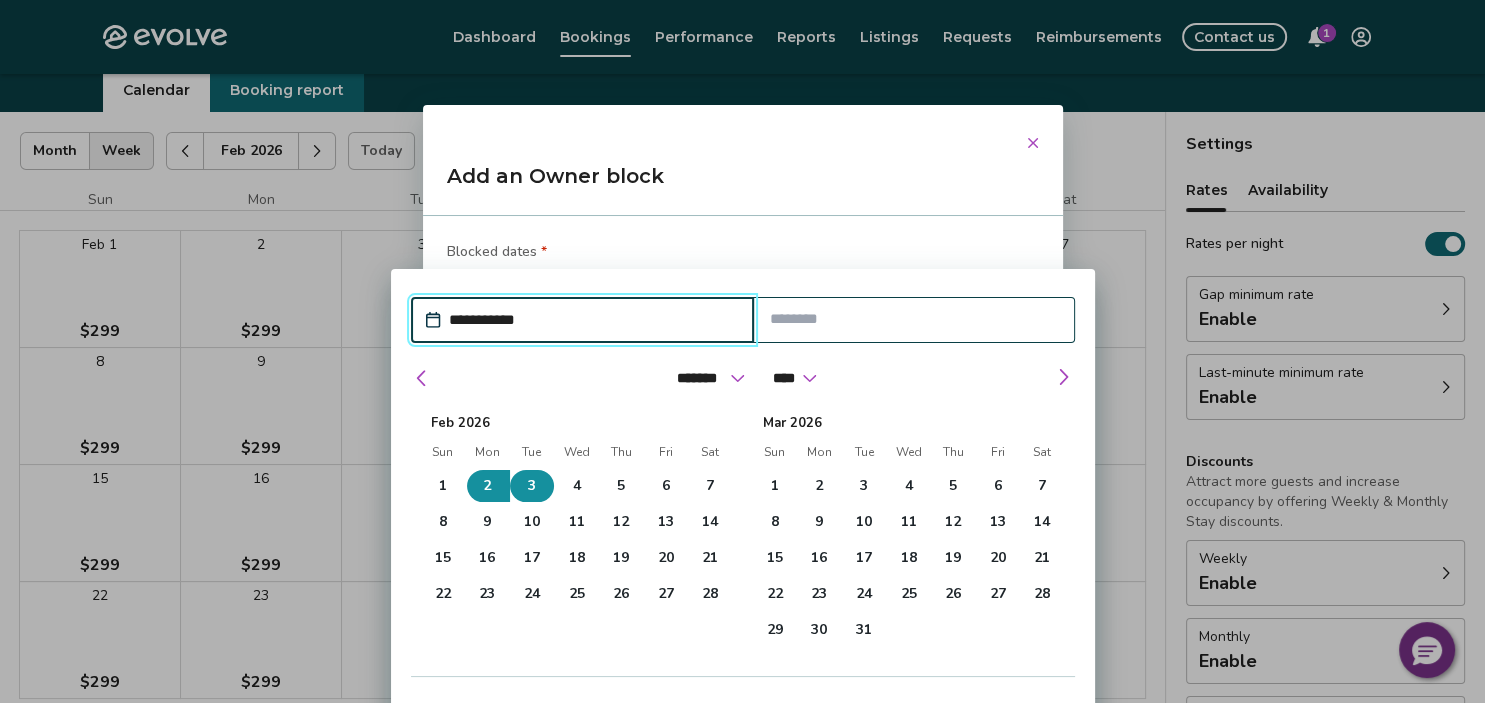 click on "3" at bounding box center (532, 486) 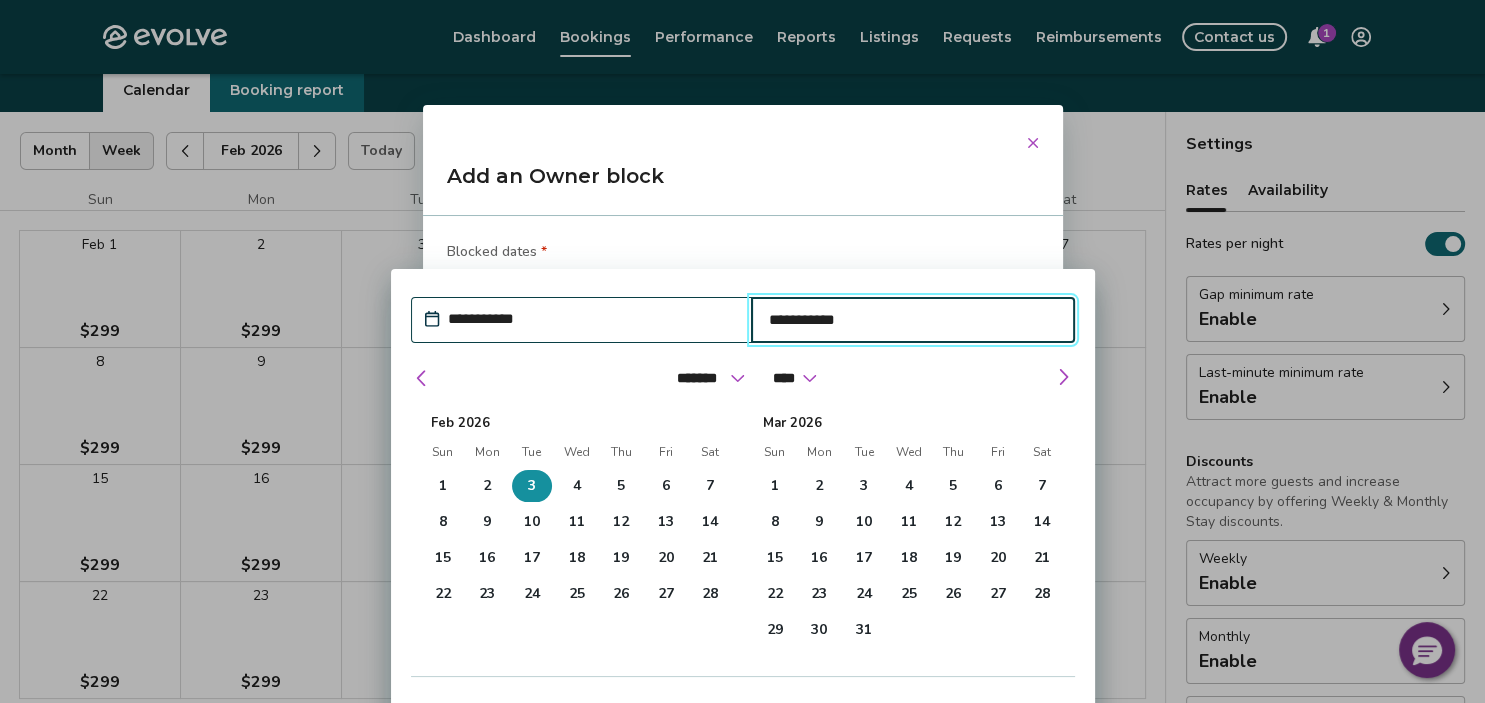 type on "*" 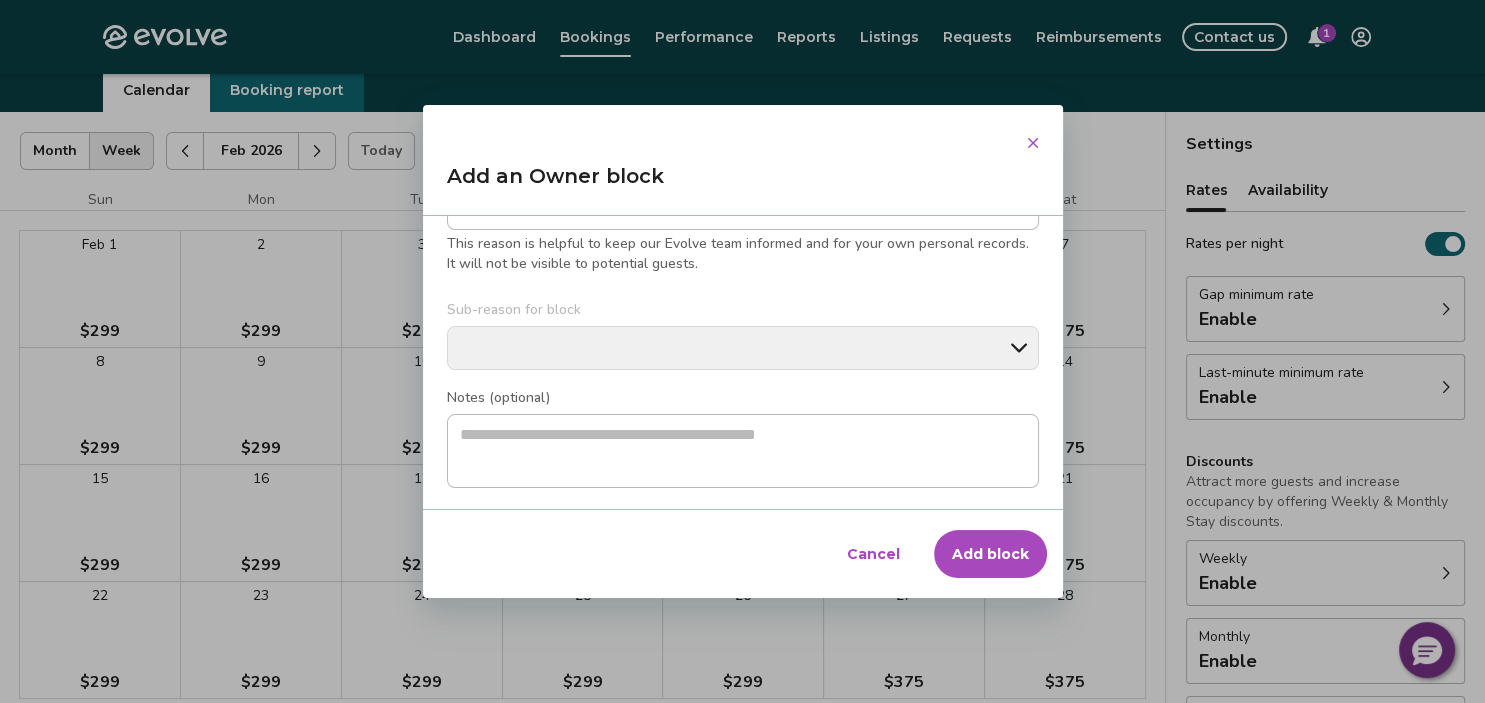 scroll, scrollTop: 304, scrollLeft: 0, axis: vertical 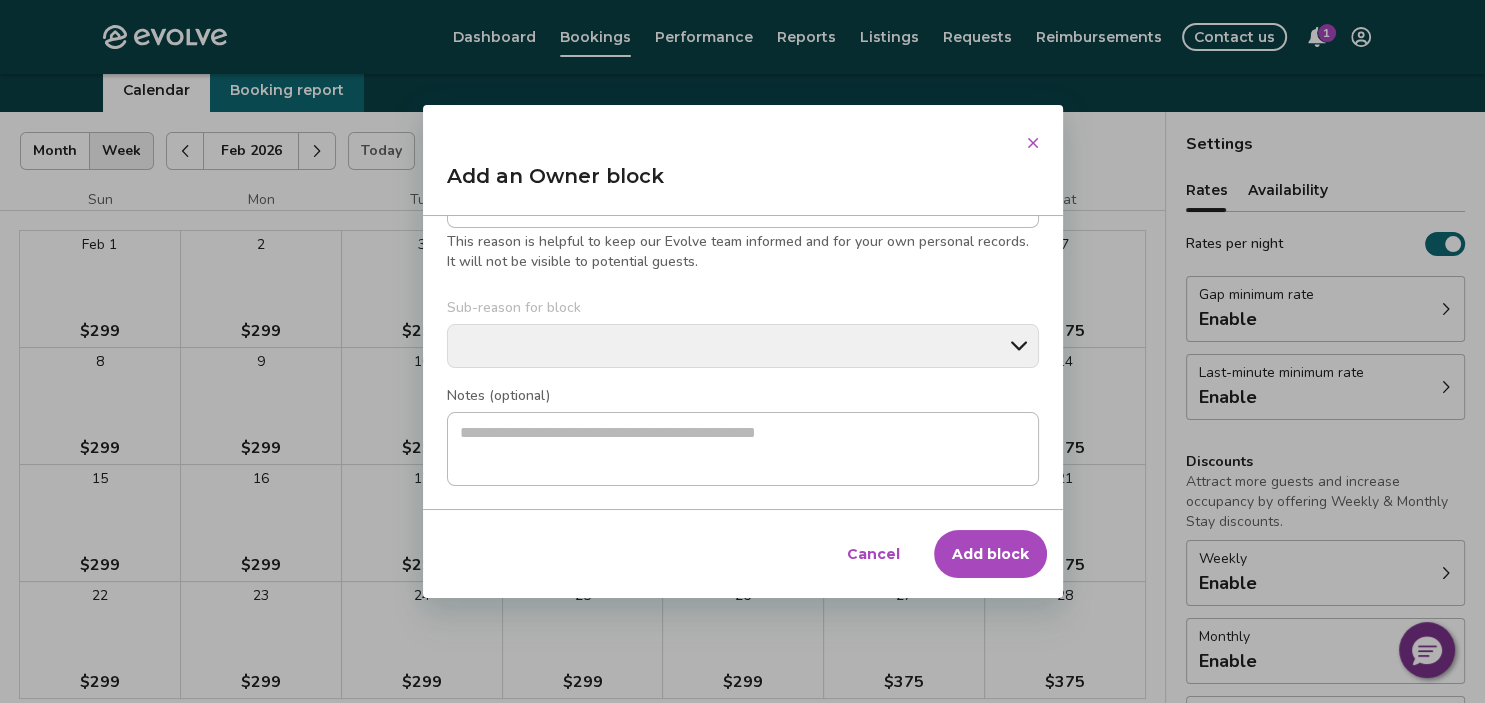 click on "Add block" at bounding box center (990, 554) 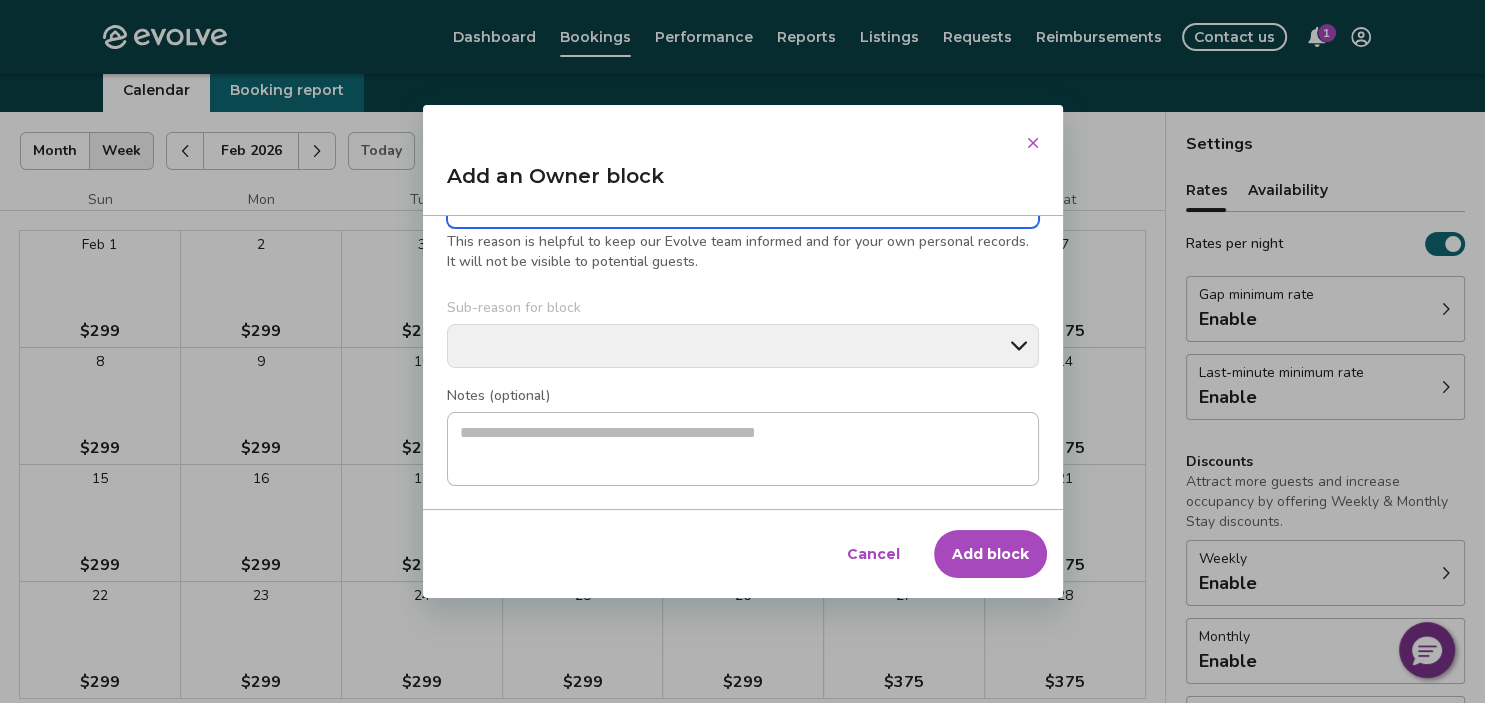 type on "*" 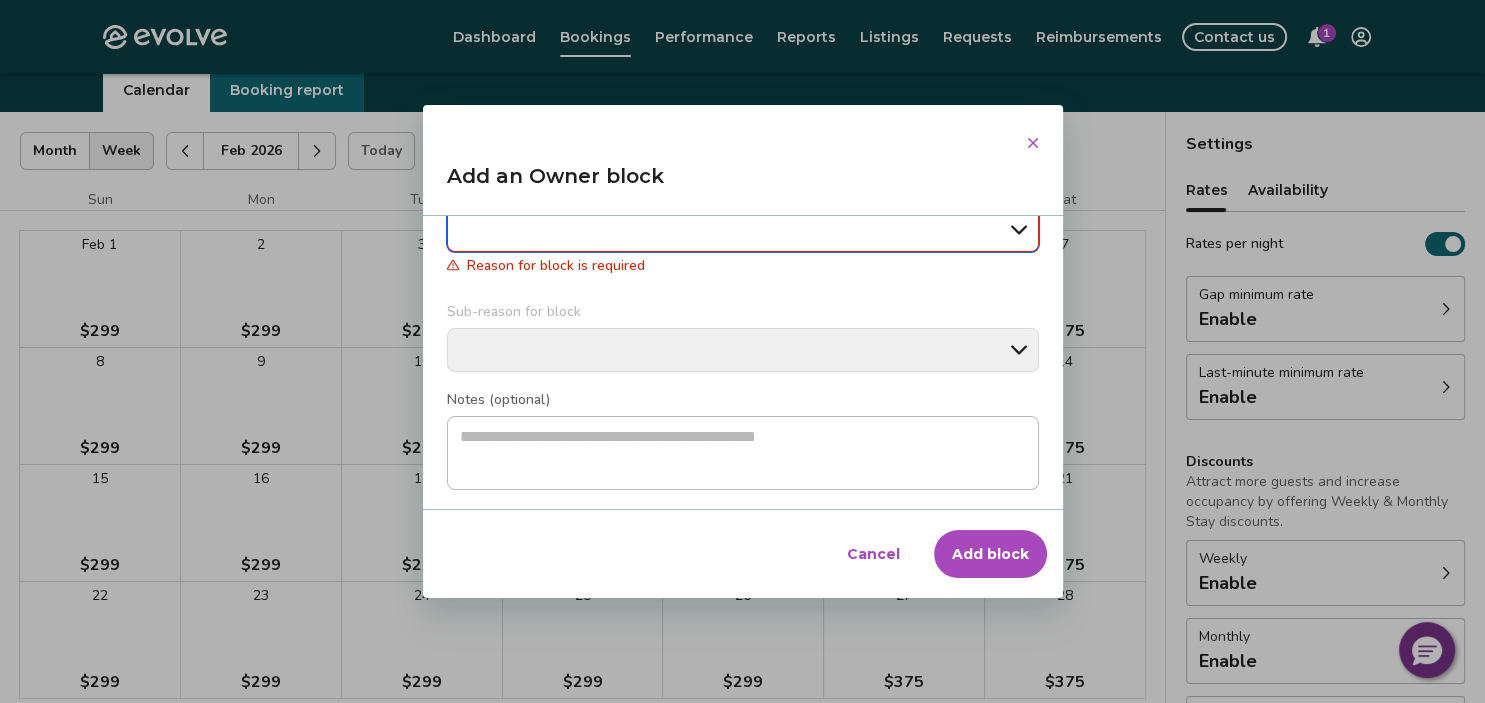 scroll, scrollTop: 171, scrollLeft: 0, axis: vertical 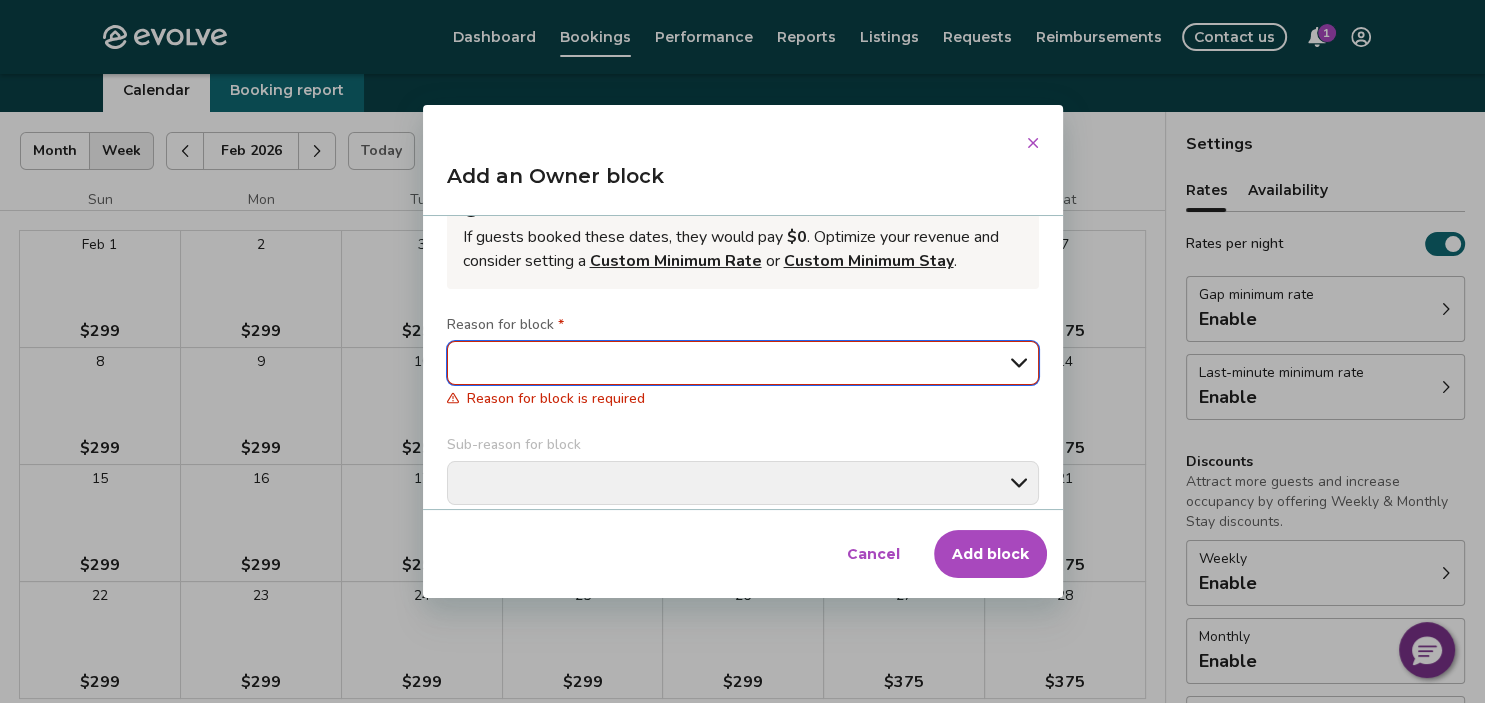 select on "**********" 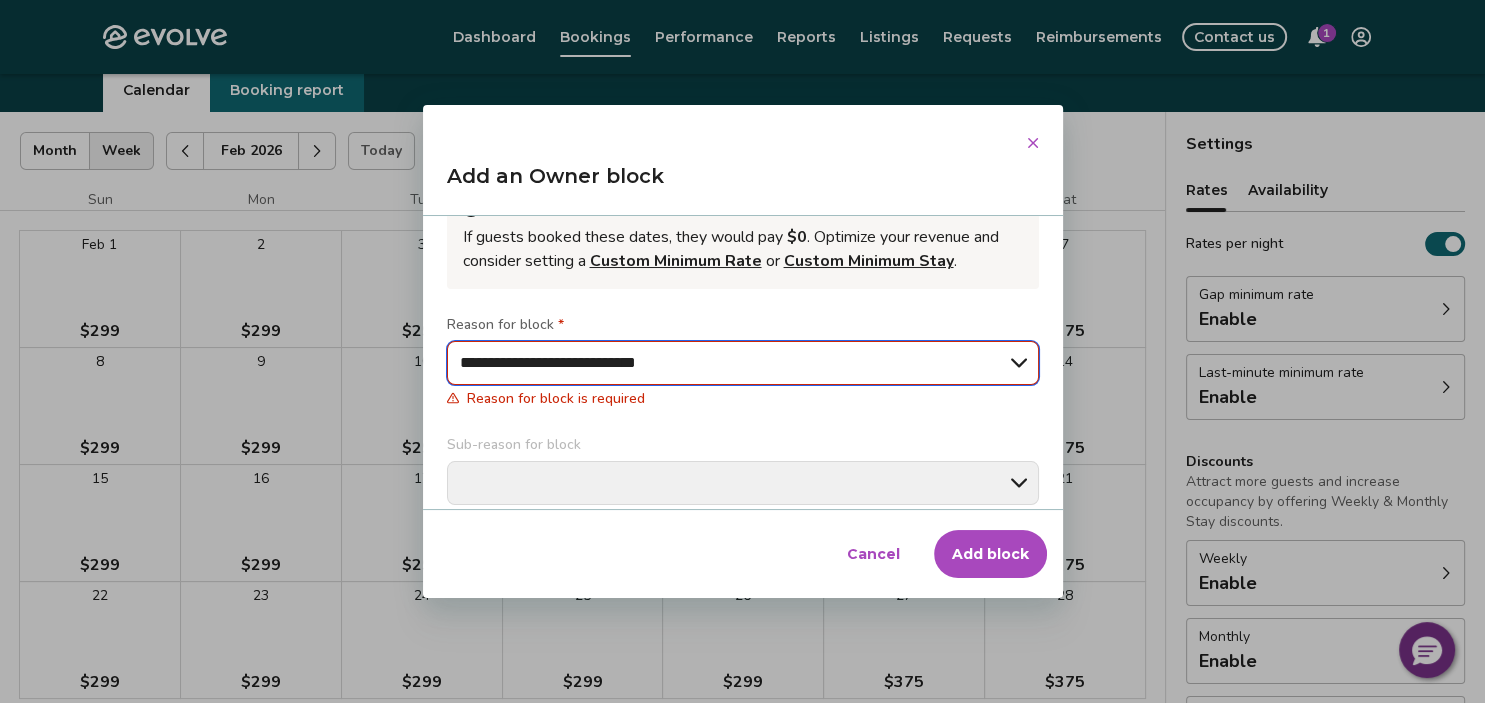 click on "**********" at bounding box center [0, 0] 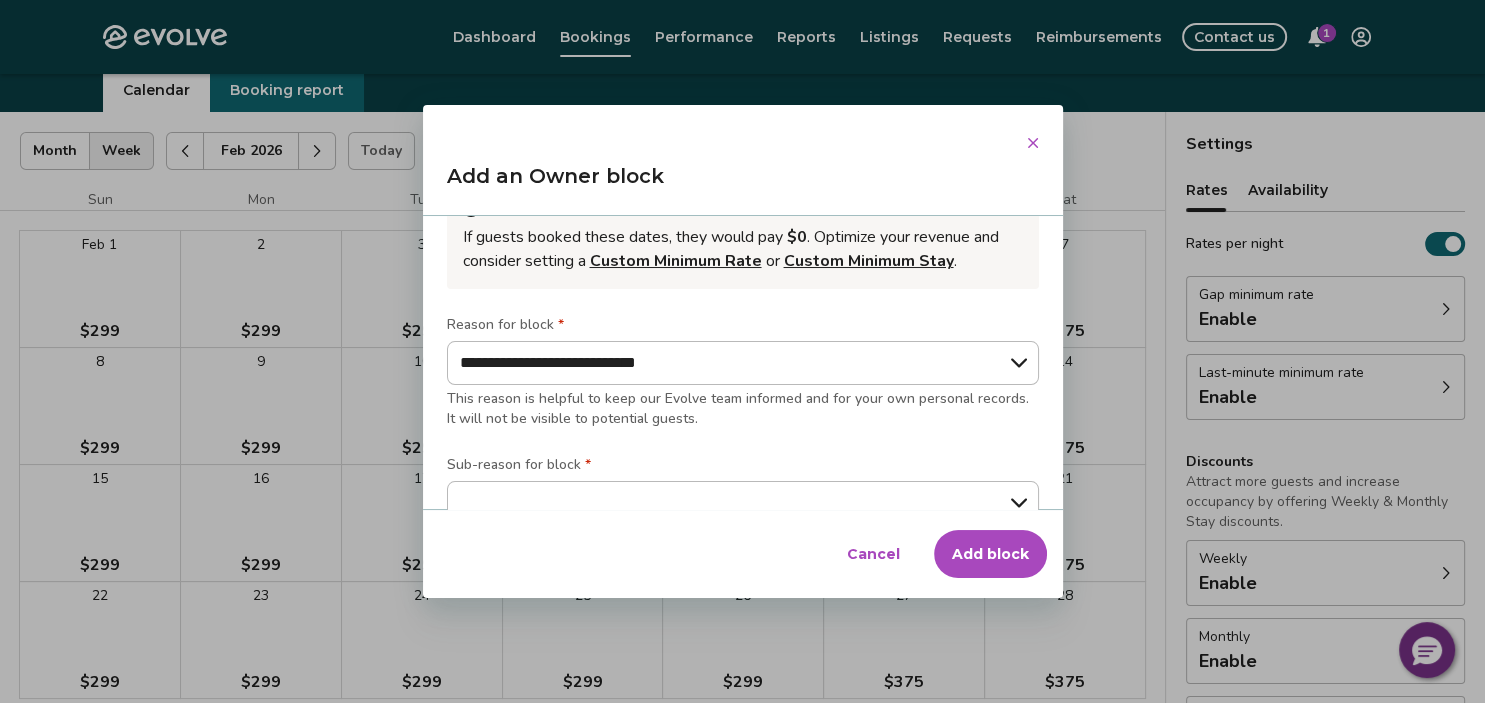 click on "Add block" at bounding box center [990, 554] 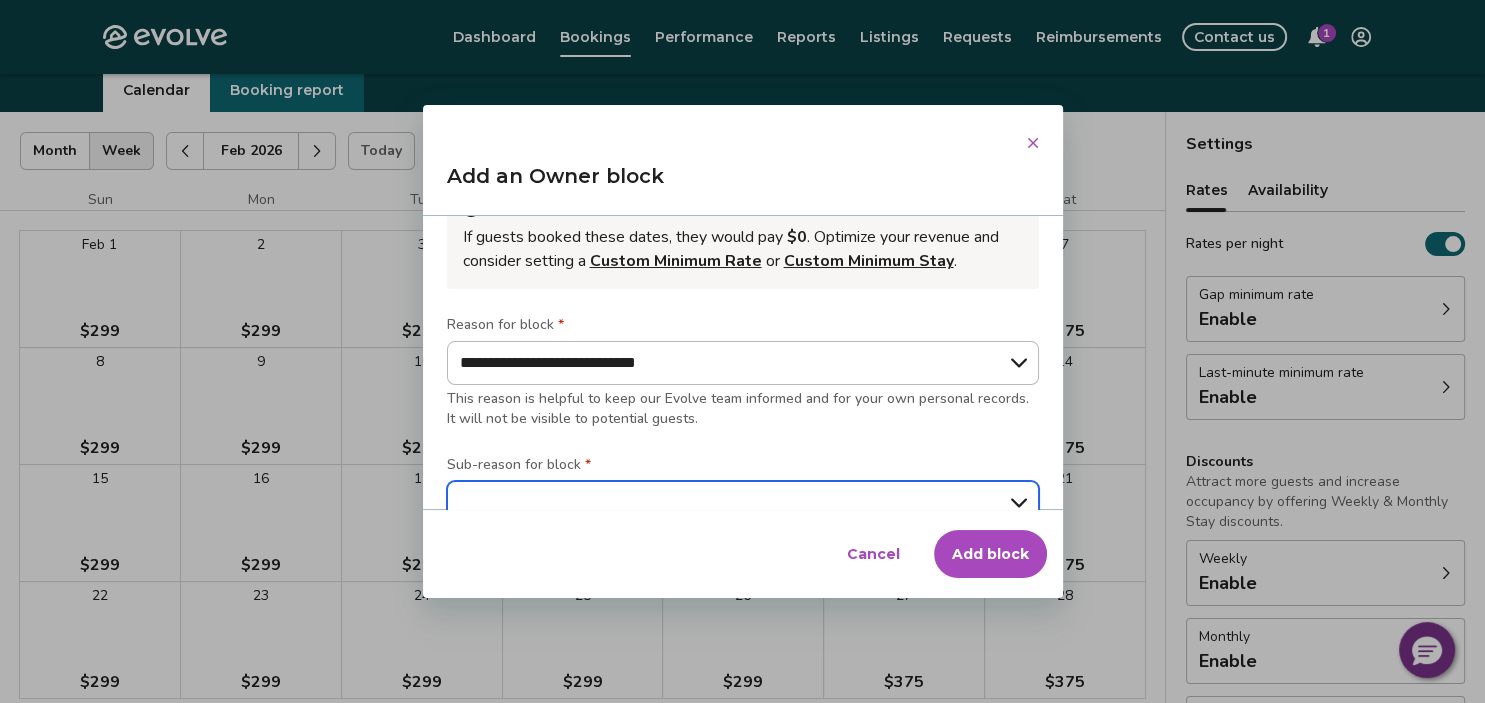click on "**********" at bounding box center (743, 503) 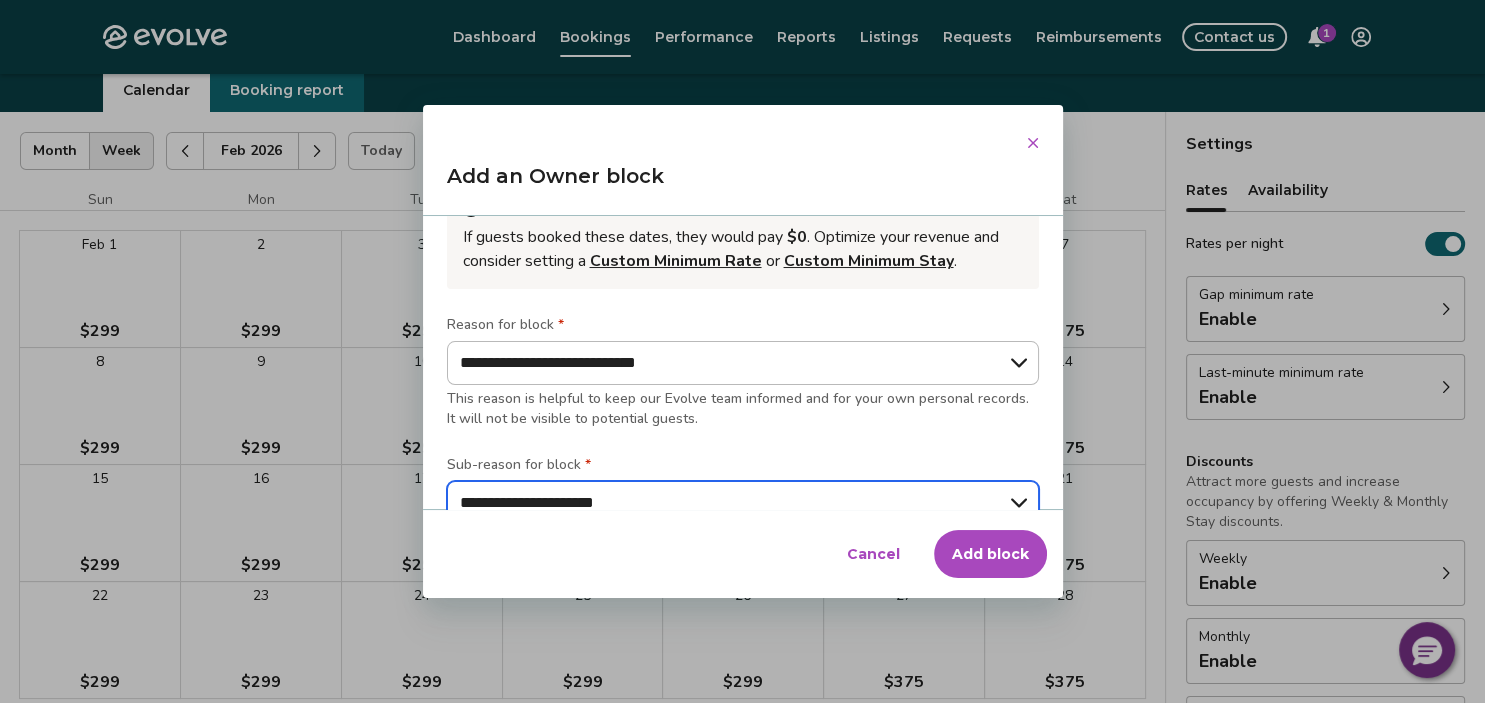 click on "**********" at bounding box center [0, 0] 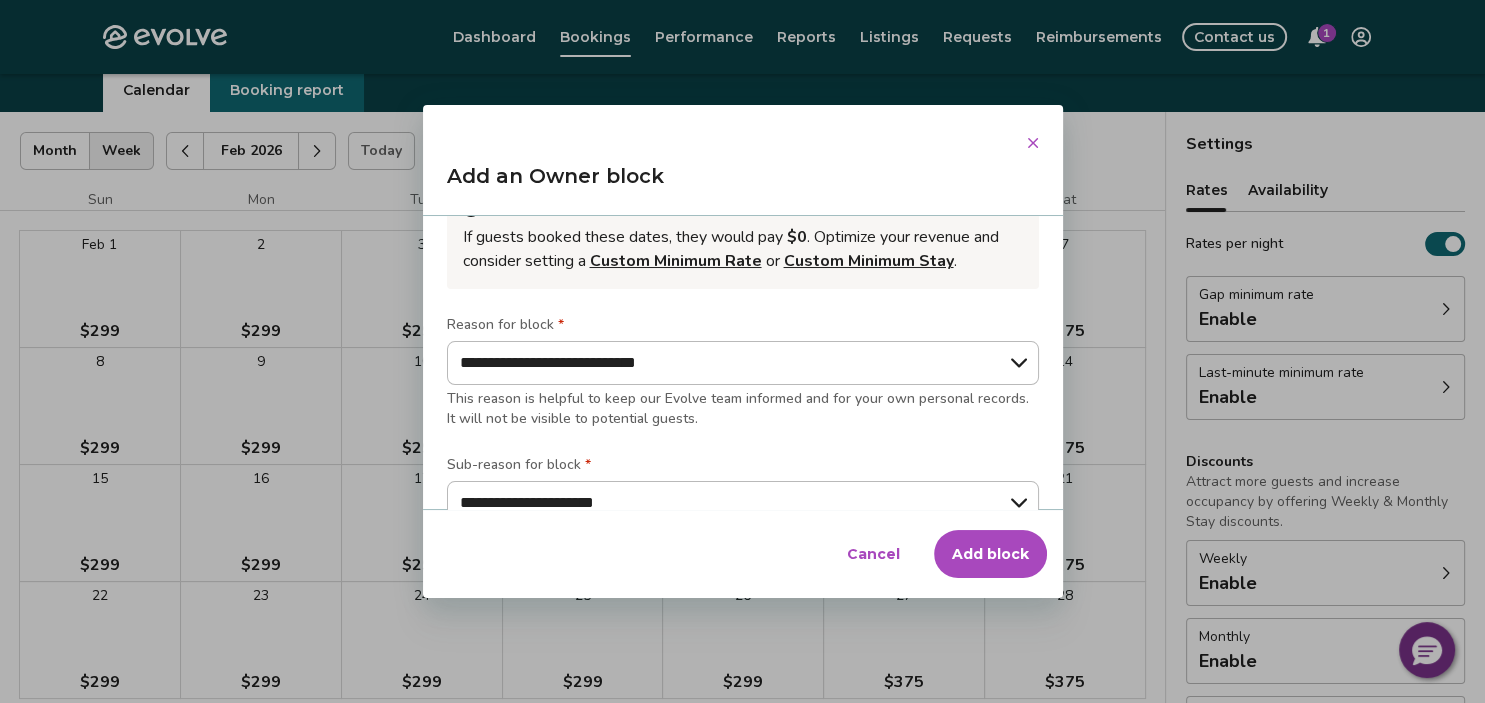 click on "Add block" at bounding box center [990, 554] 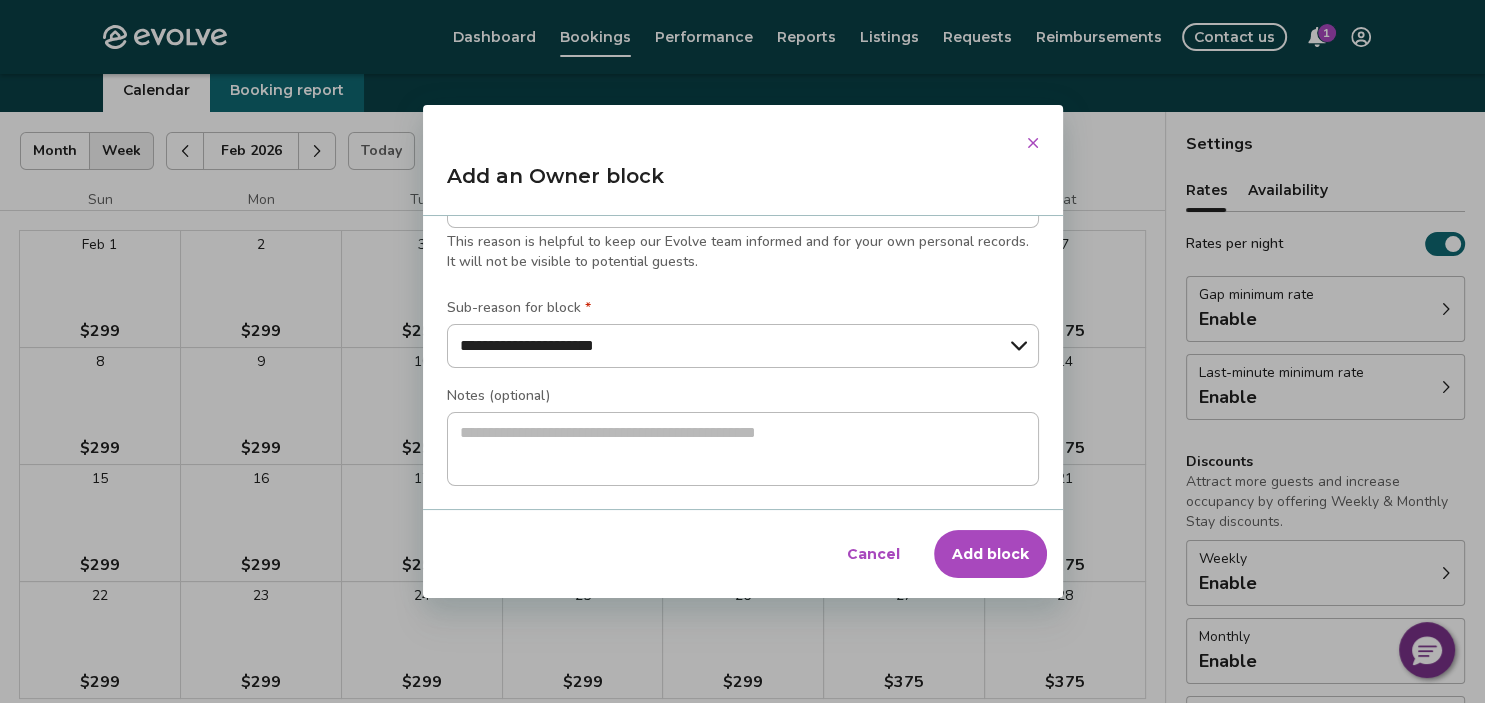 click on "Add block" at bounding box center (990, 554) 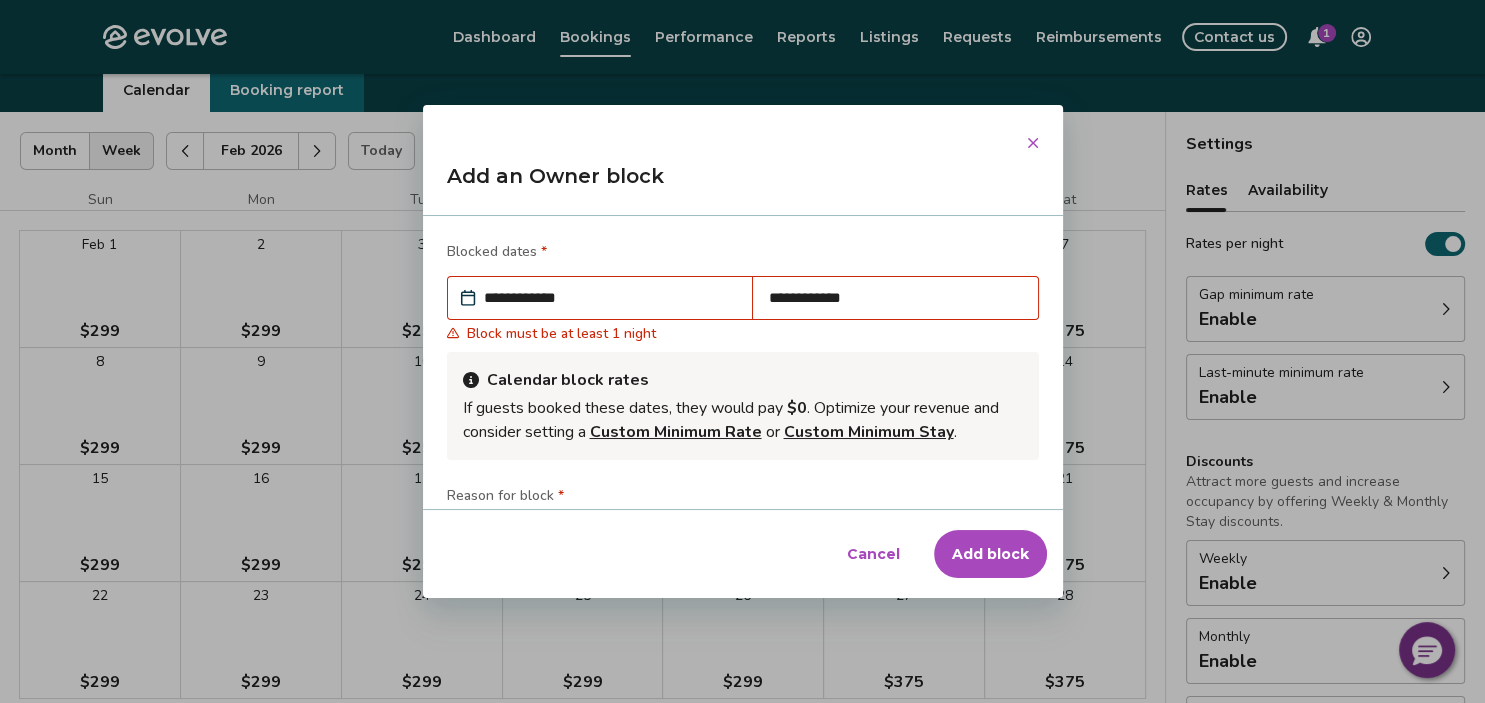 click on "**********" at bounding box center [610, 298] 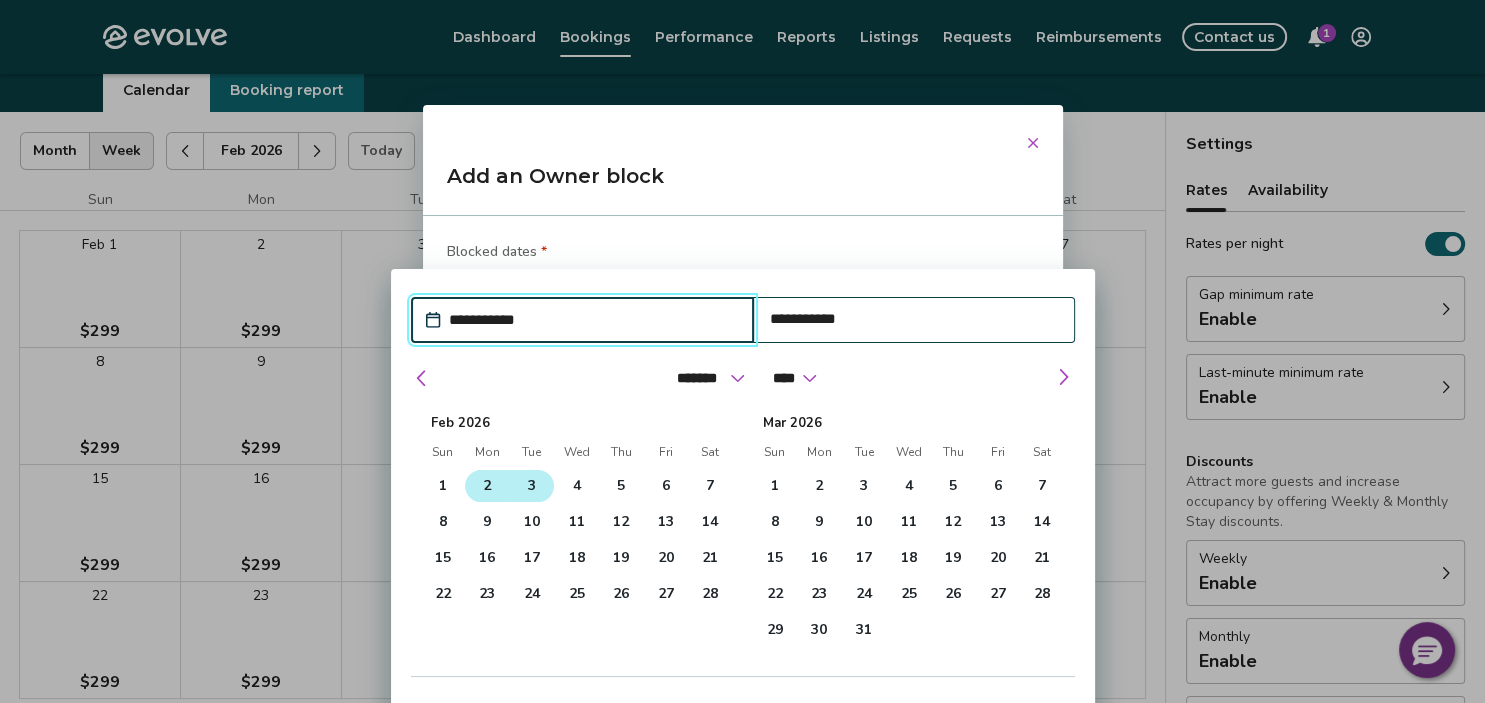 click on "2" at bounding box center (487, 486) 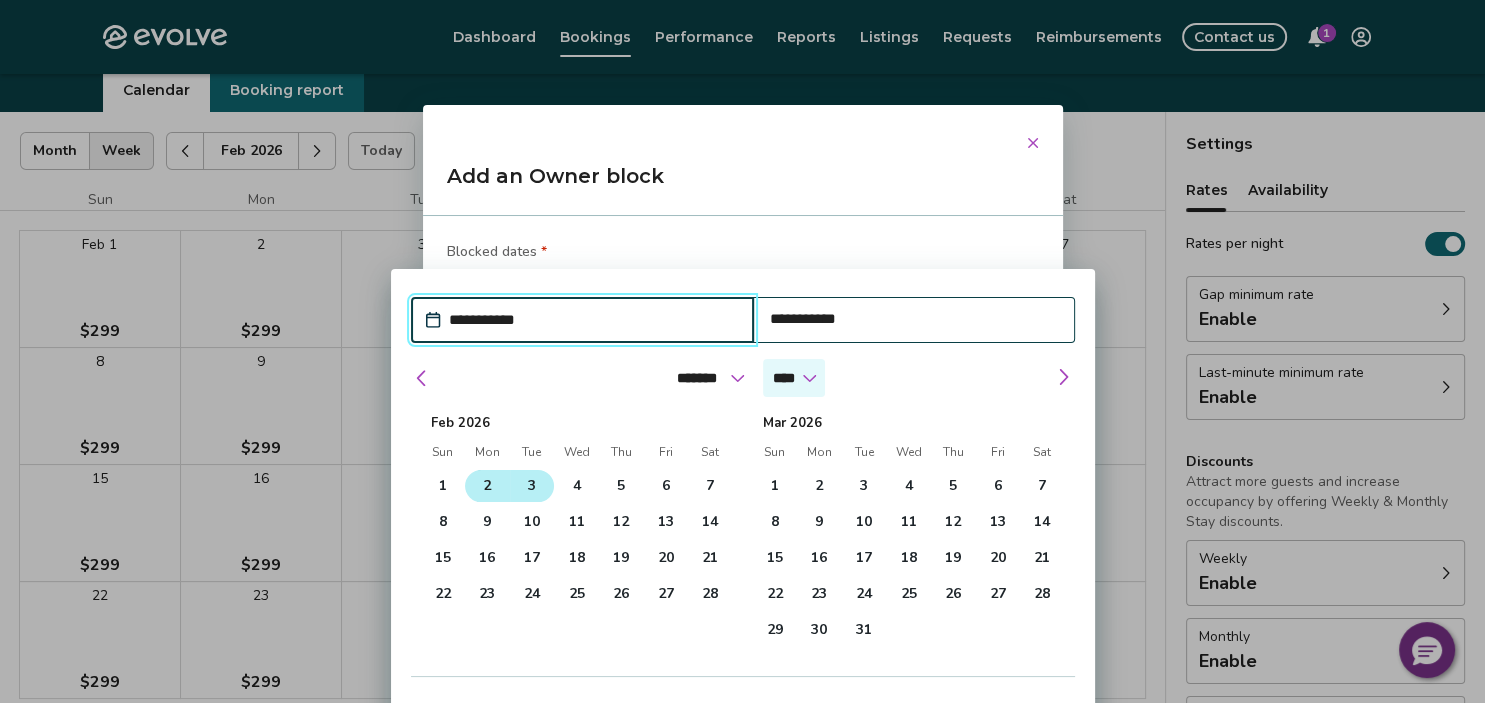 type on "*" 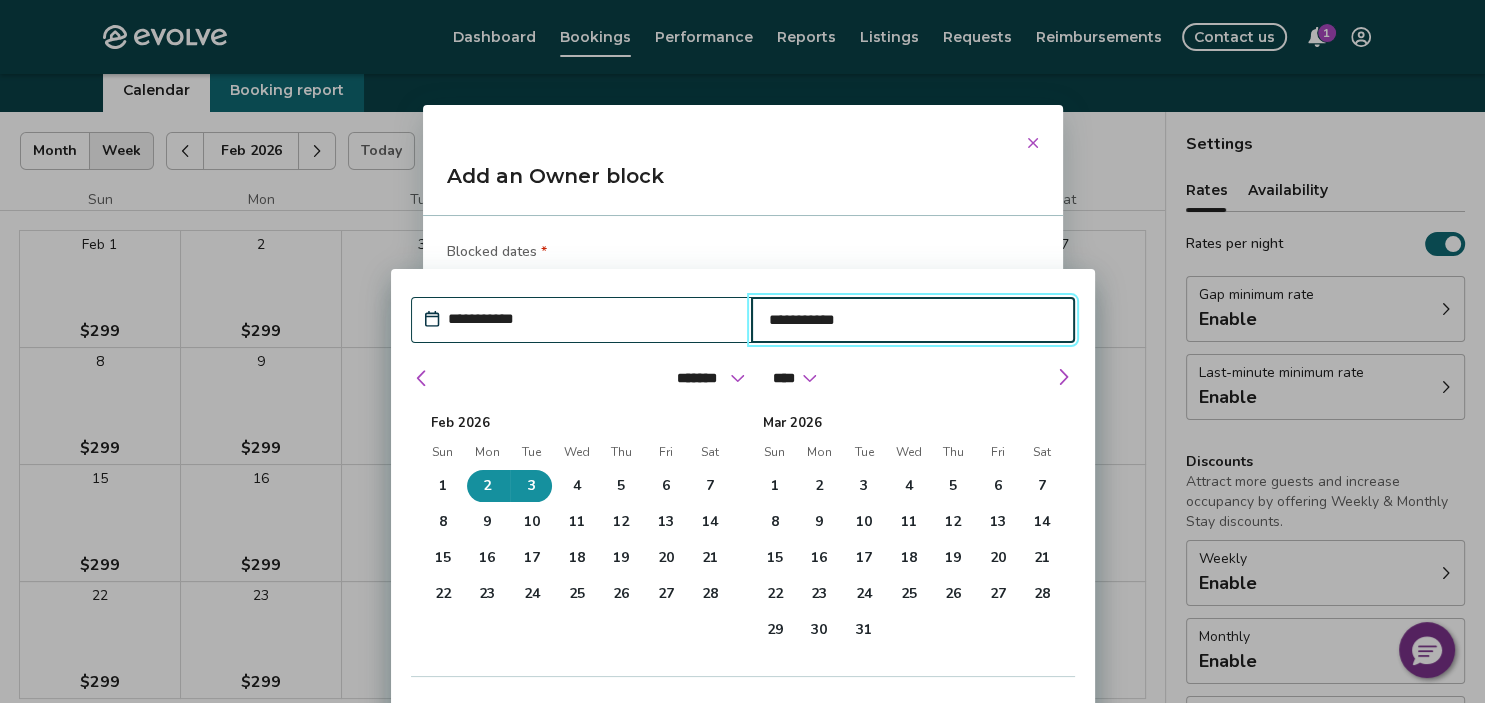 click on "******* ******** ***** ***** *** **** **** ****** ********* ******* ******** ******** **** **** **** **** **** **** **** **** **** **** **** **** **** **** **** **** **** **** **** ****" at bounding box center [743, 373] 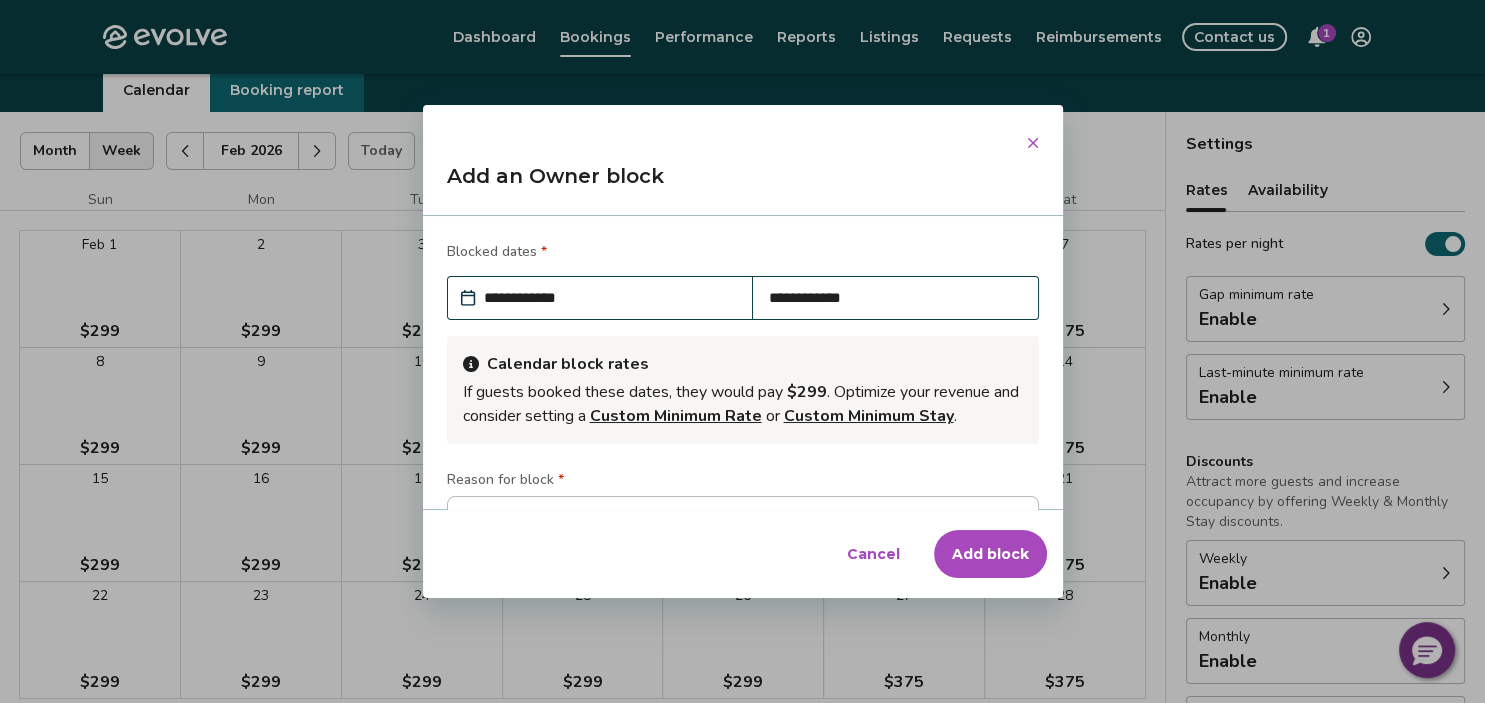 click at bounding box center (1033, 143) 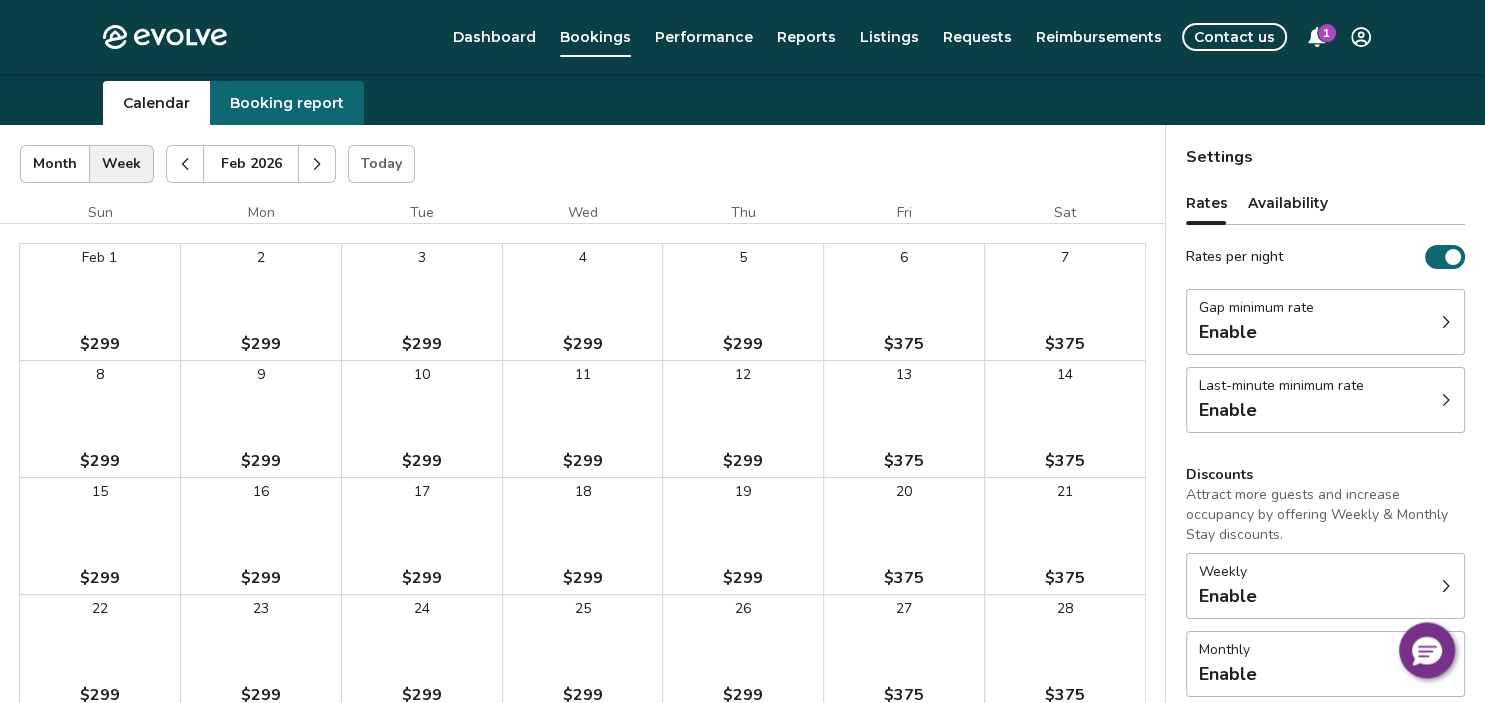 scroll, scrollTop: 0, scrollLeft: 0, axis: both 